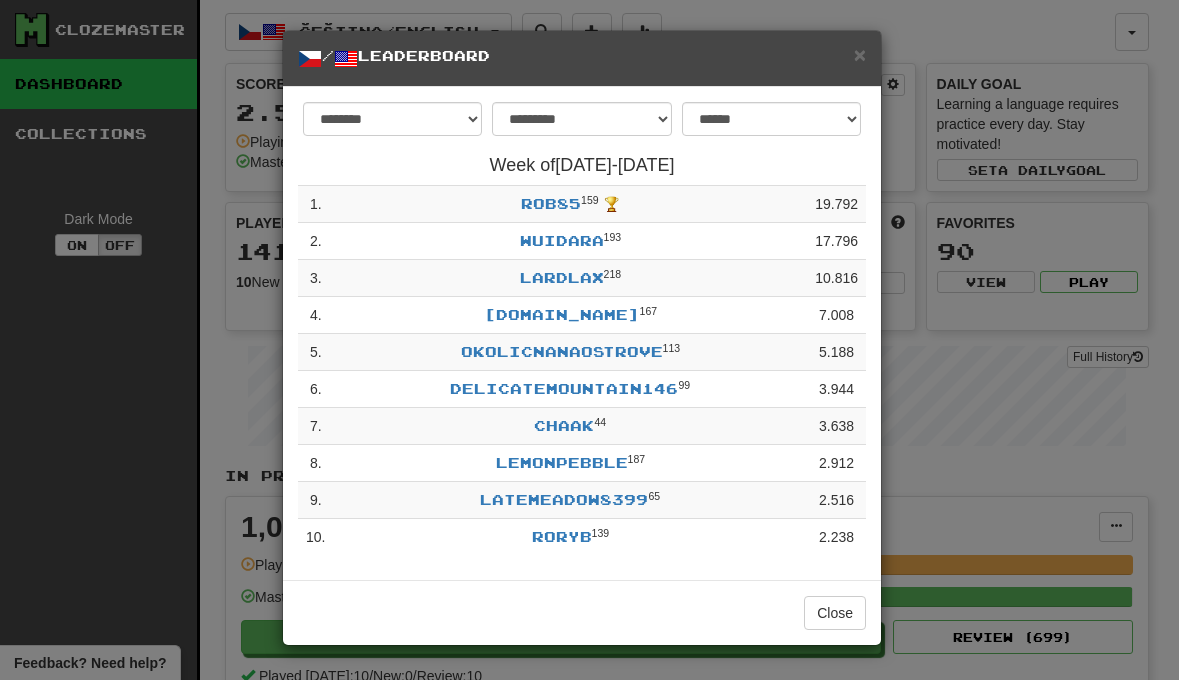 select on "**********" 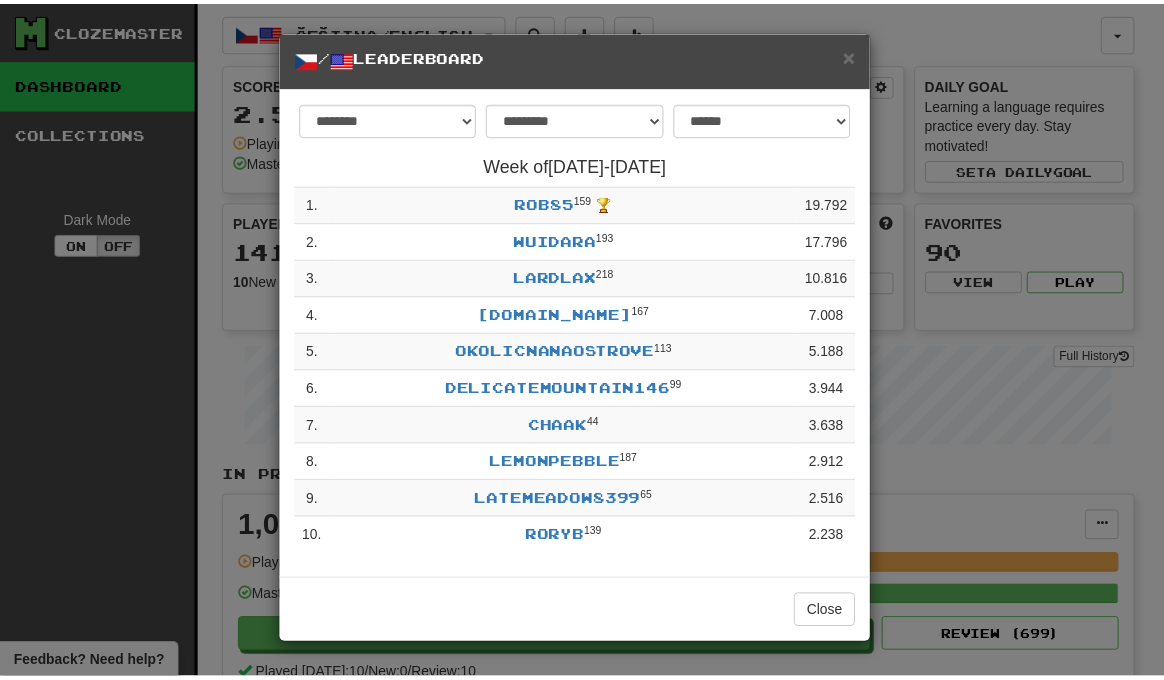 scroll, scrollTop: 0, scrollLeft: 0, axis: both 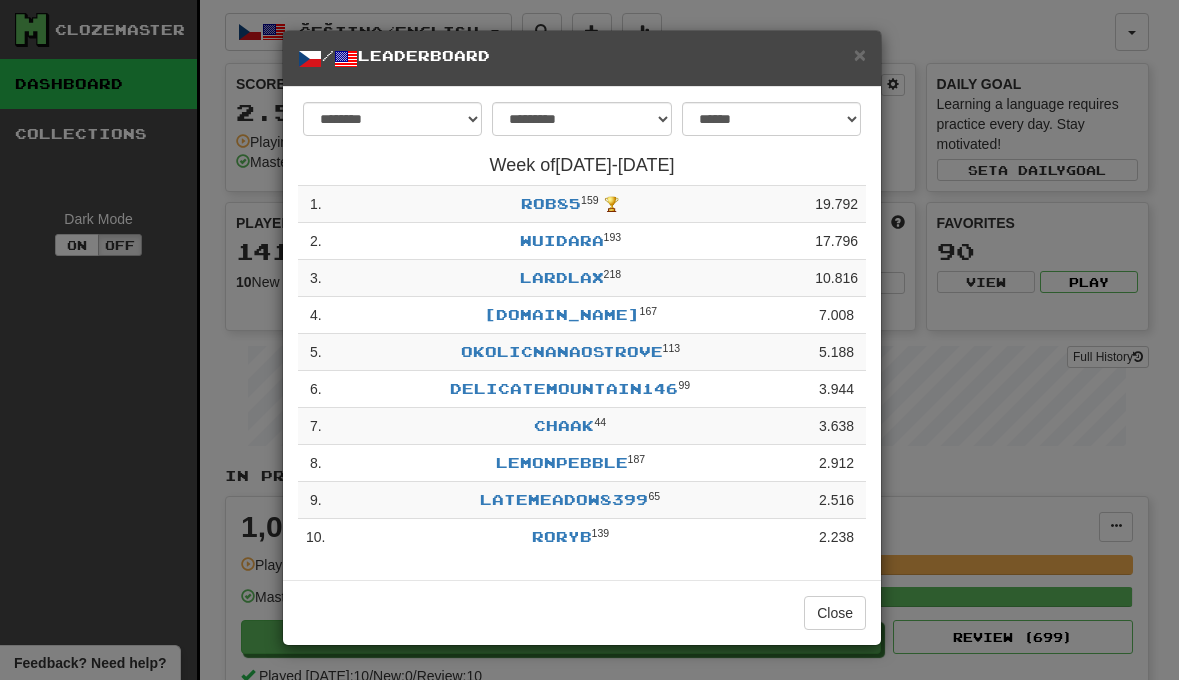 drag, startPoint x: 861, startPoint y: 56, endPoint x: 857, endPoint y: 40, distance: 16.492422 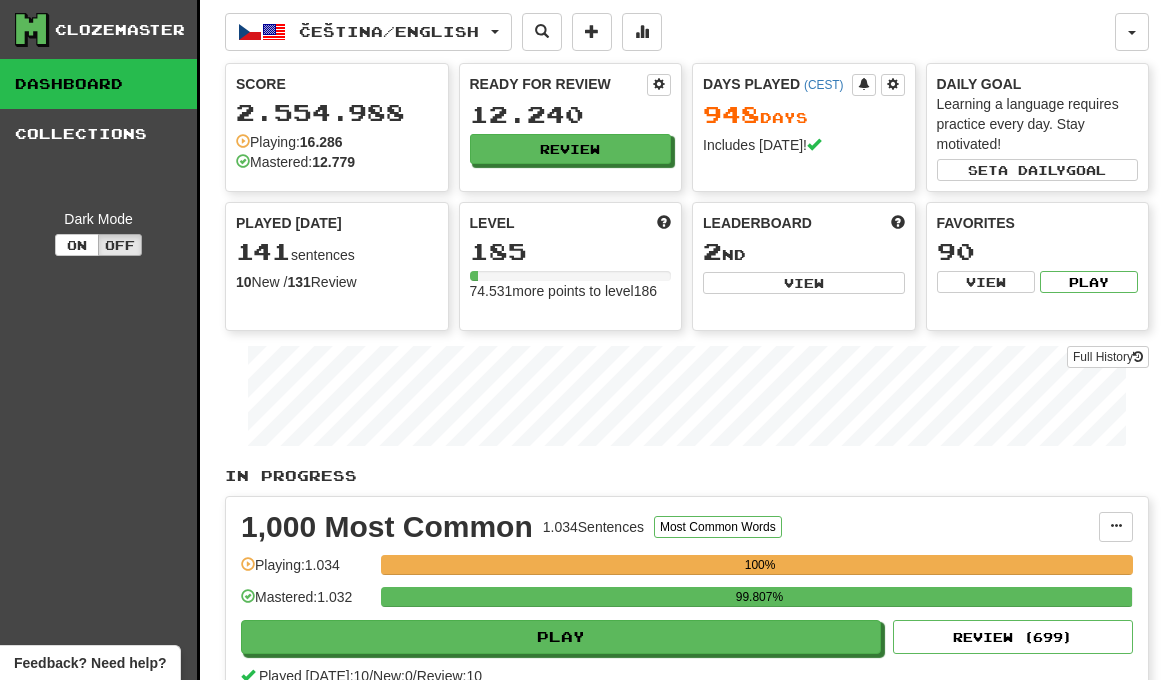 scroll, scrollTop: 0, scrollLeft: 0, axis: both 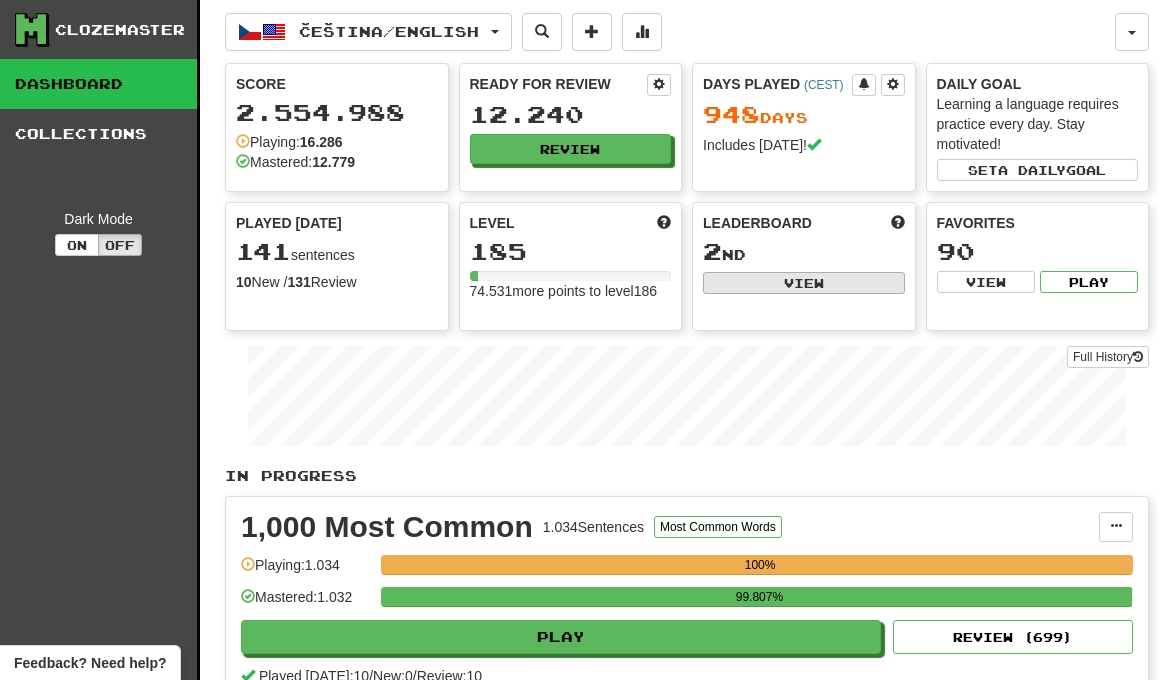 click on "View" at bounding box center (804, 283) 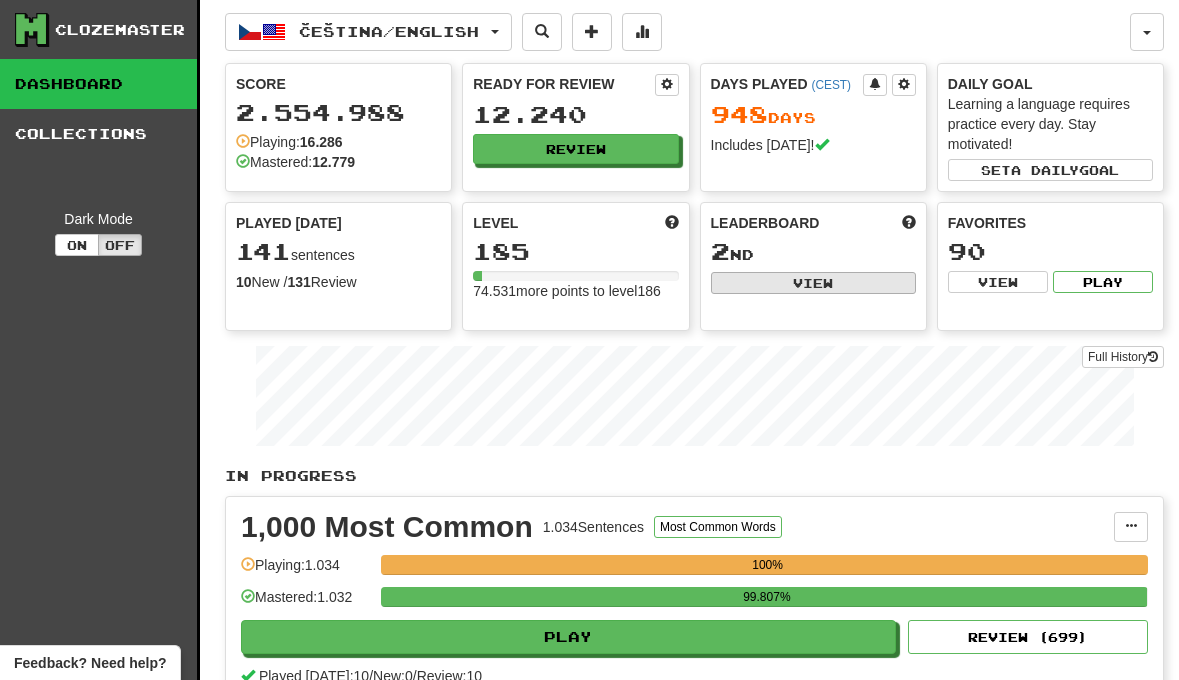 select on "**********" 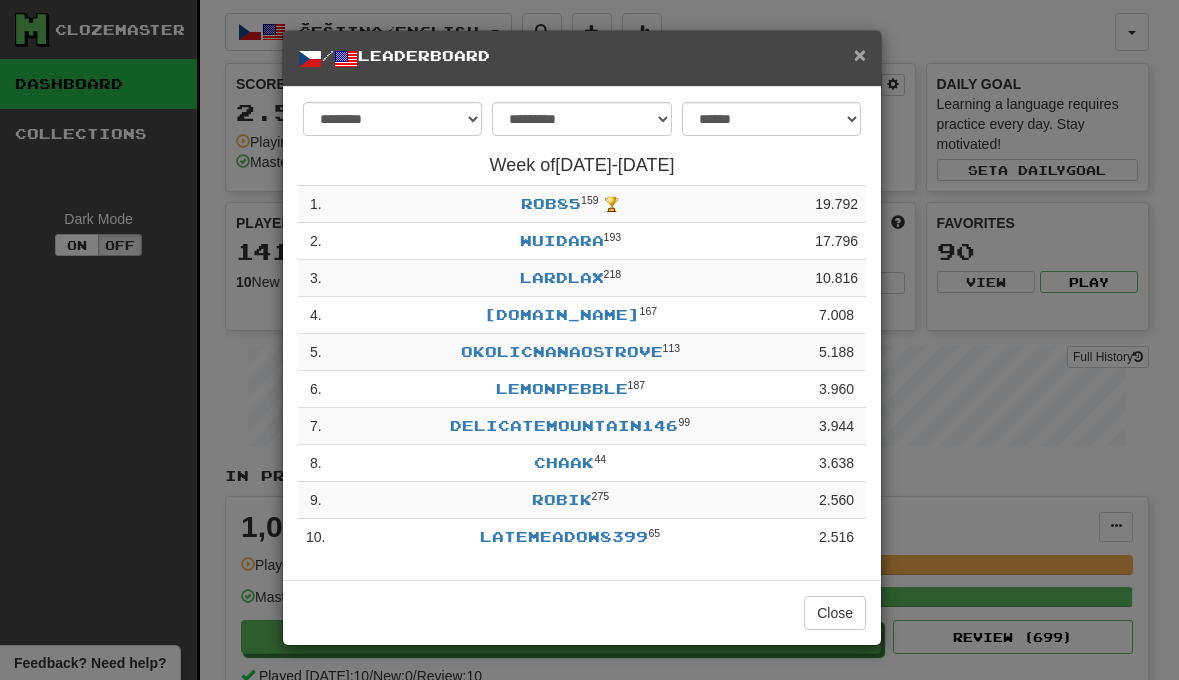 click on "×" at bounding box center (860, 54) 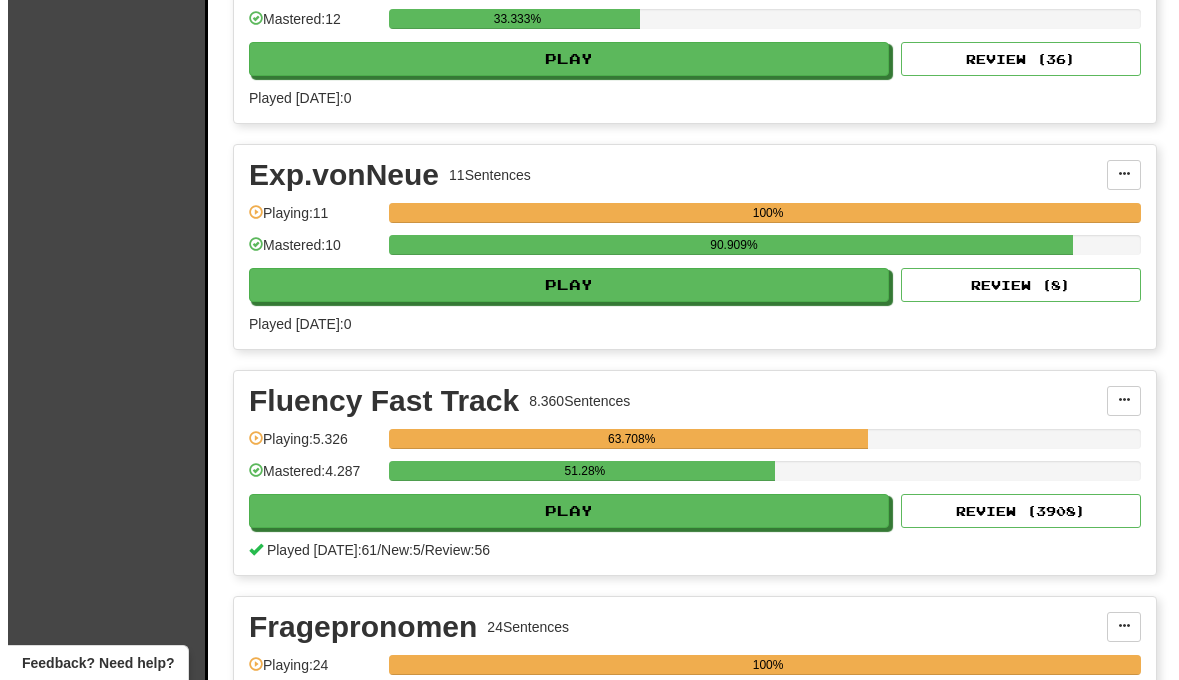 scroll, scrollTop: 2951, scrollLeft: 0, axis: vertical 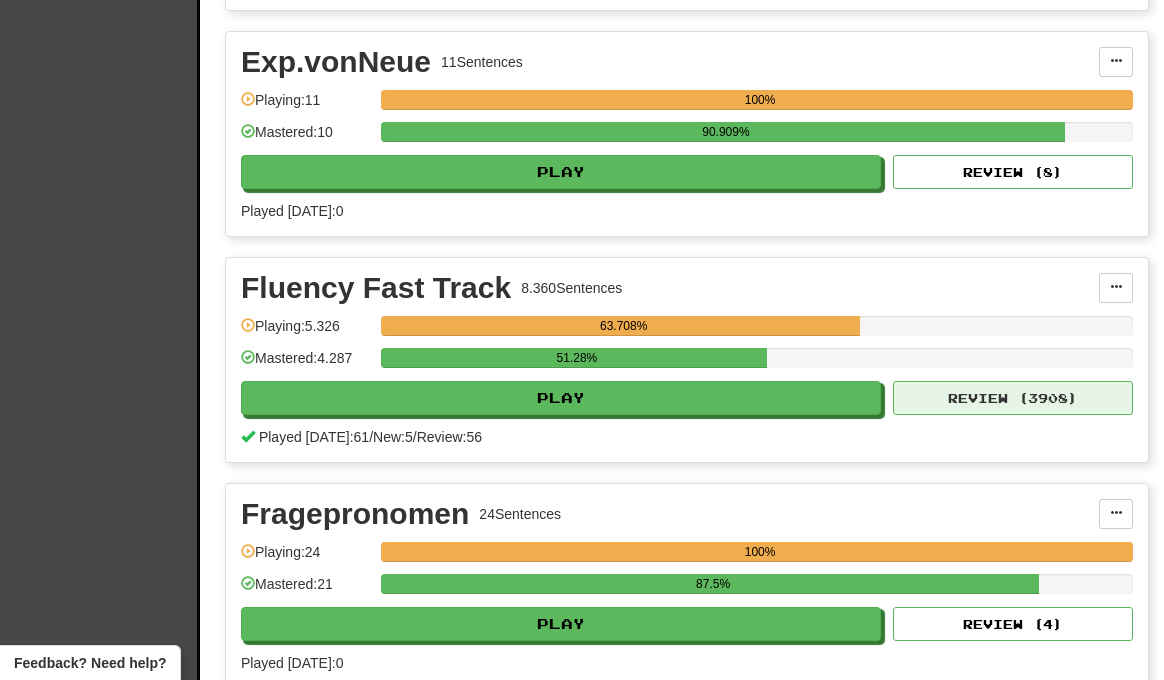 click on "Review ( 3908 )" at bounding box center [1013, 398] 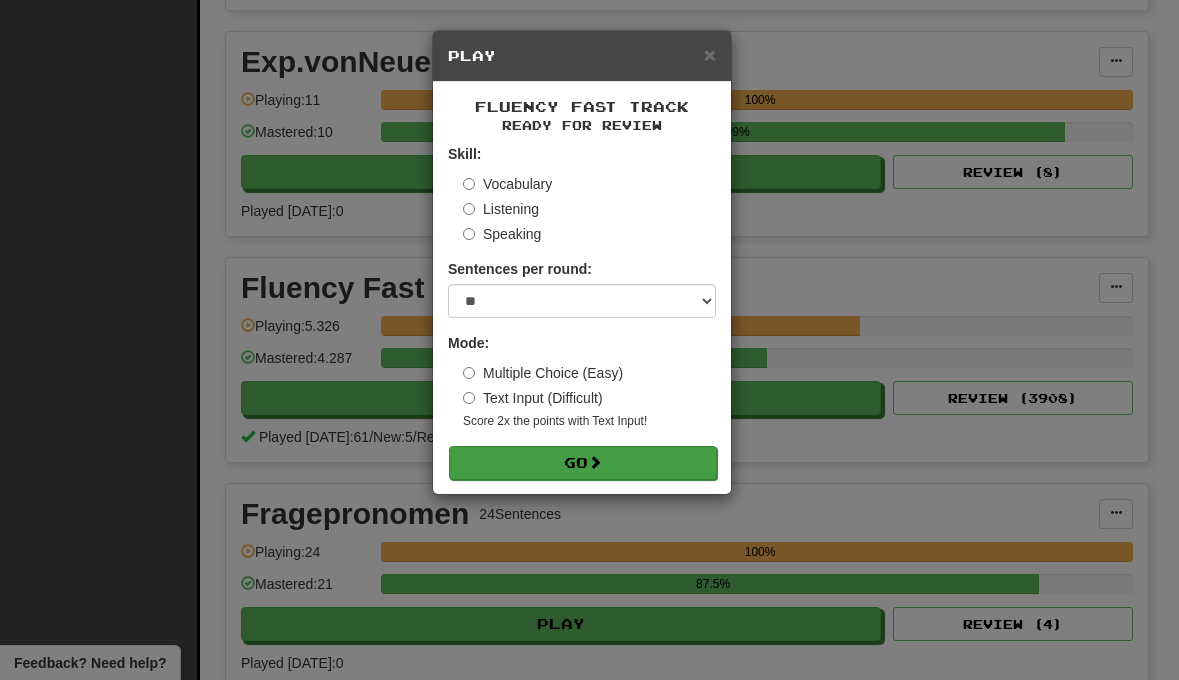 click on "Go" at bounding box center [583, 463] 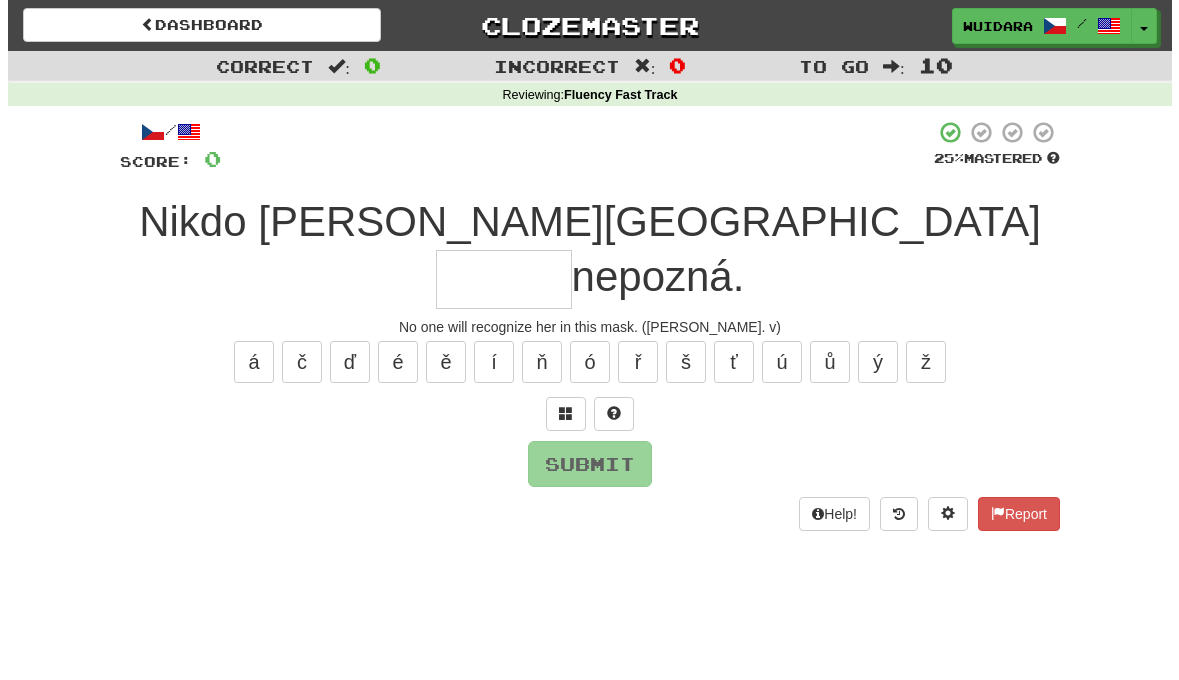 scroll, scrollTop: 0, scrollLeft: 0, axis: both 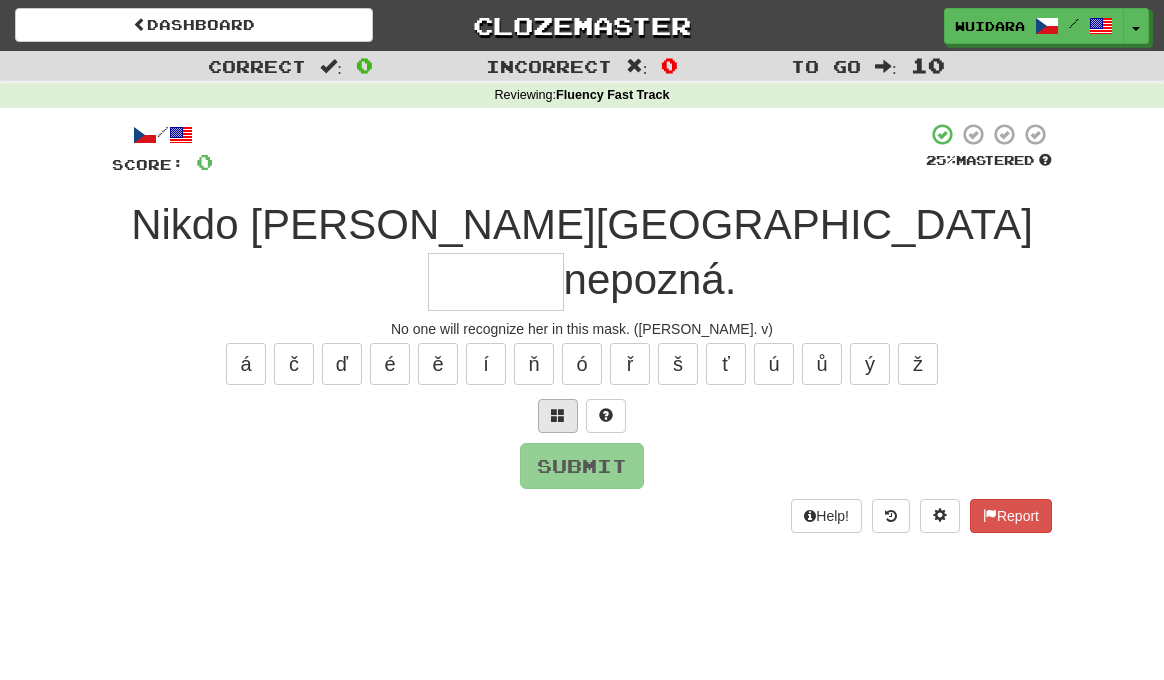click at bounding box center (558, 416) 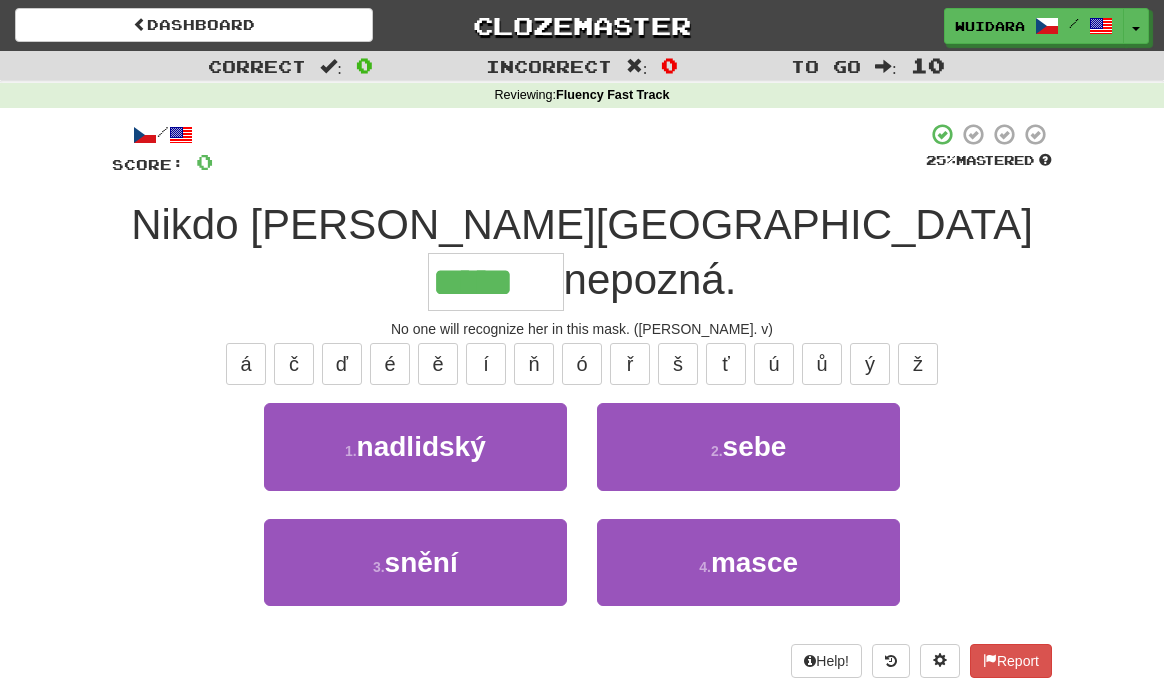 type on "*****" 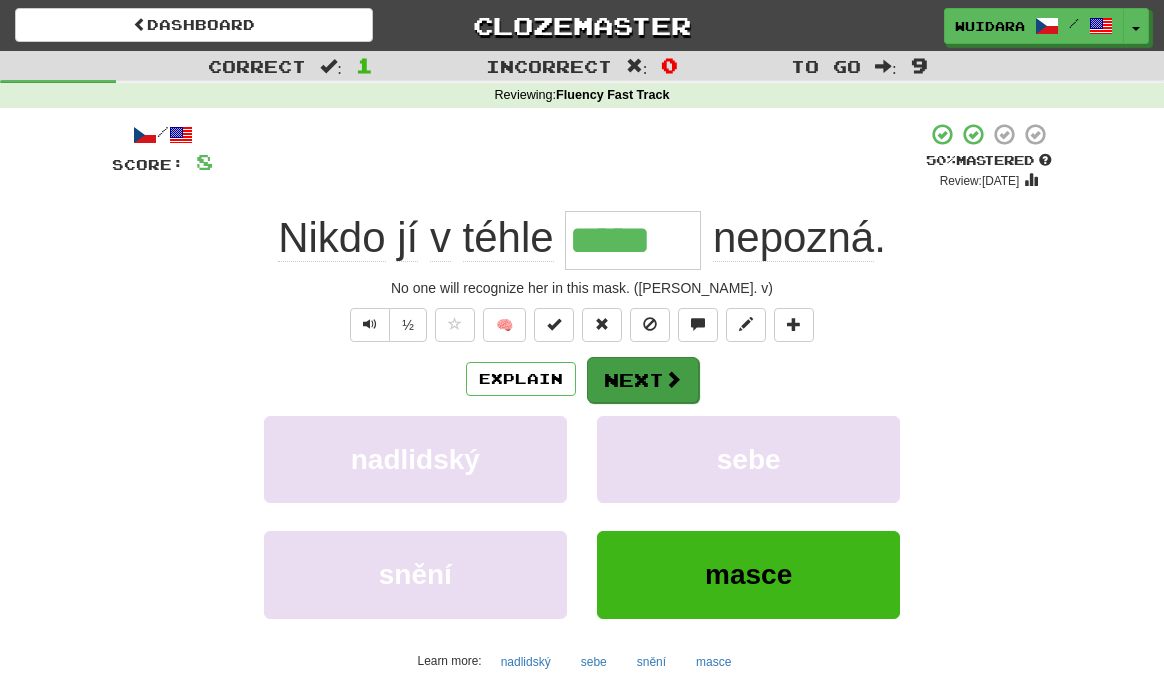 click on "Next" at bounding box center (643, 380) 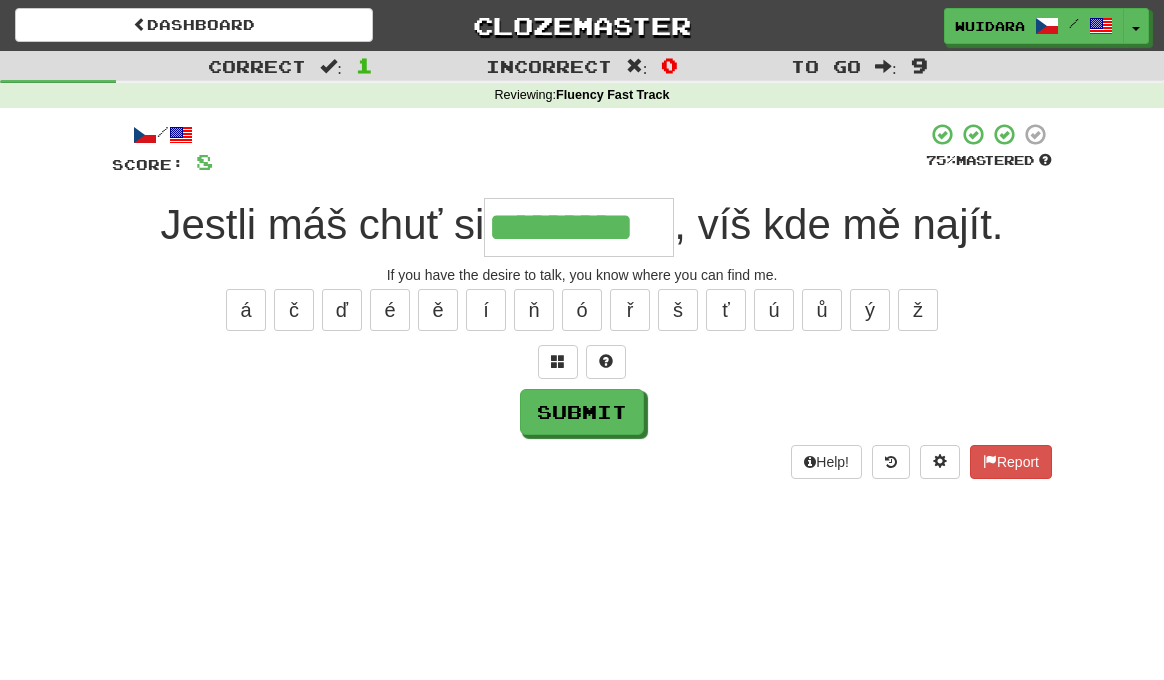 type on "*********" 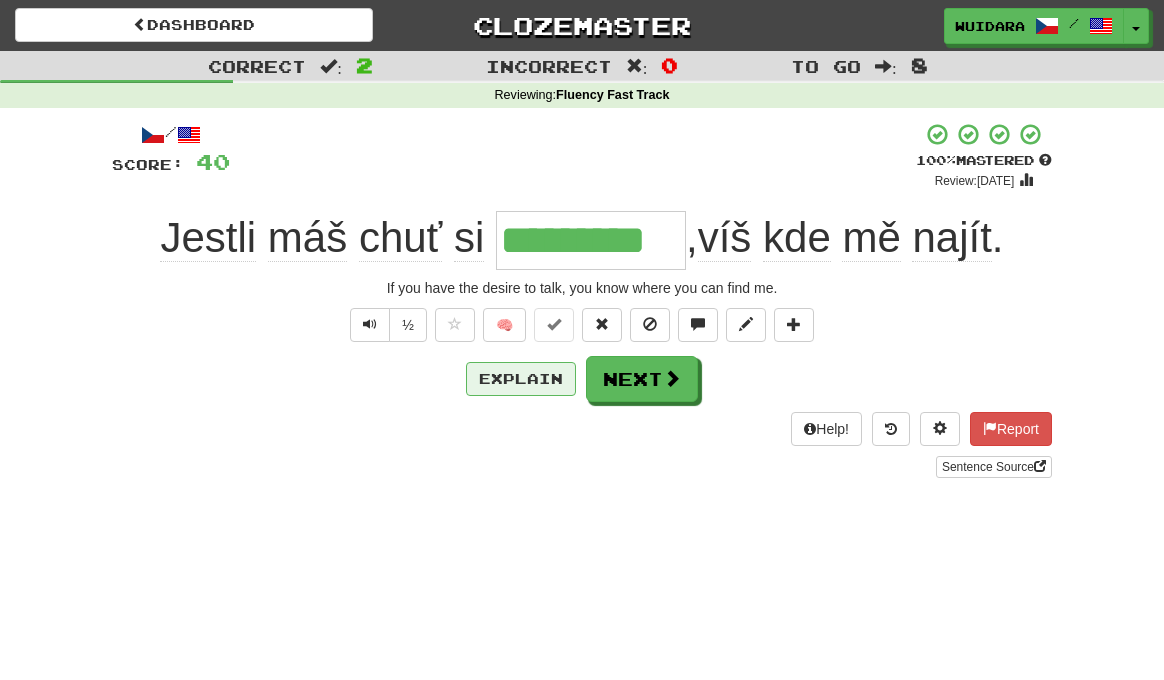 click on "Explain" at bounding box center (521, 379) 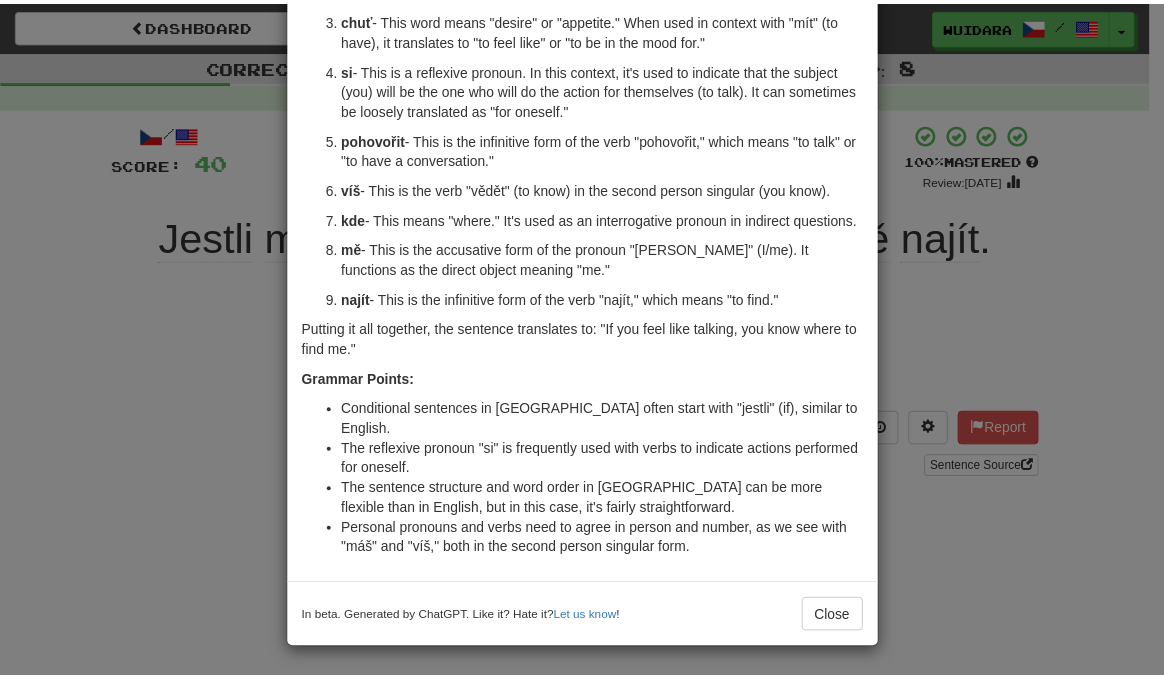 scroll, scrollTop: 216, scrollLeft: 0, axis: vertical 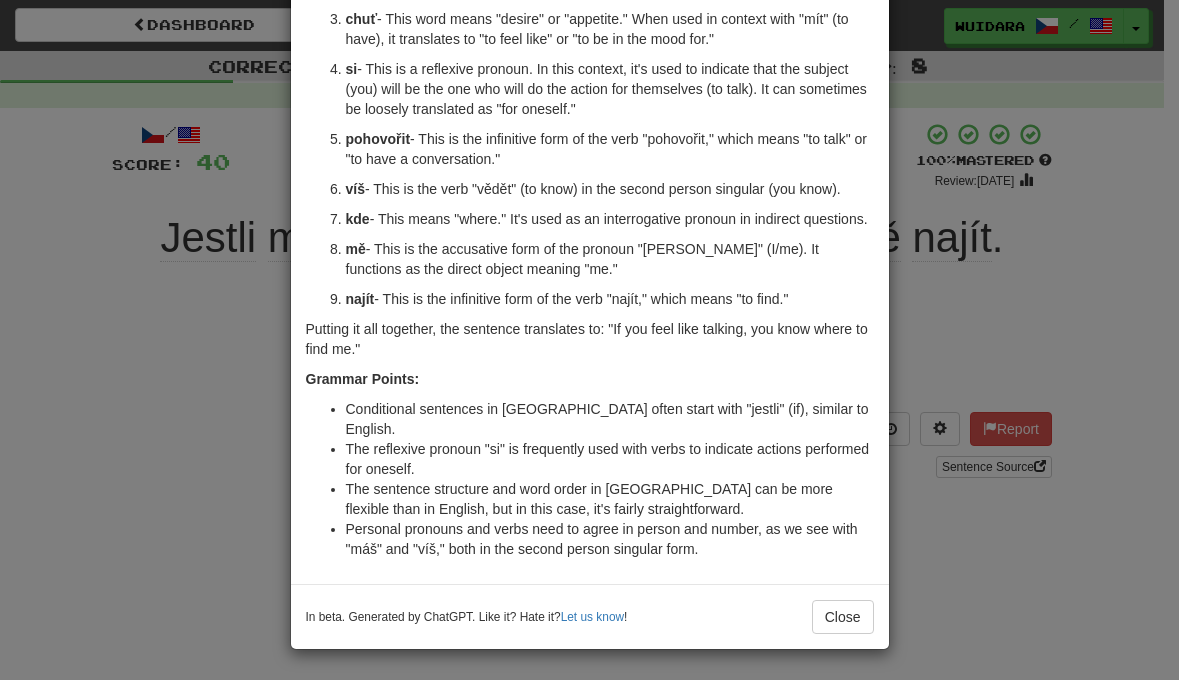 click on "× Explanation The sentence "Jestli máš chuť si pohovořit, víš kde mě najít." can be broken down as follows:
Jestli  - This word means "if." It's a conjunction used to introduce a conditional clause.
máš  - This is the verb "mít" (to have) in the second person singular (you have).
chuť  - This word means "desire" or "appetite." When used in context with "mít" (to have), it translates to "to feel like" or "to be in the mood for."
si  - This is a reflexive pronoun. In this context, it's used to indicate that the subject (you) will be the one who will do the action for themselves (to talk). It can sometimes be loosely translated as "for oneself."
pohovořit  - This is the infinitive form of the verb "pohovořit," which means "to talk" or "to have a conversation."
víš  - This is the verb "vědět" (to know) in the second person singular (you know).
kde  - This means "where." It's used as an interrogative pronoun in indirect questions.
mě
najít" at bounding box center (589, 340) 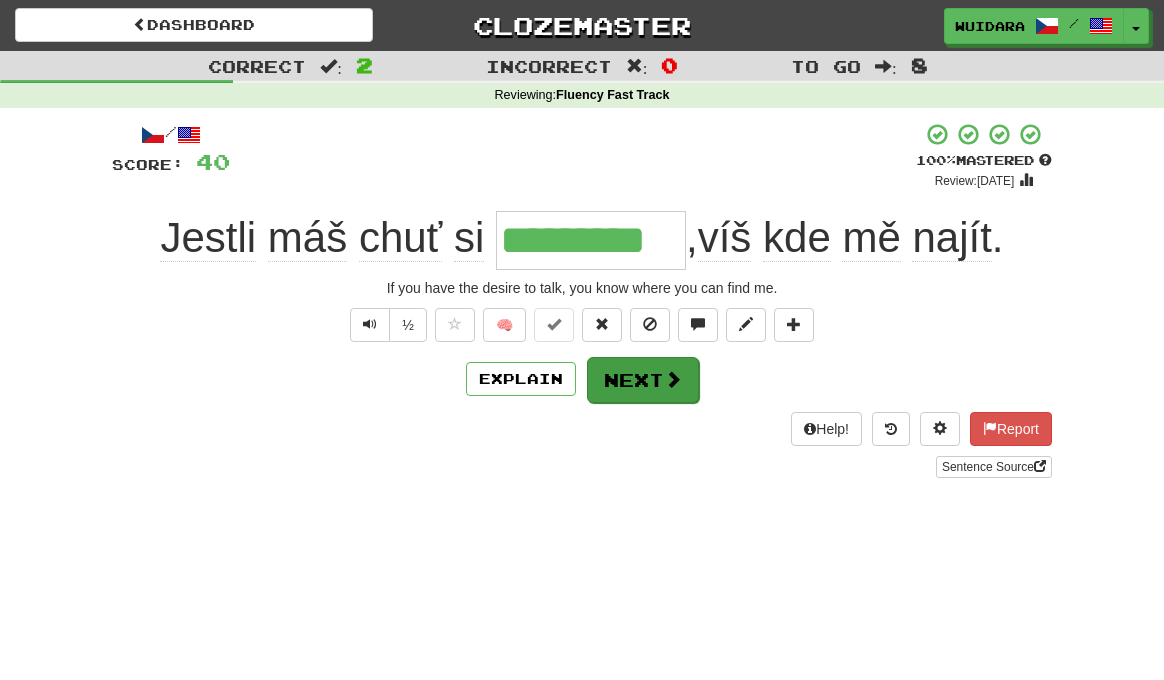 click at bounding box center (673, 379) 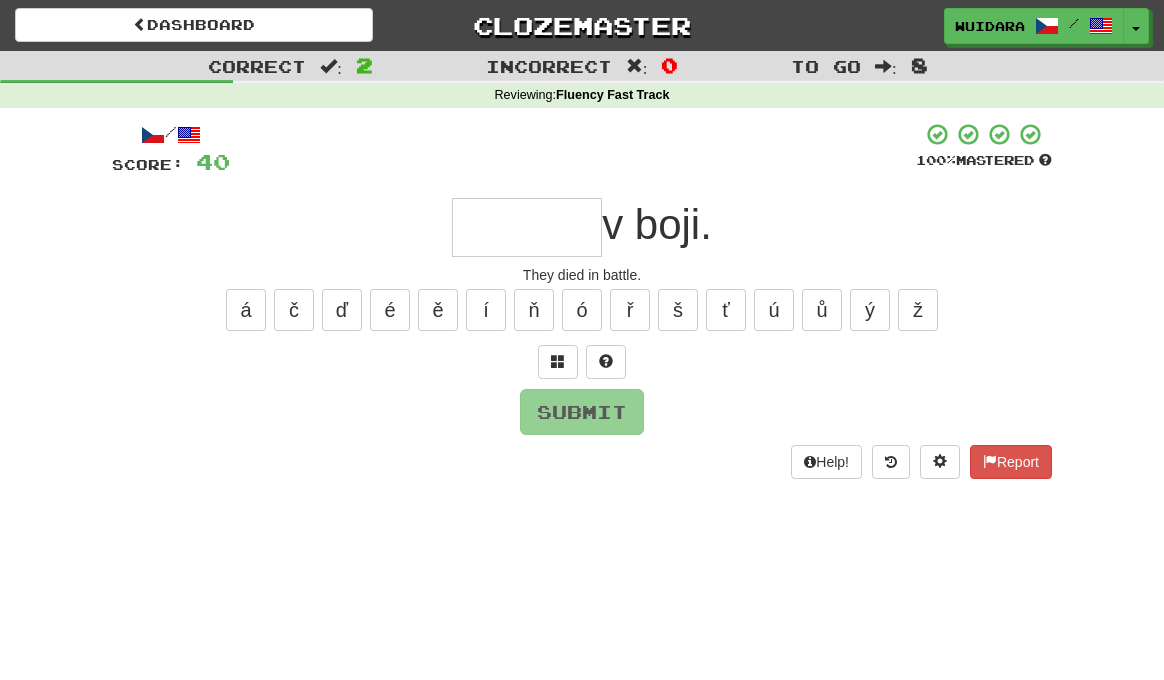 type on "*" 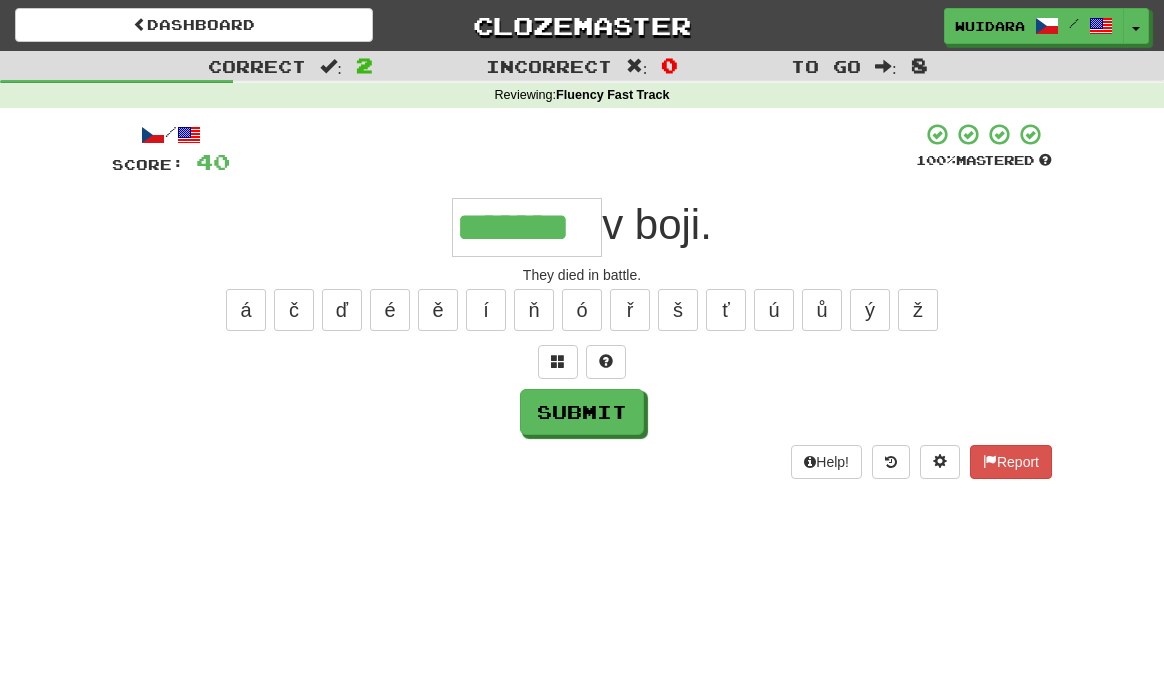 type on "*******" 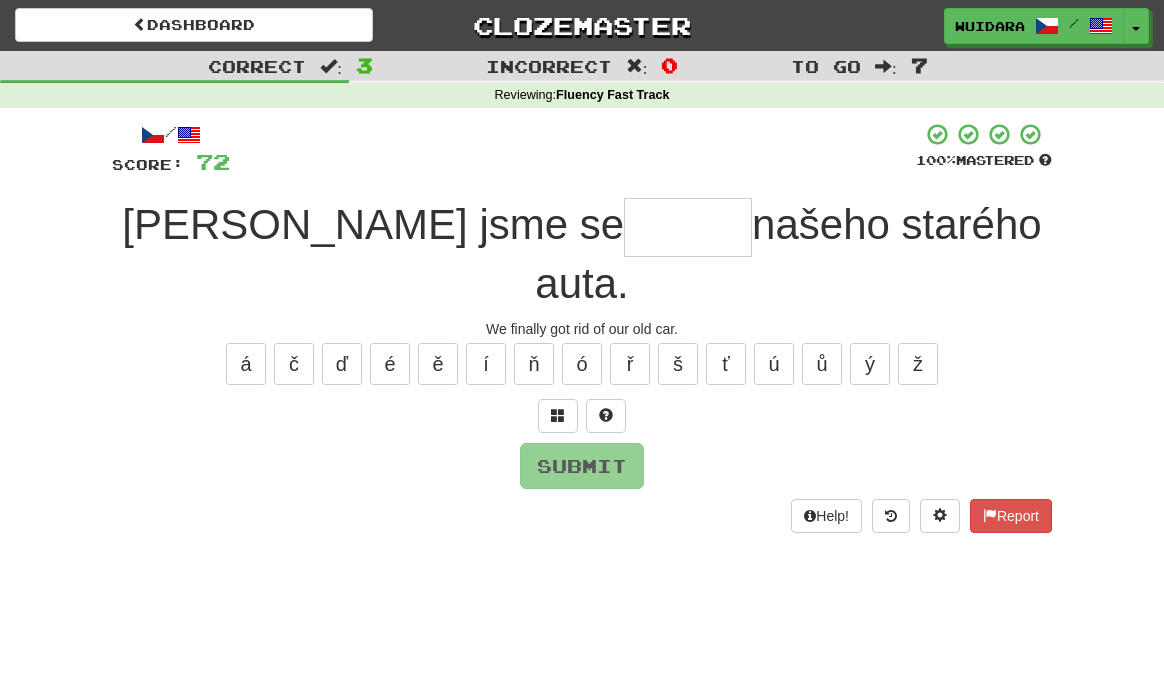 type on "*" 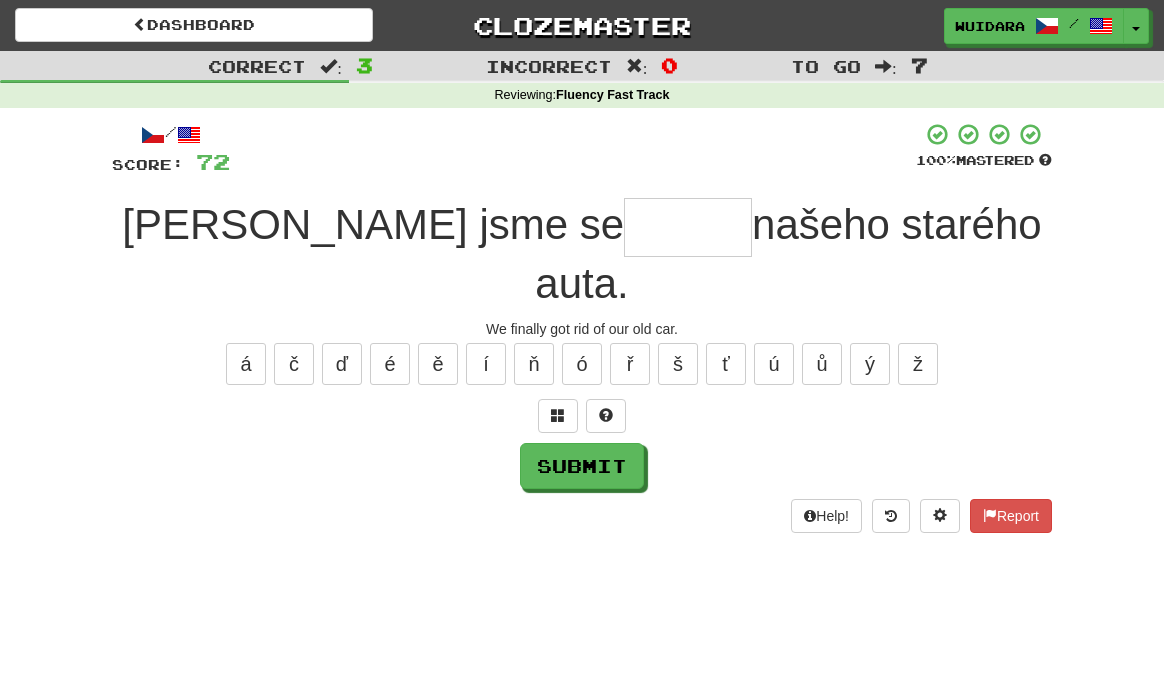 type on "*" 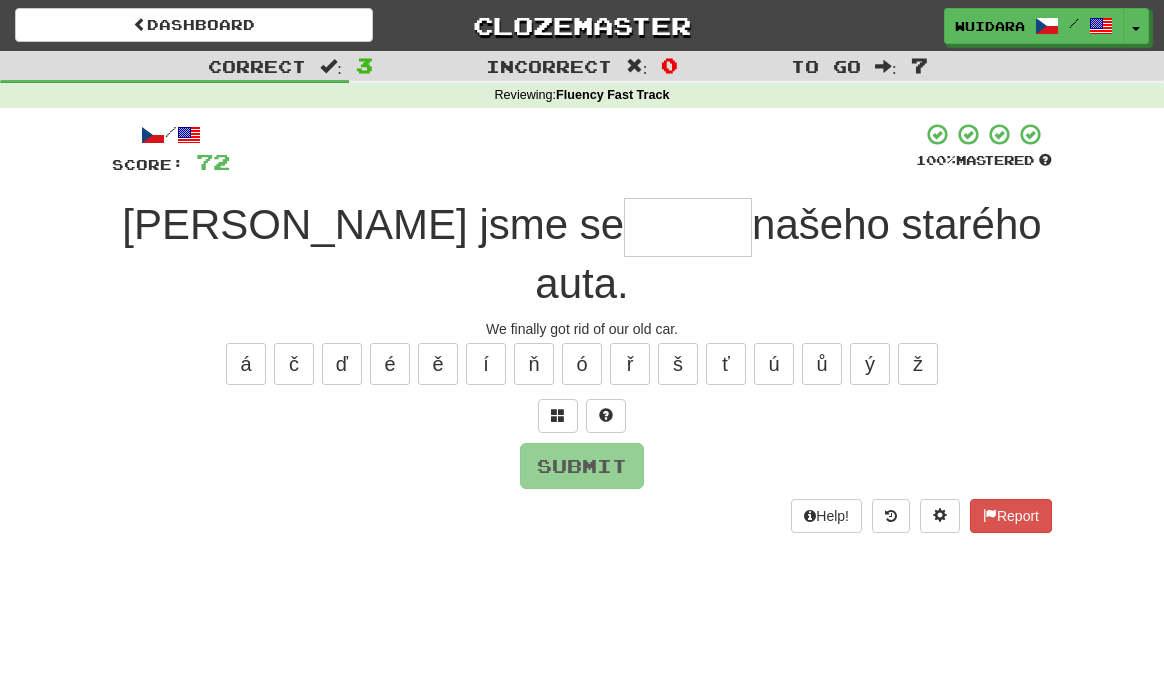 type on "*" 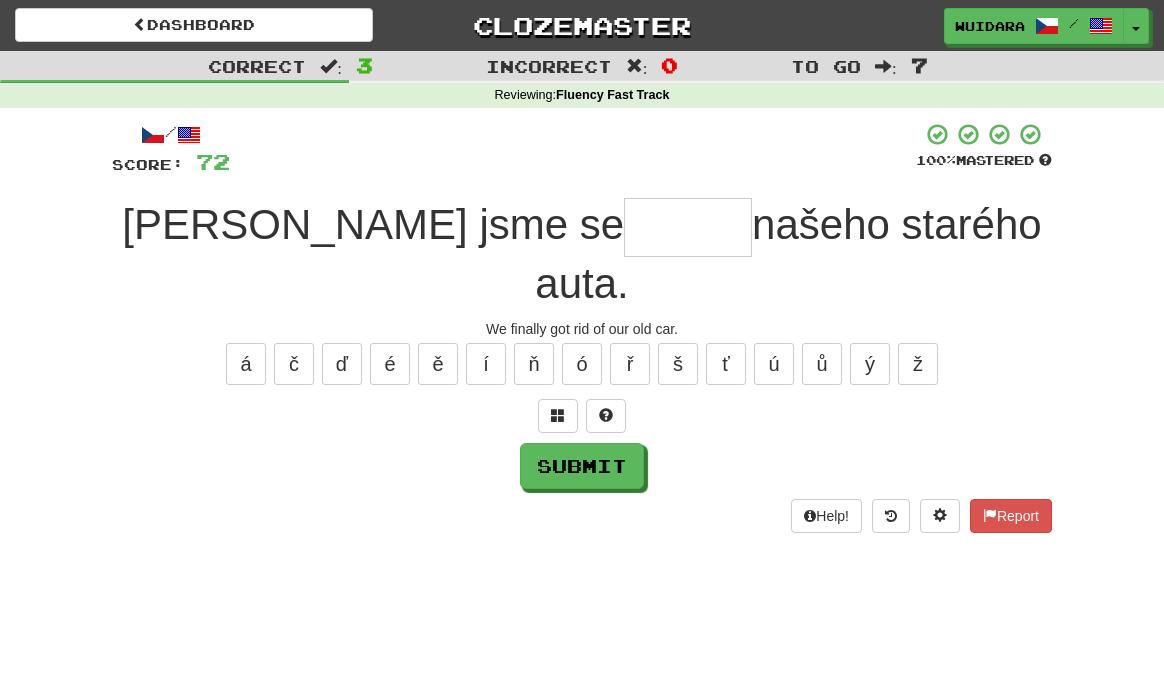 type on "*" 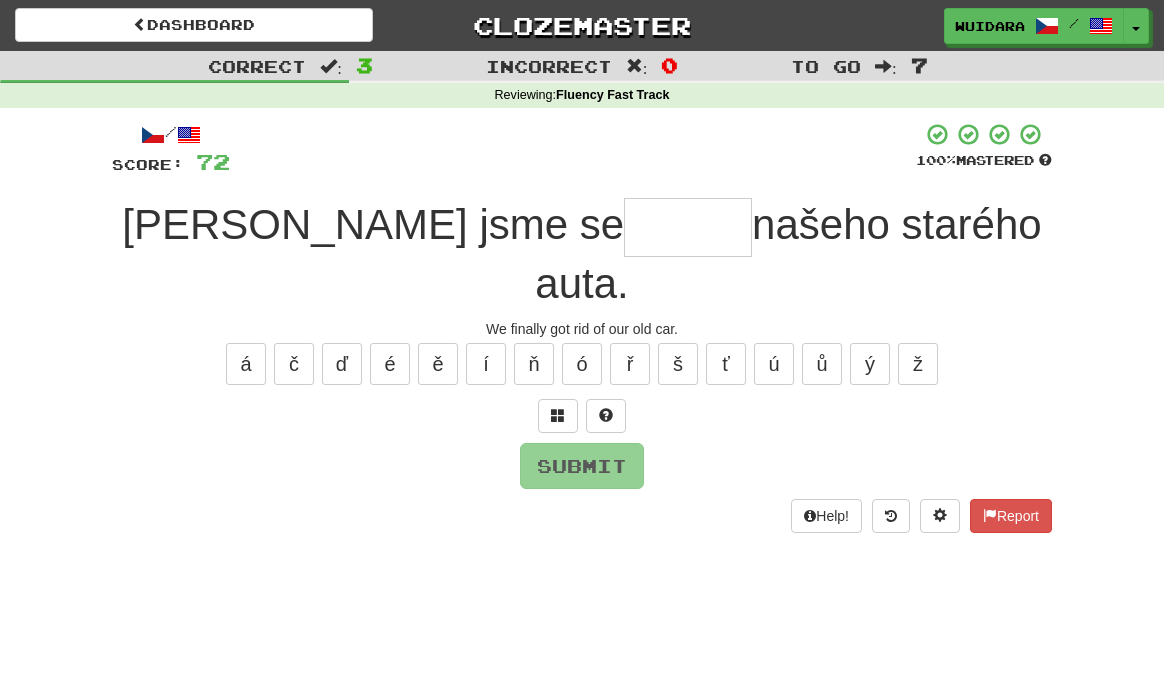 type on "*" 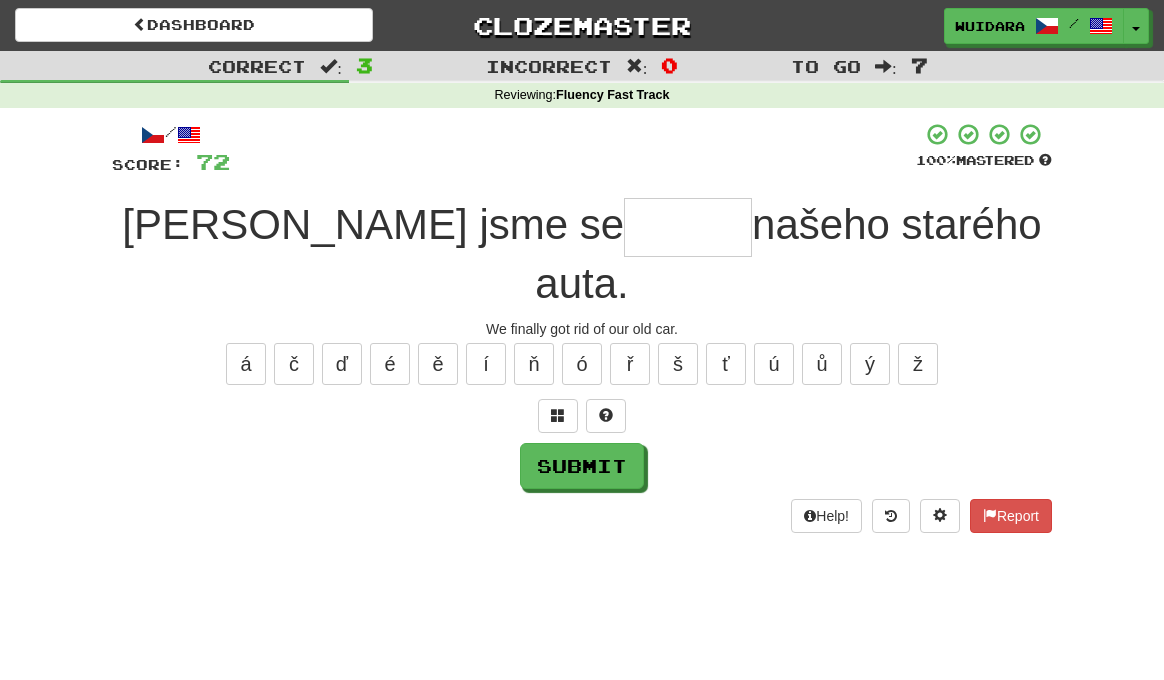 type on "*" 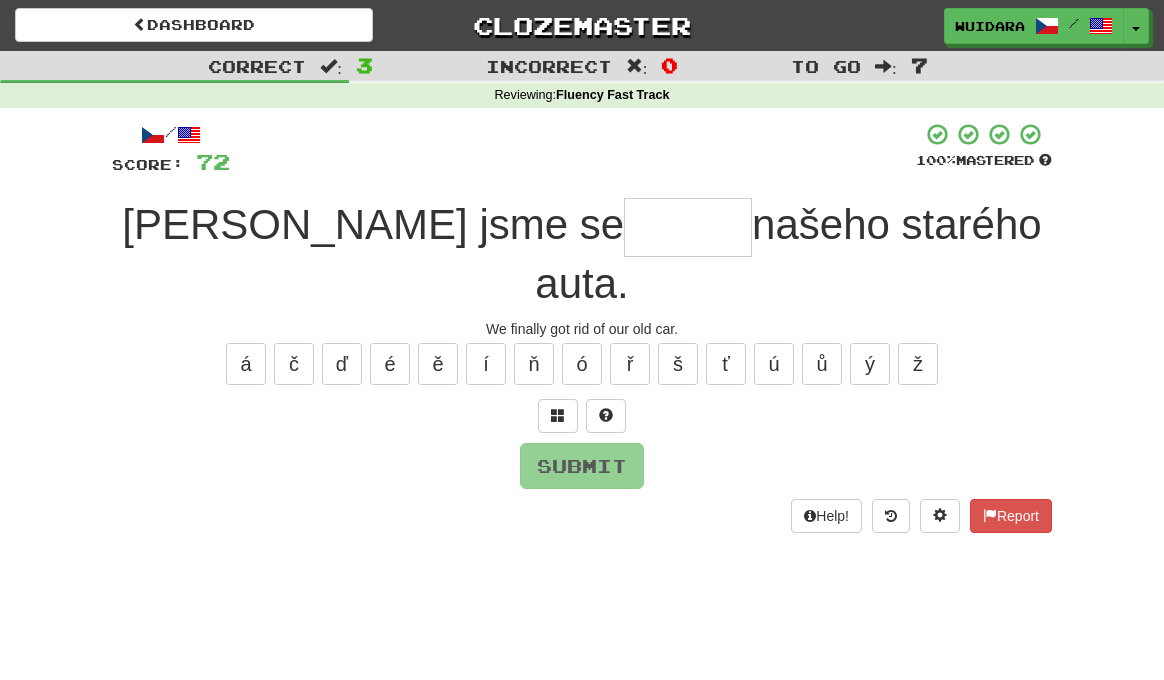 type on "*" 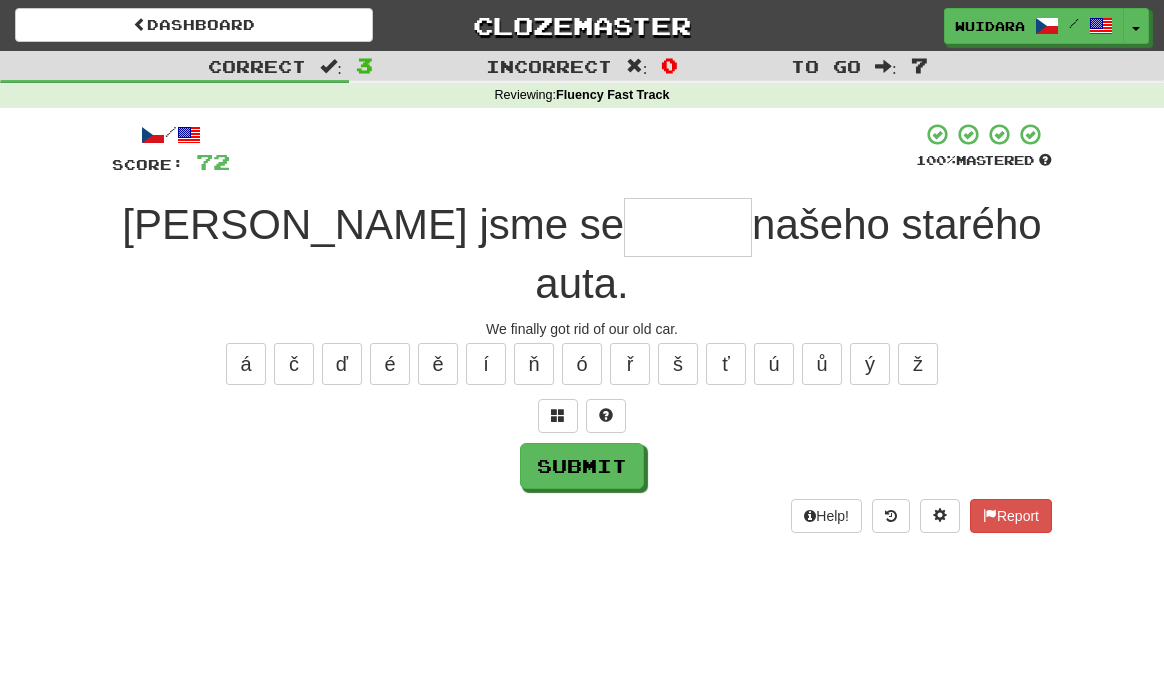type on "*" 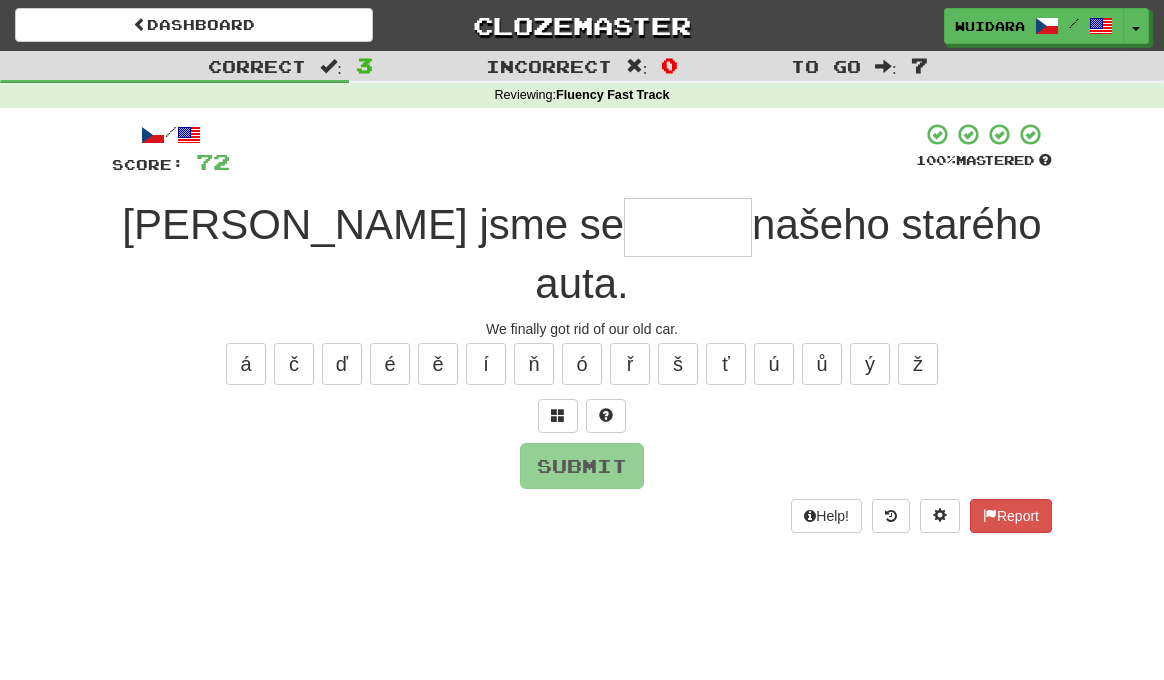 type on "*" 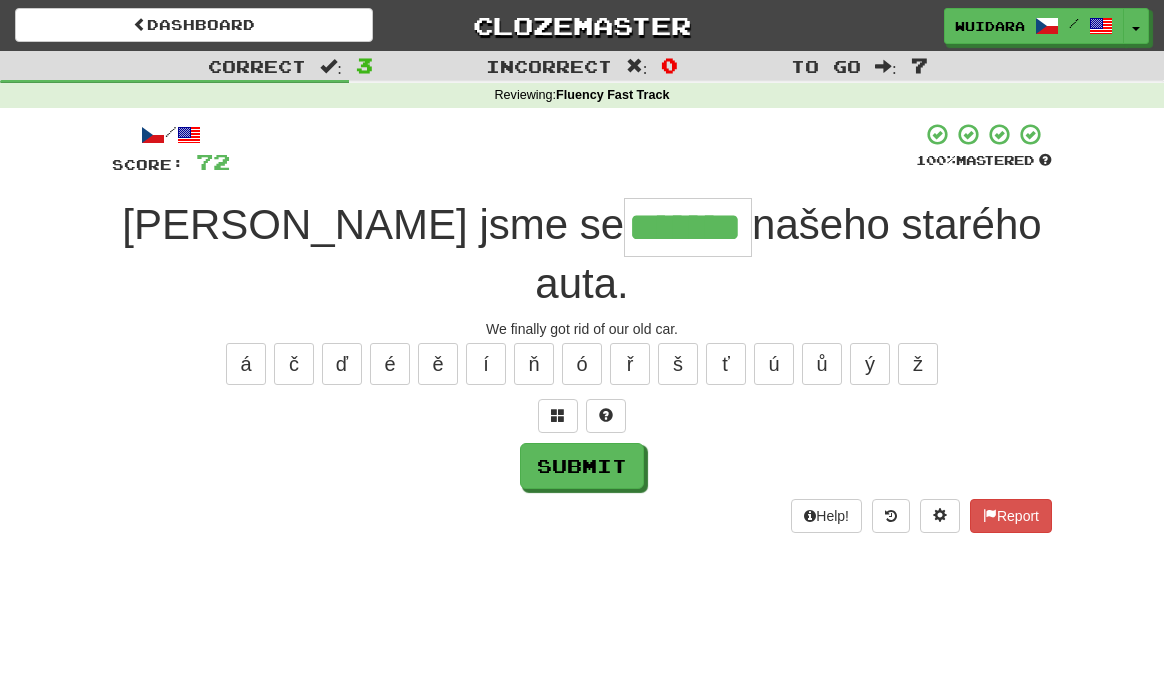 type on "*******" 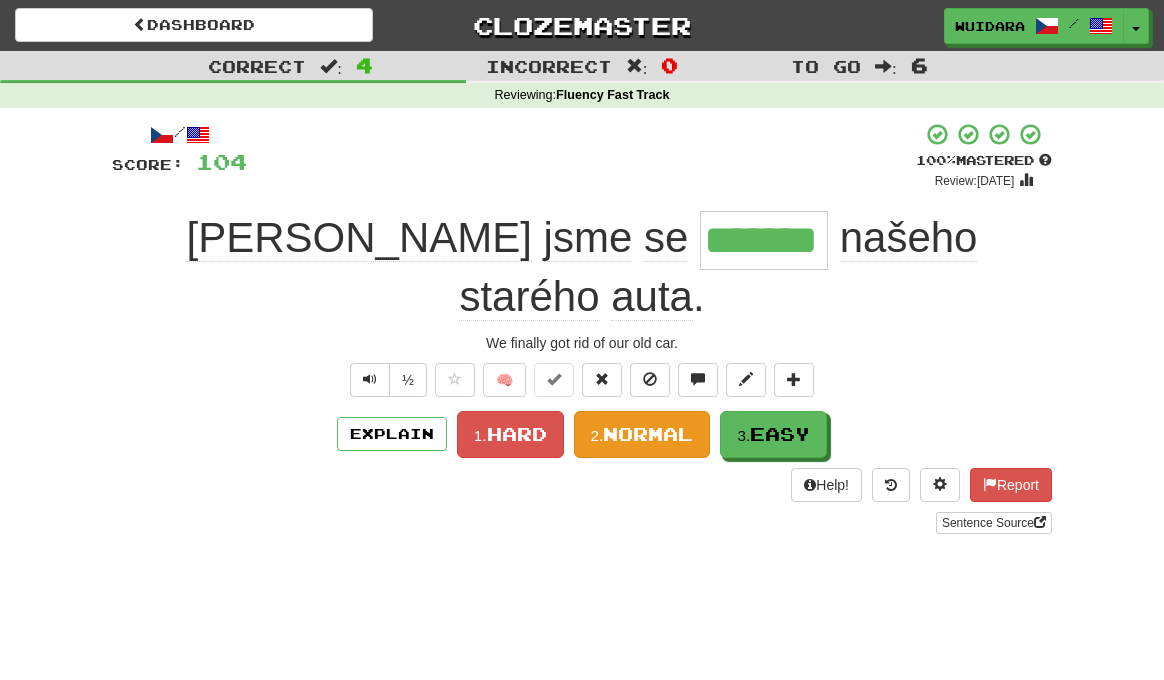 click on "Normal" at bounding box center [648, 434] 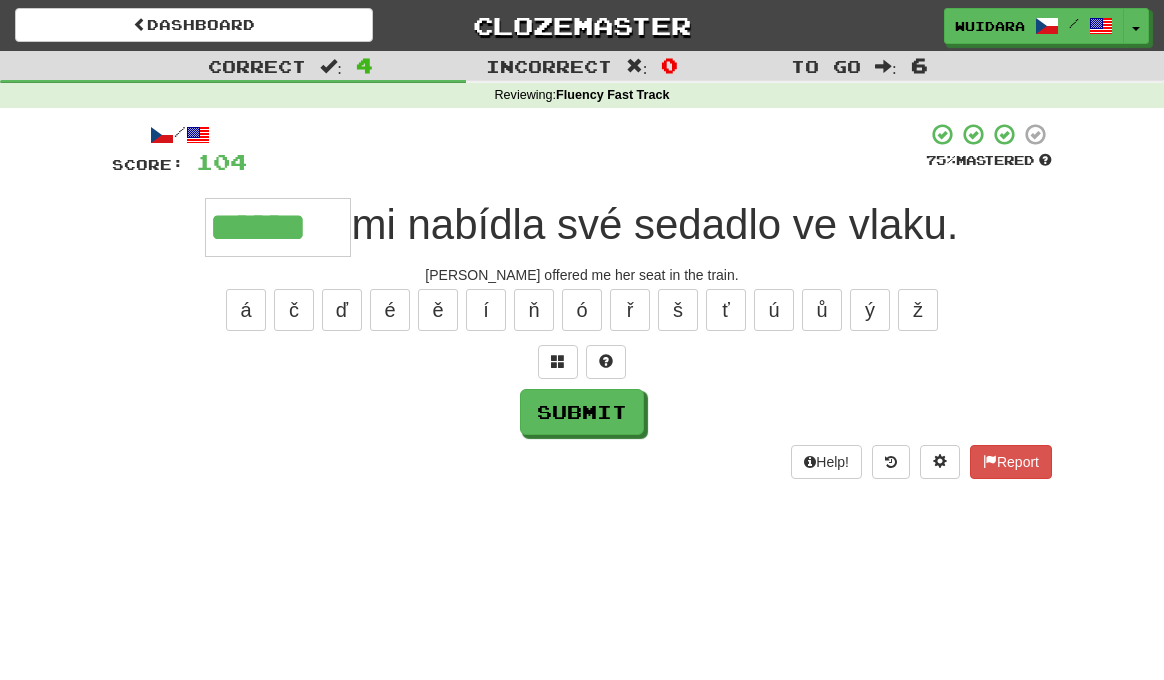 type on "******" 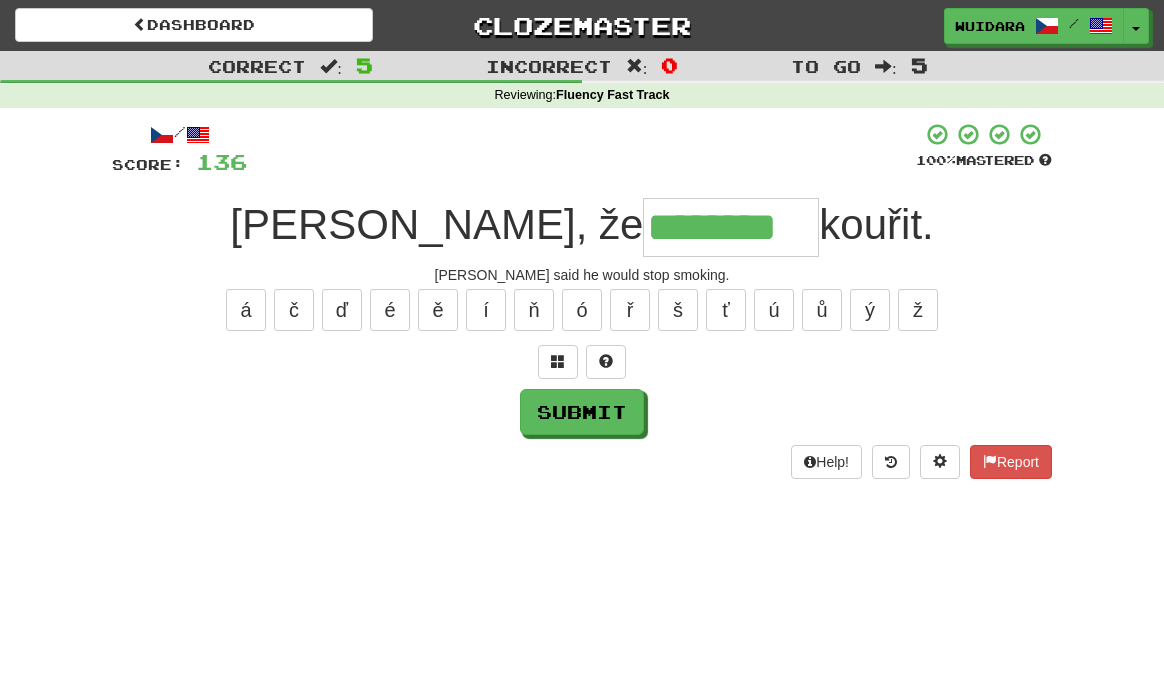 type on "********" 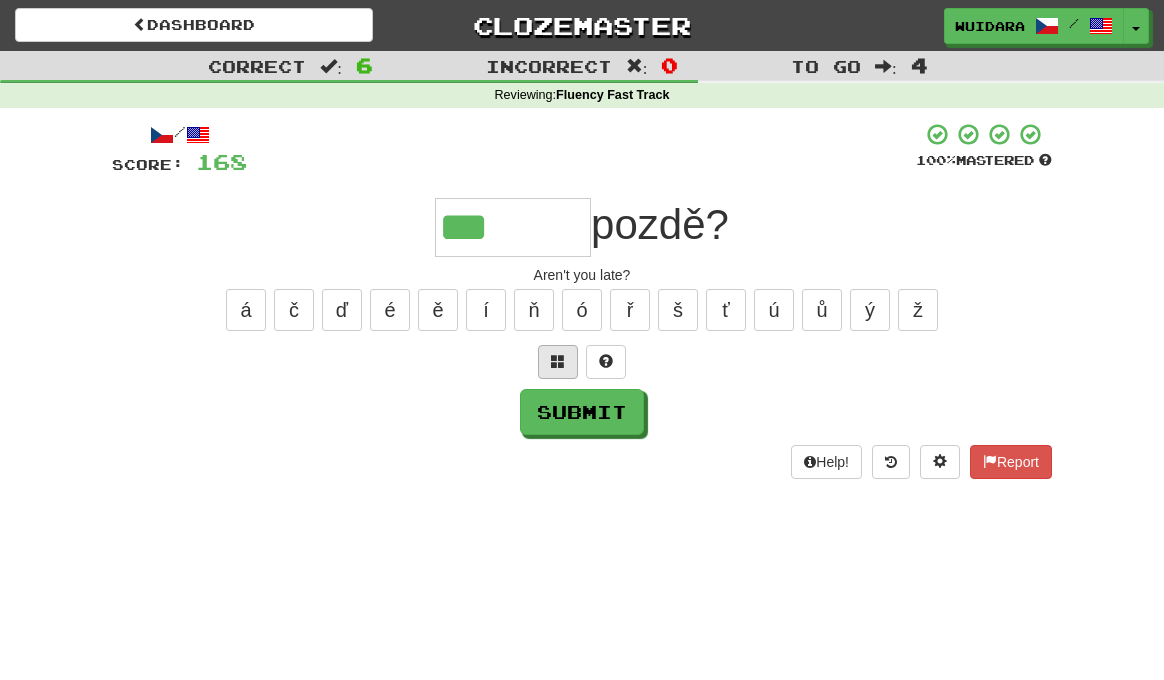 click at bounding box center [558, 362] 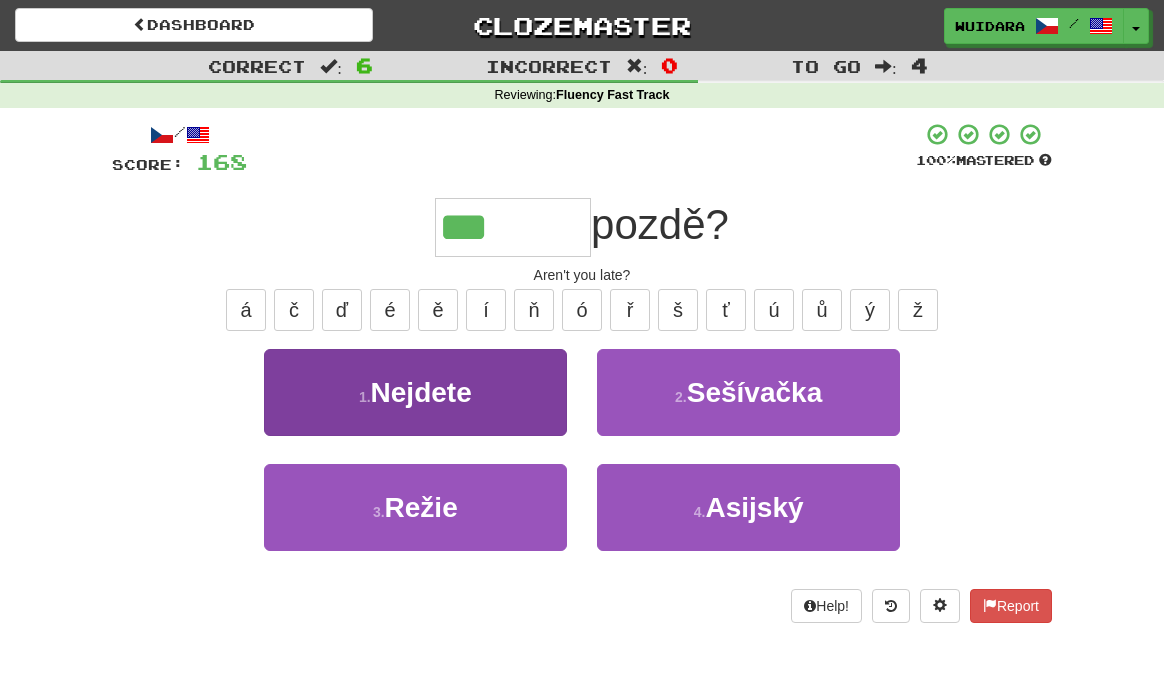 click on "1 .  Nejdete" at bounding box center [415, 392] 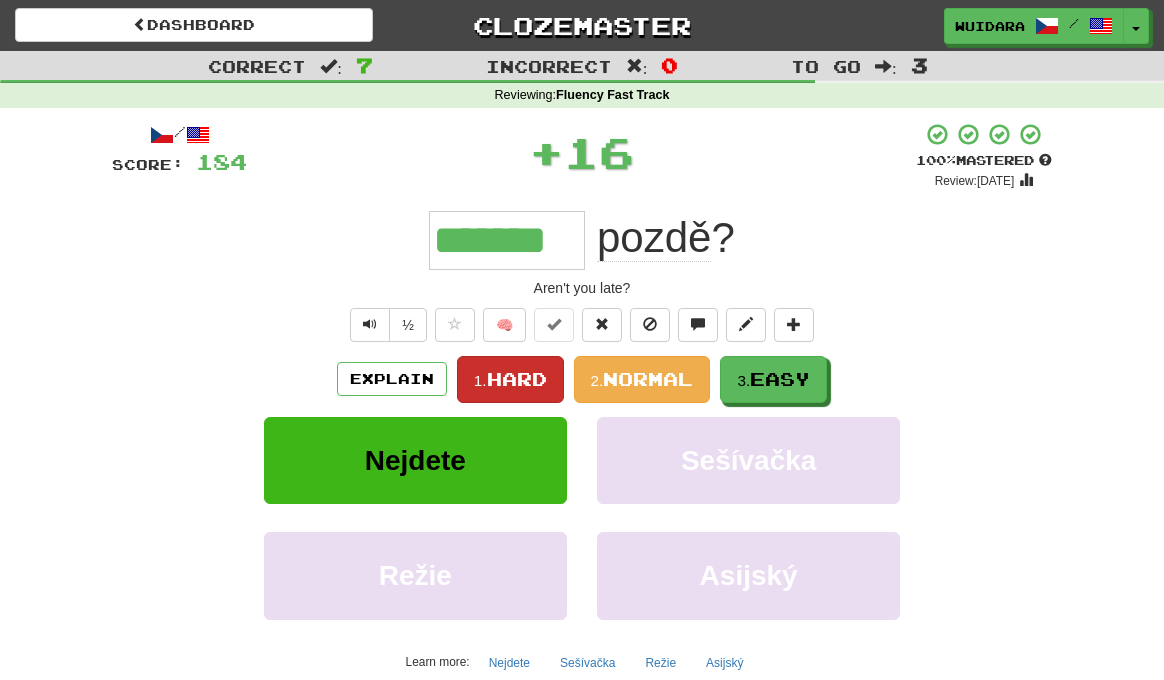 click on "Hard" at bounding box center [517, 379] 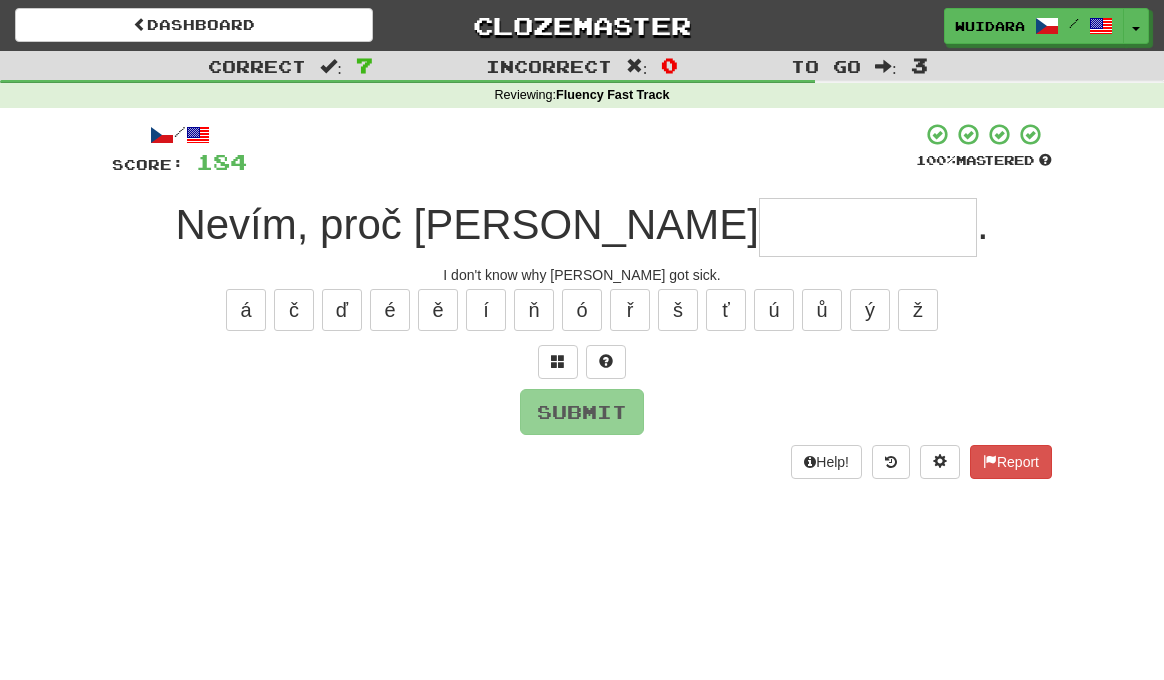 type on "*" 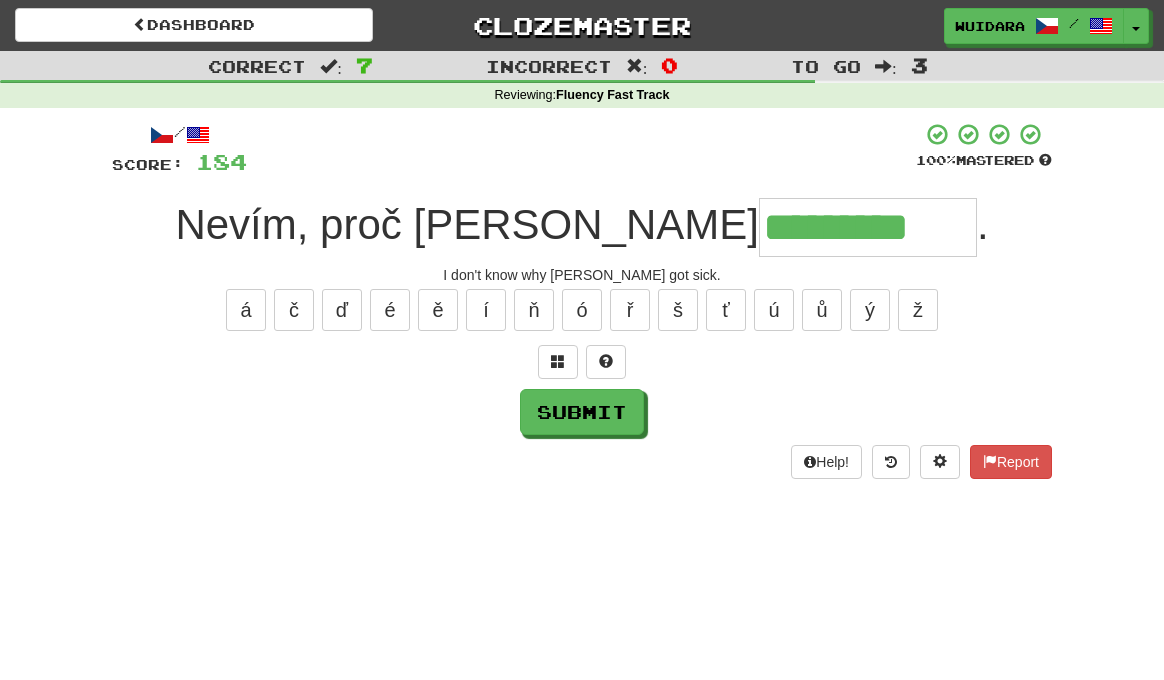 type on "*********" 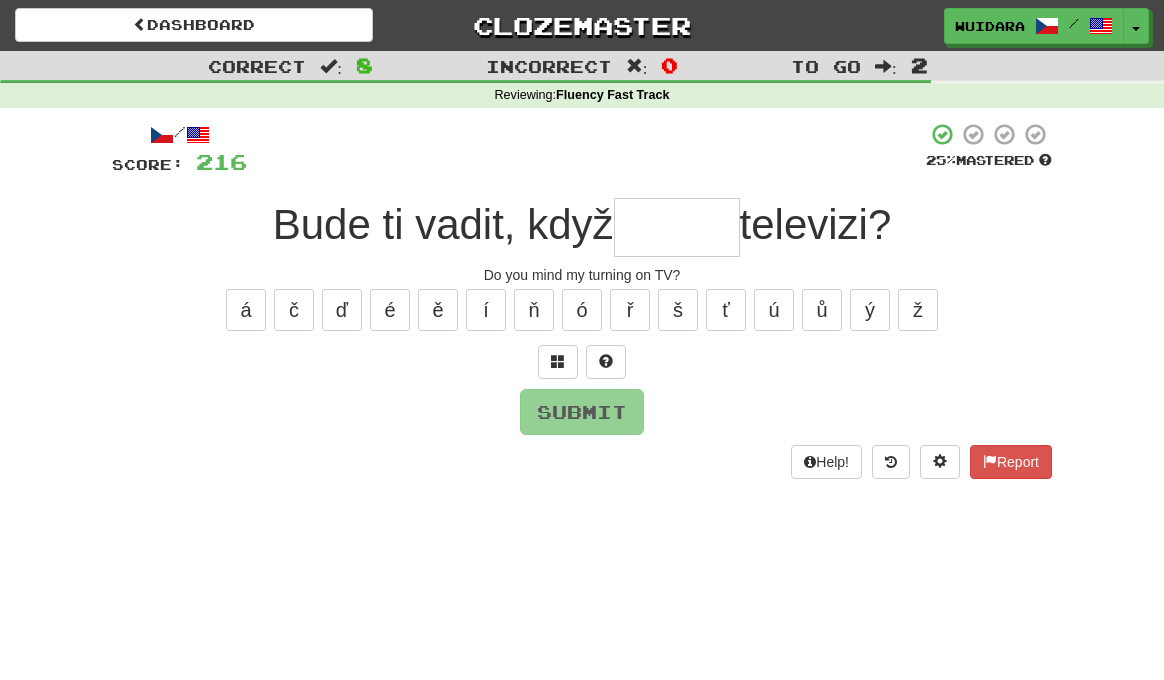 type on "*" 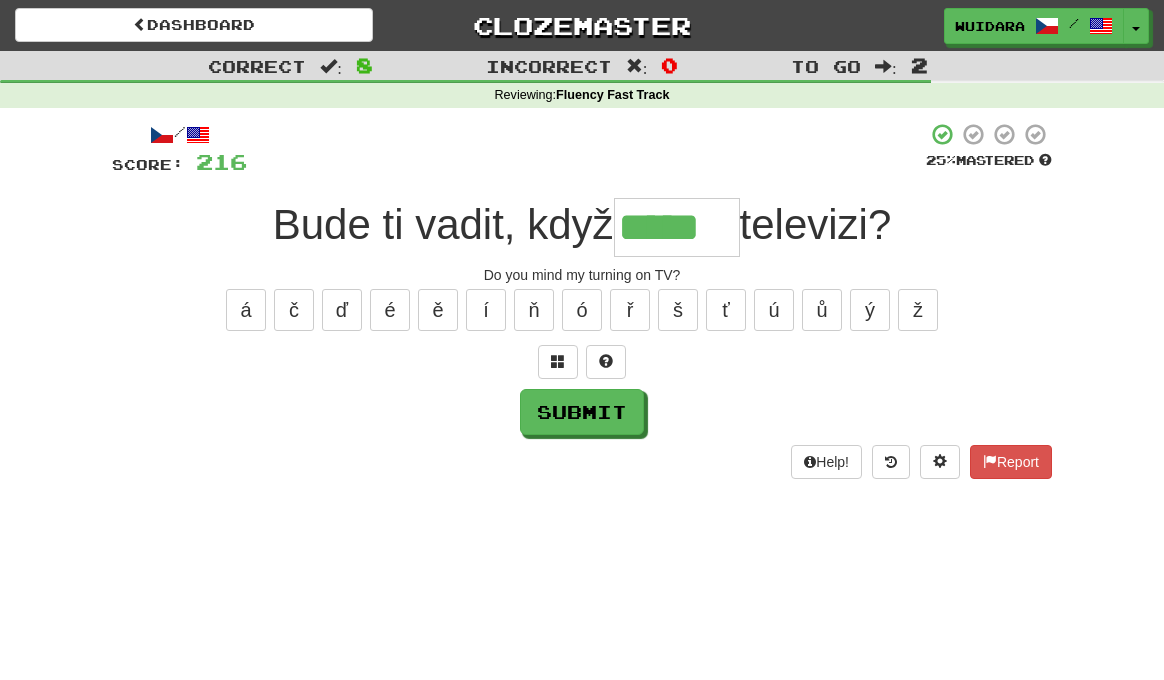type on "*****" 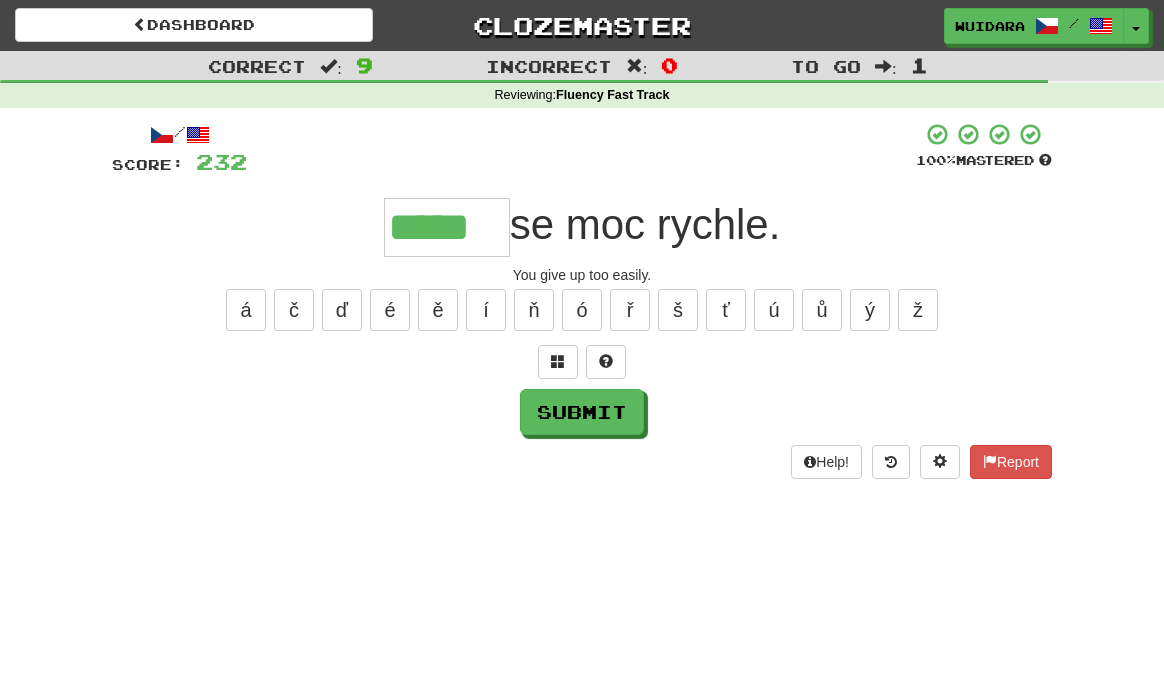 type on "*****" 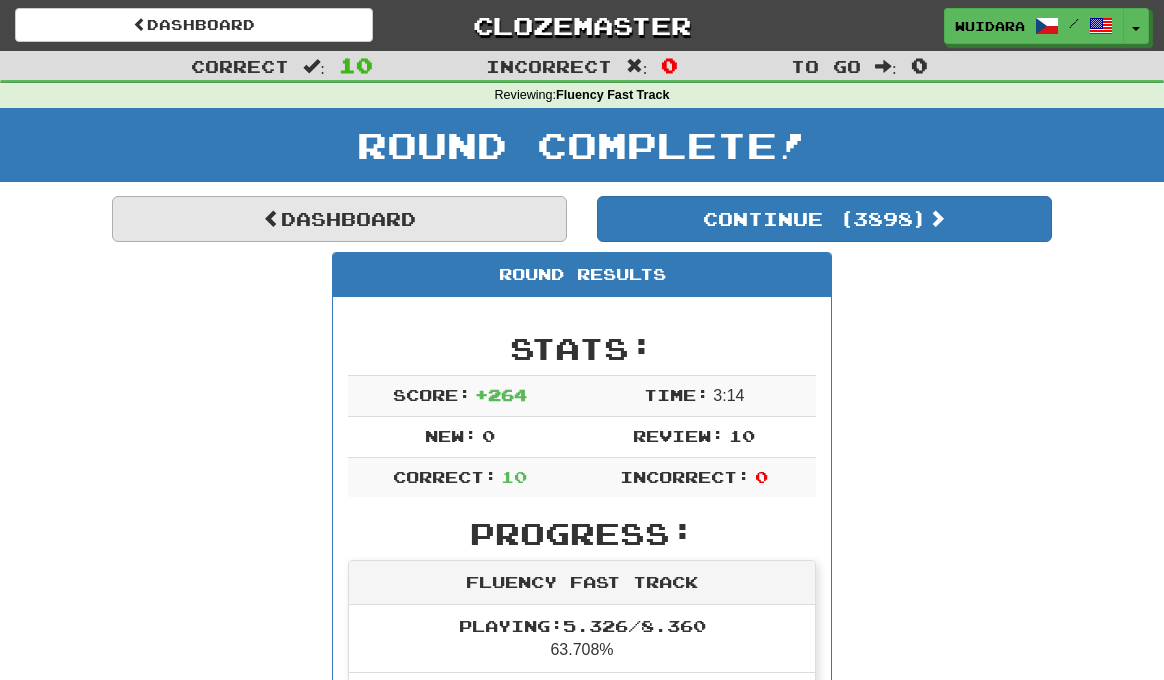 click on "Dashboard" at bounding box center (339, 219) 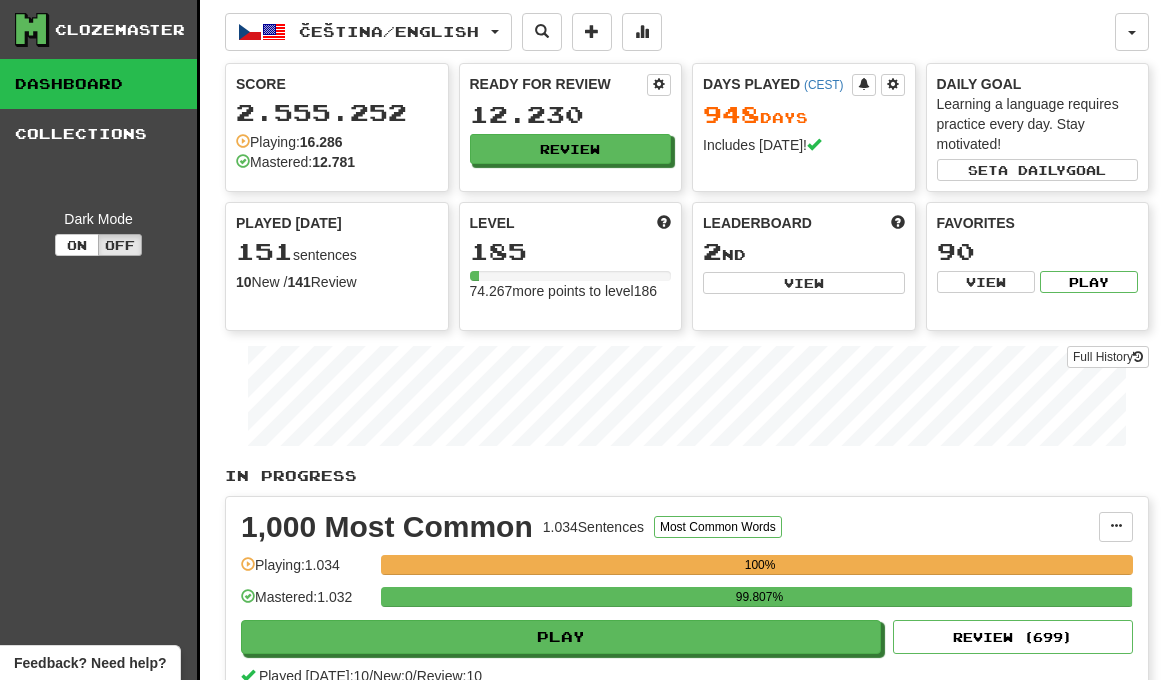 scroll, scrollTop: 0, scrollLeft: 0, axis: both 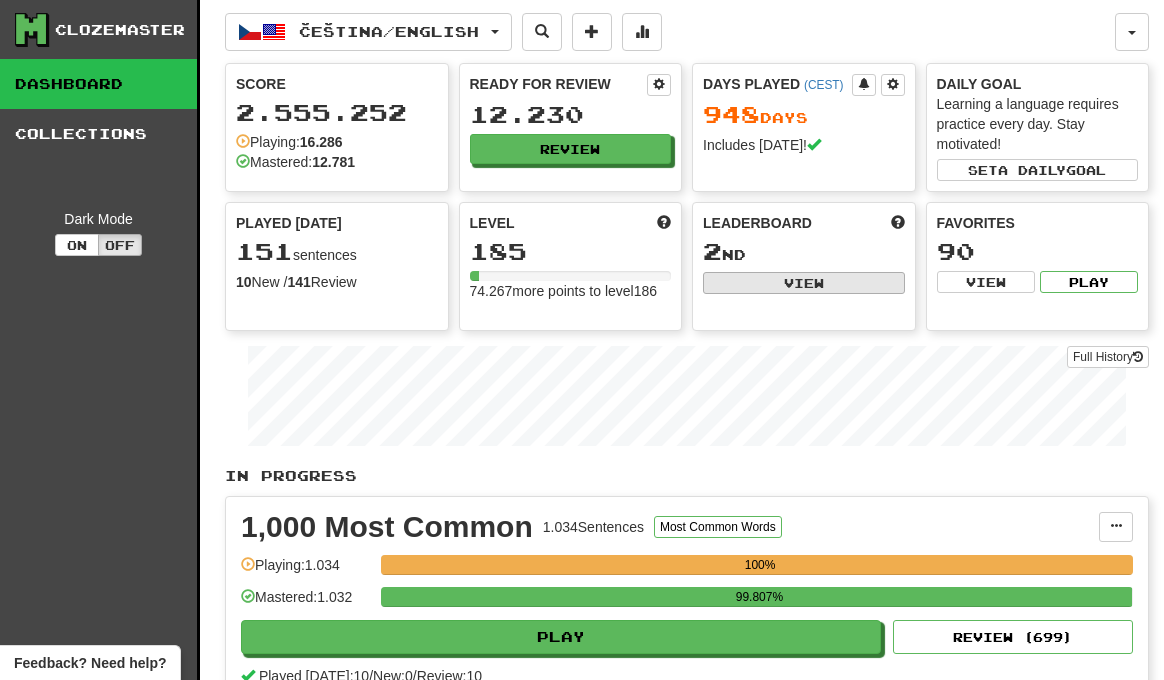 click on "View" at bounding box center [804, 283] 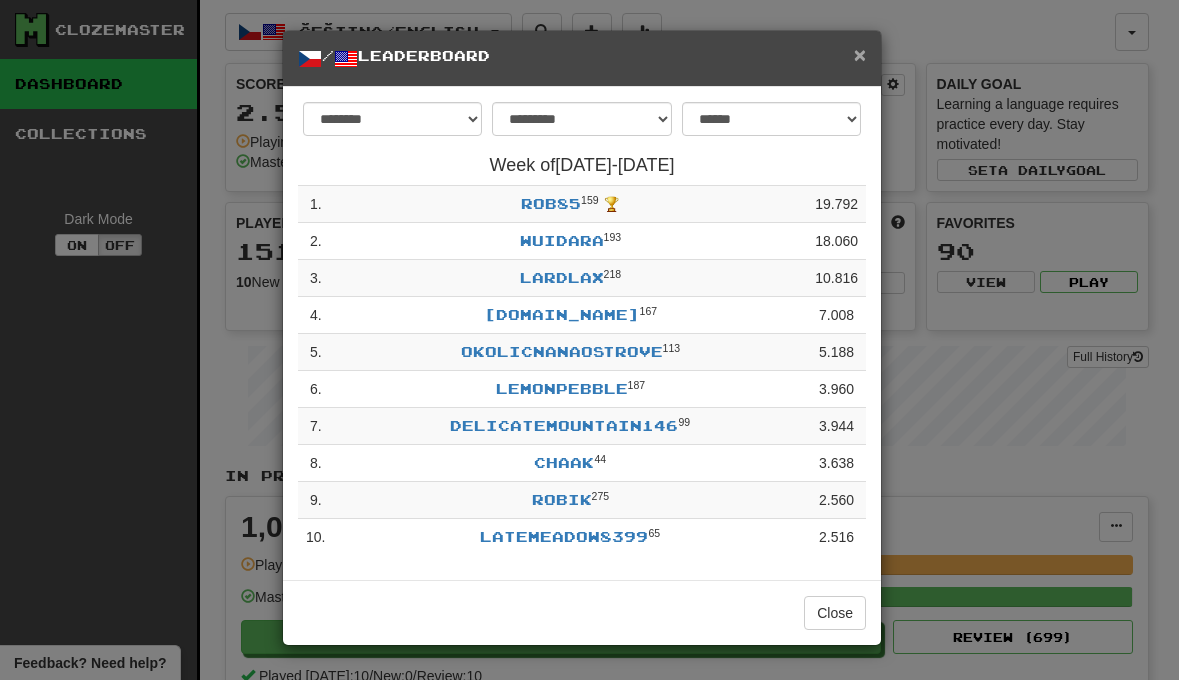 click on "×" at bounding box center (860, 54) 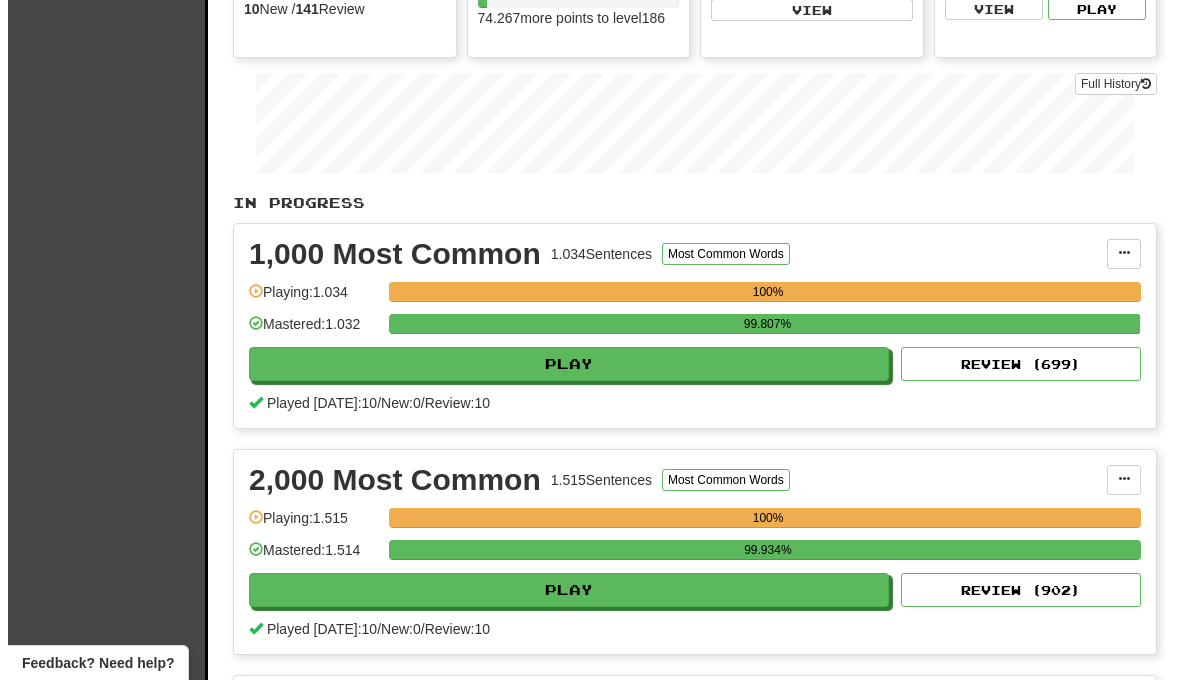 scroll, scrollTop: 316, scrollLeft: 0, axis: vertical 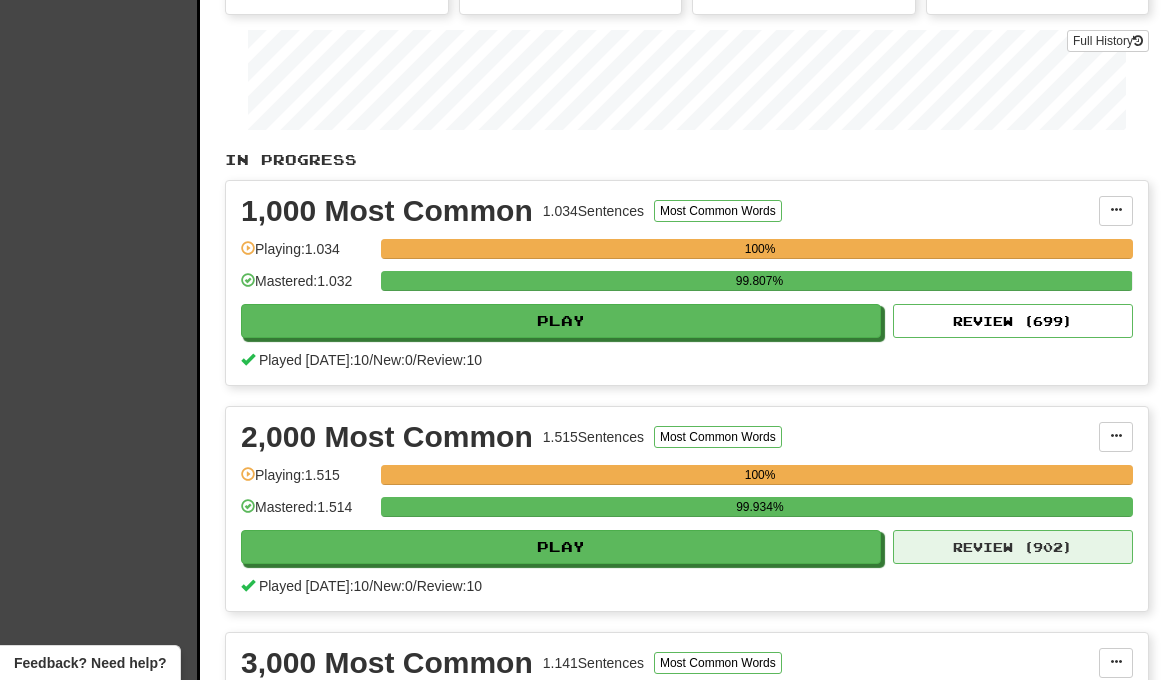 click on "Review ( 902 )" at bounding box center [1013, 547] 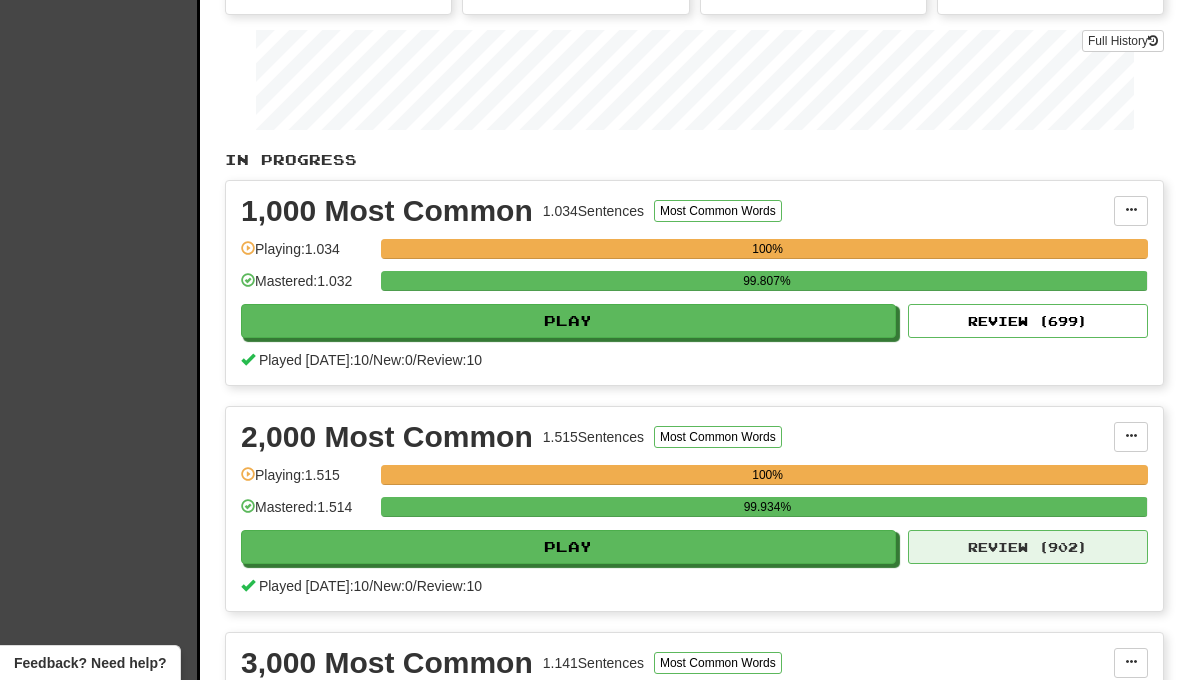 select on "**" 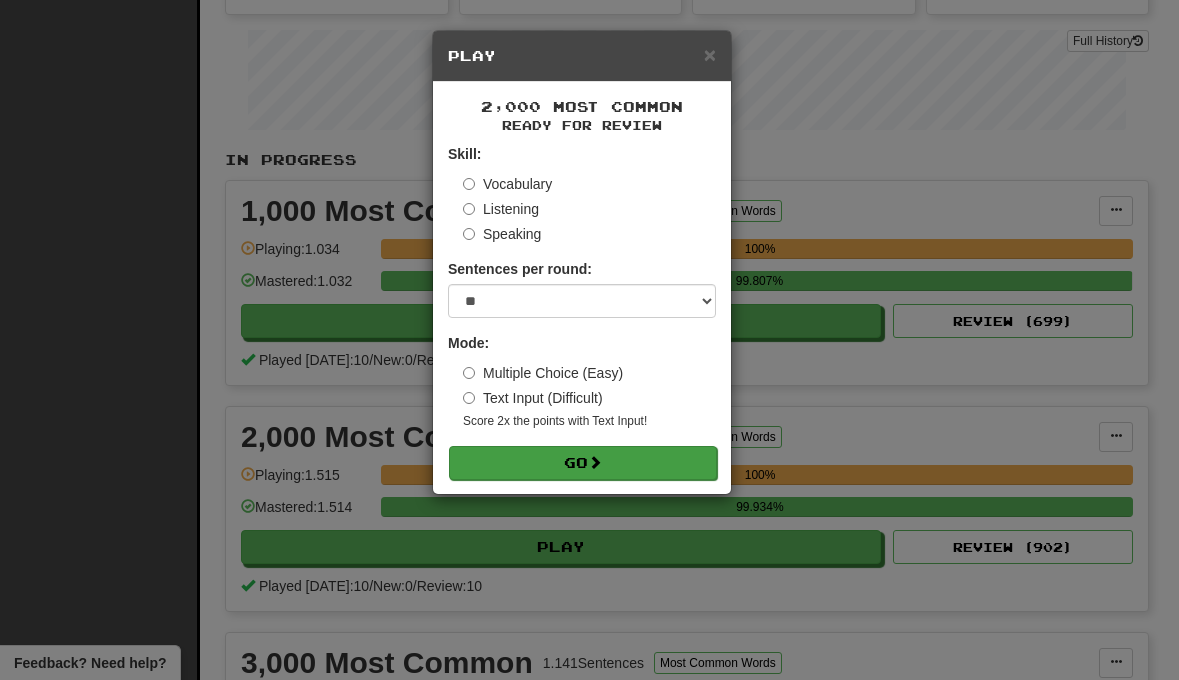 click on "Go" at bounding box center (583, 463) 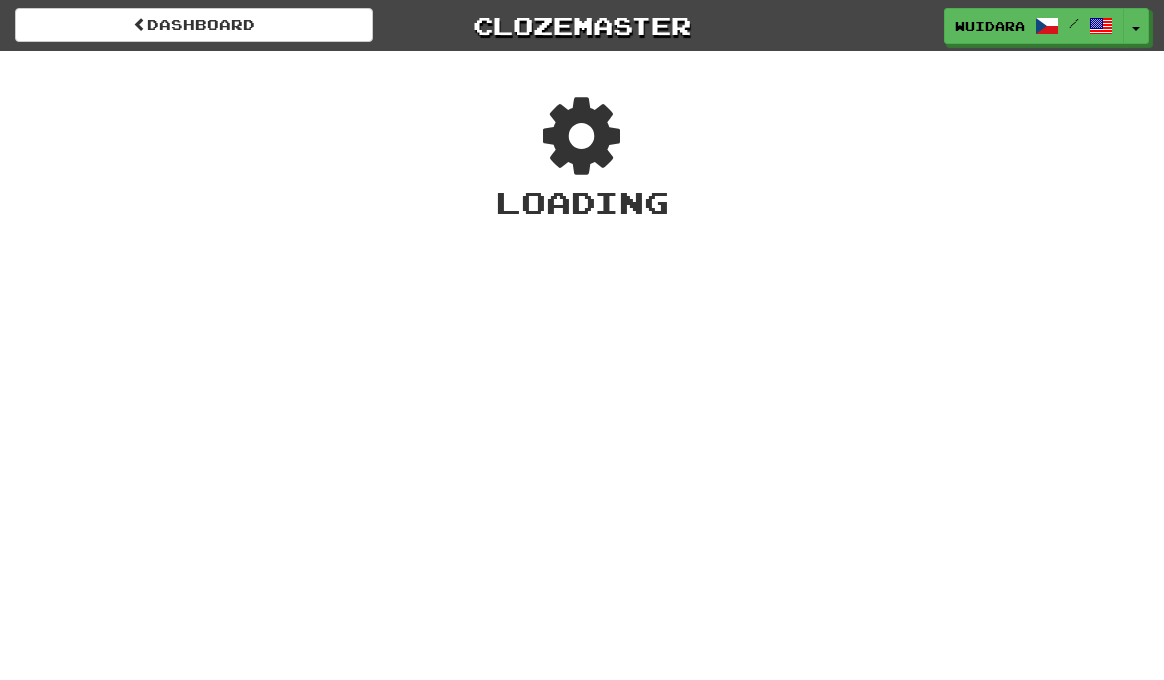 scroll, scrollTop: 0, scrollLeft: 0, axis: both 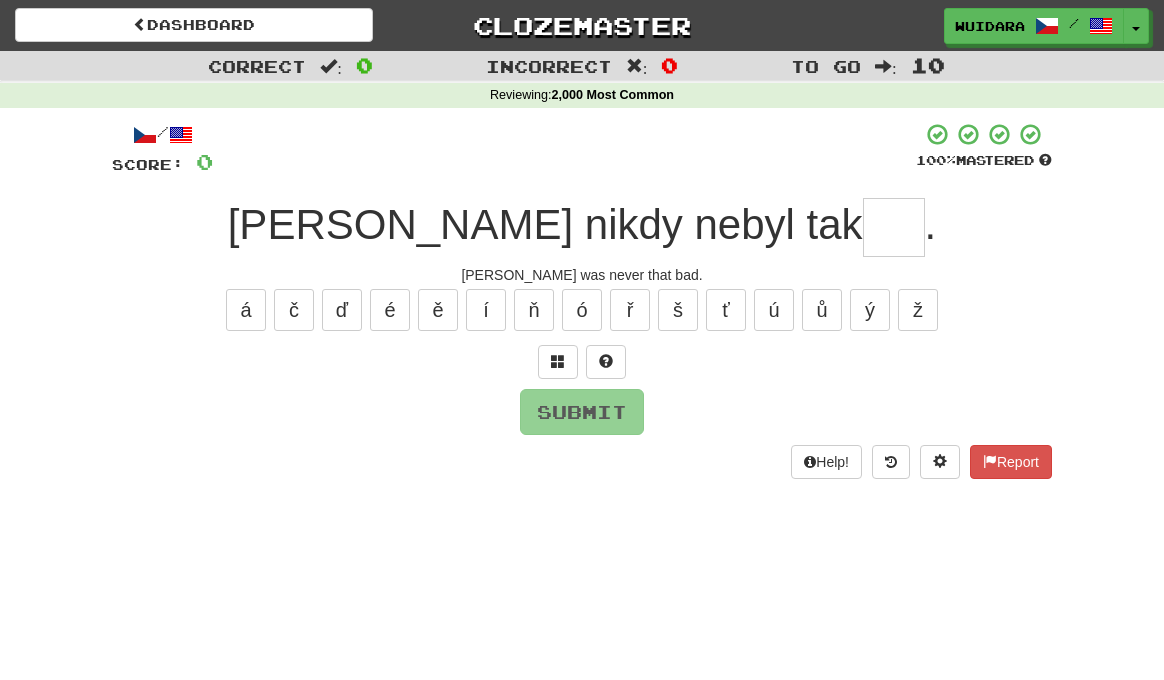 type on "*" 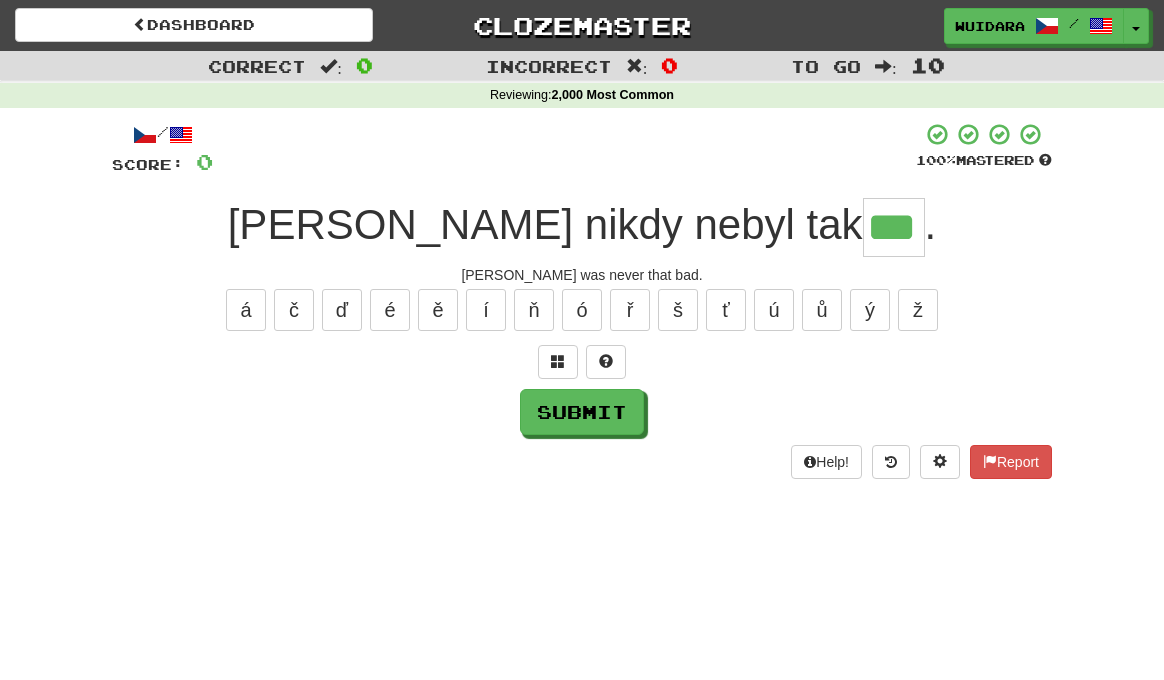 type on "***" 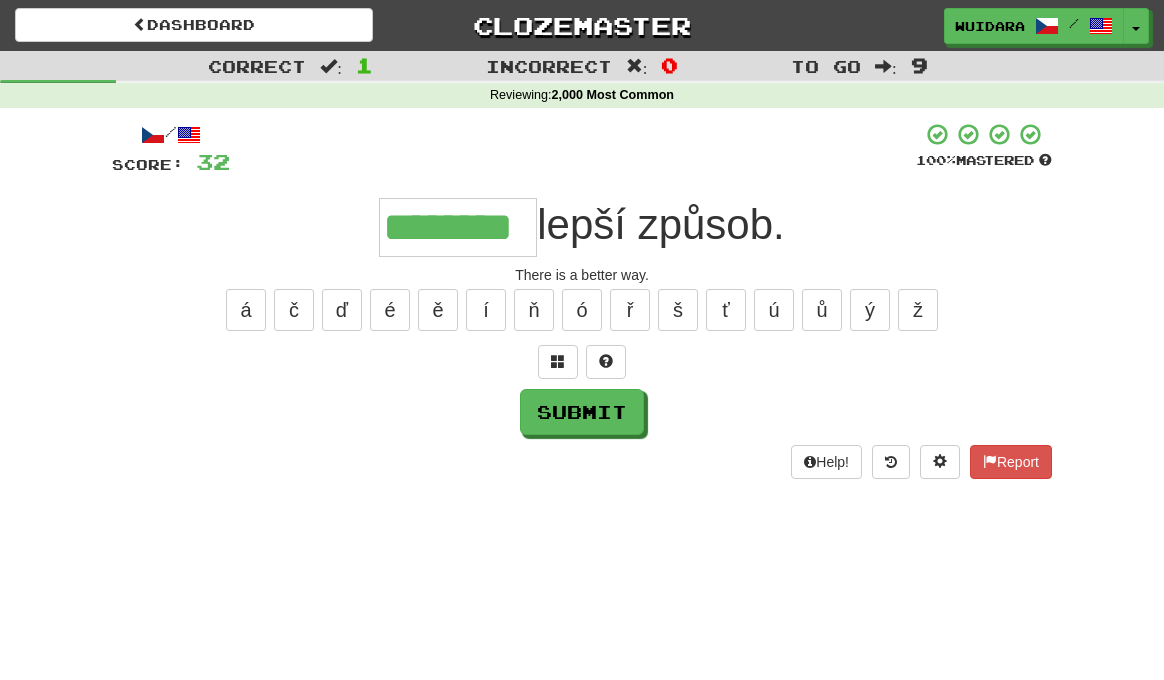 type on "********" 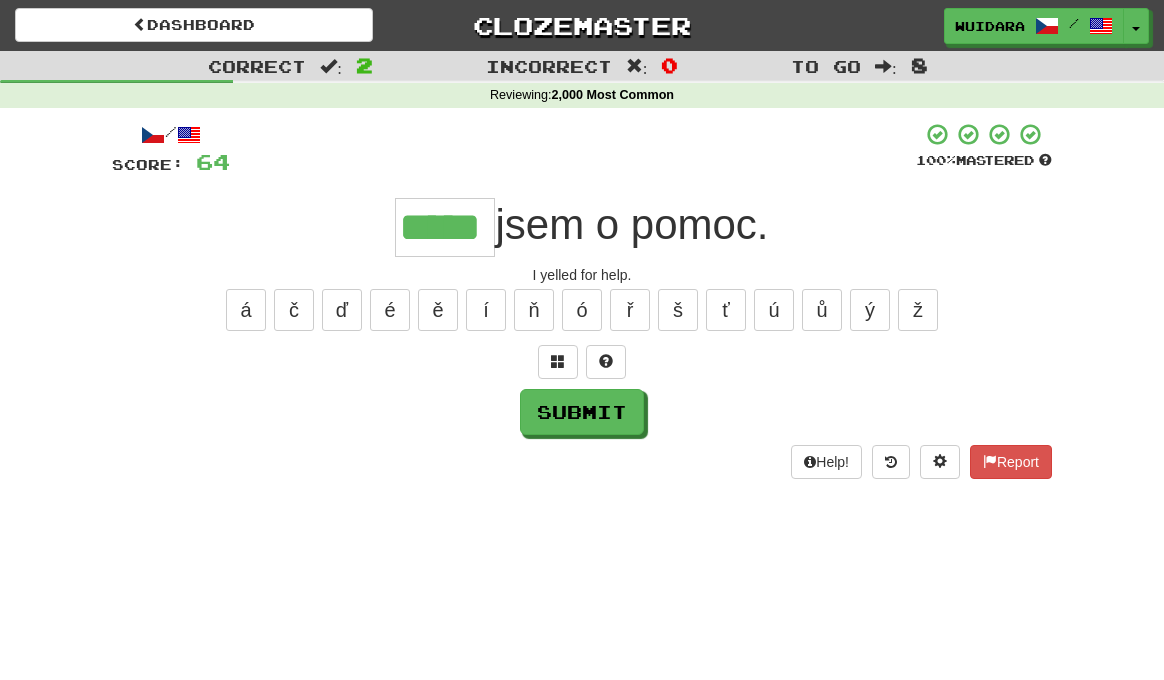 type on "*****" 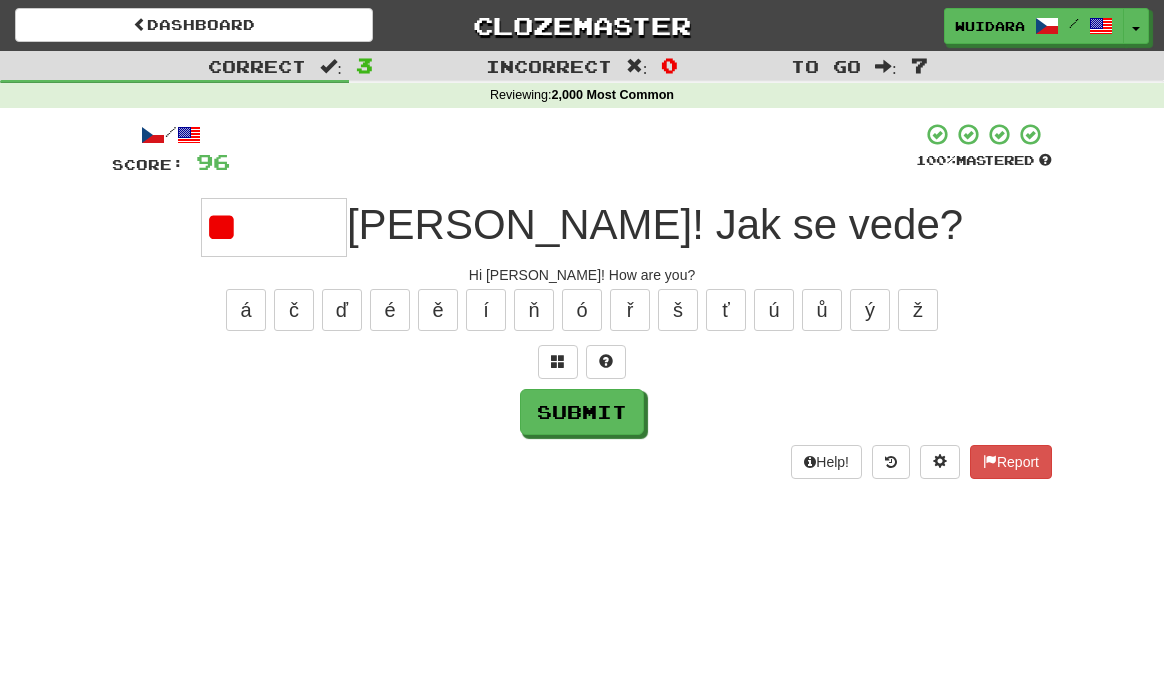 type on "*" 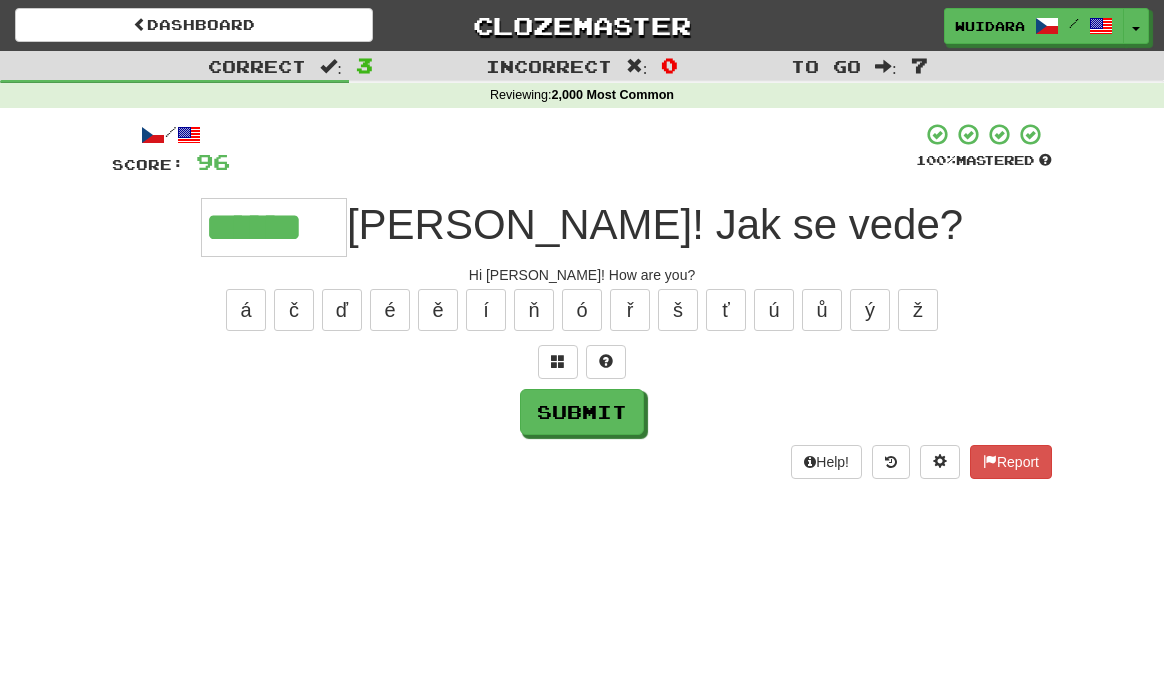 type on "******" 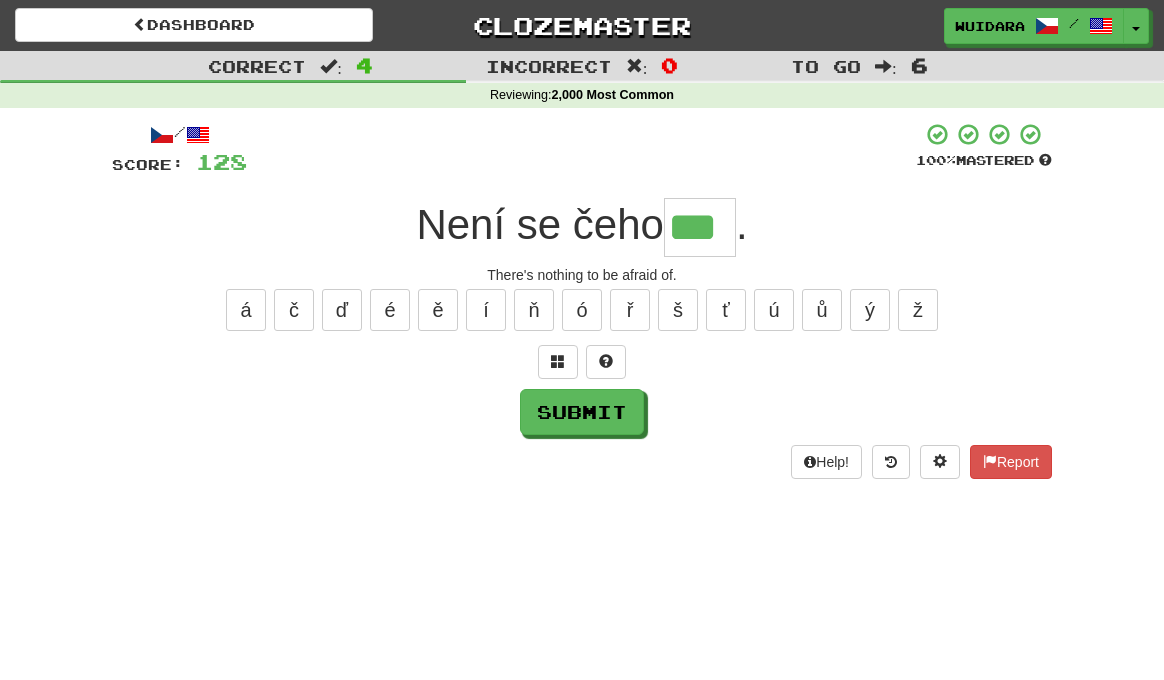 type on "***" 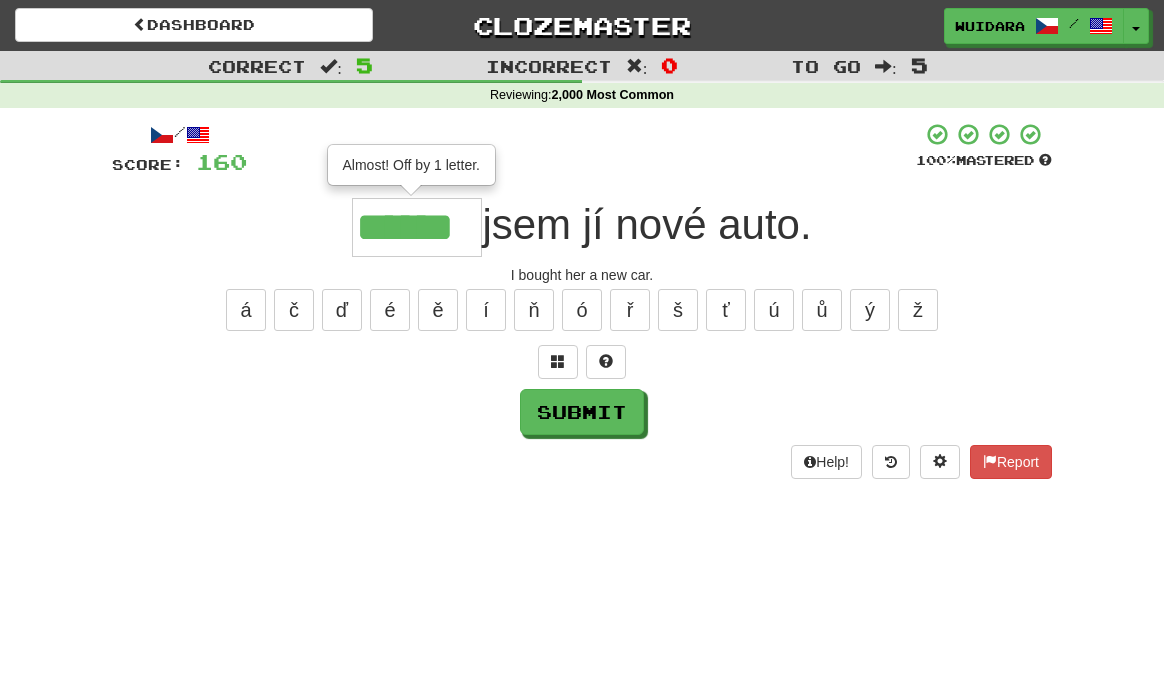 type on "******" 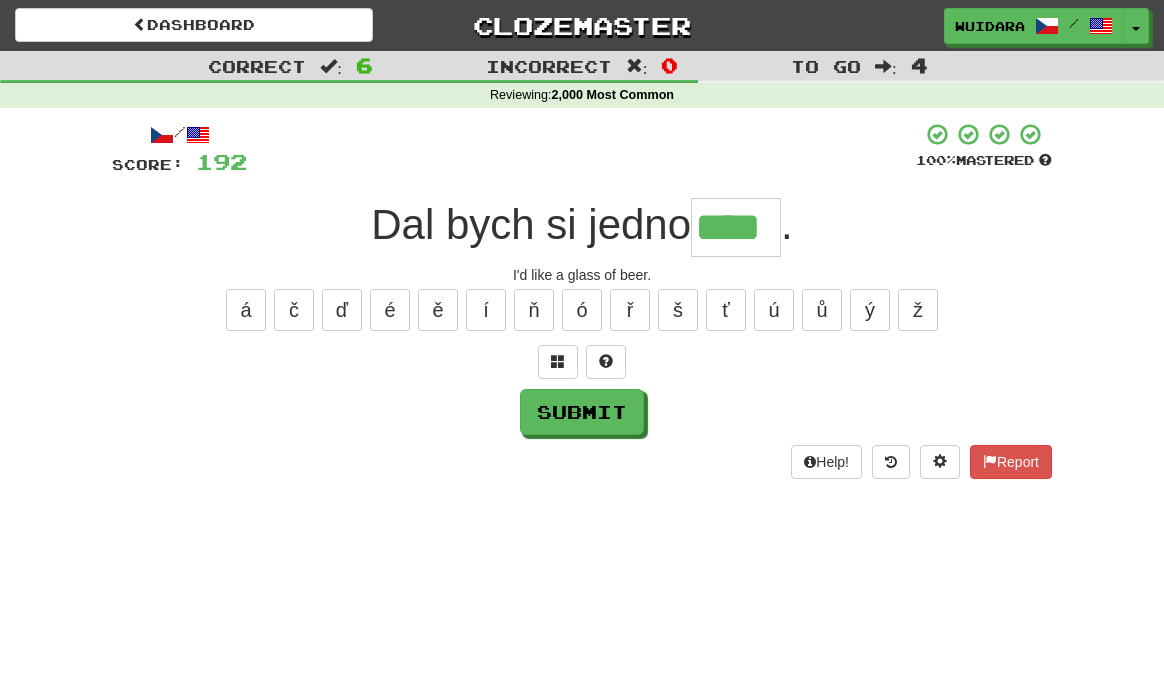 type on "****" 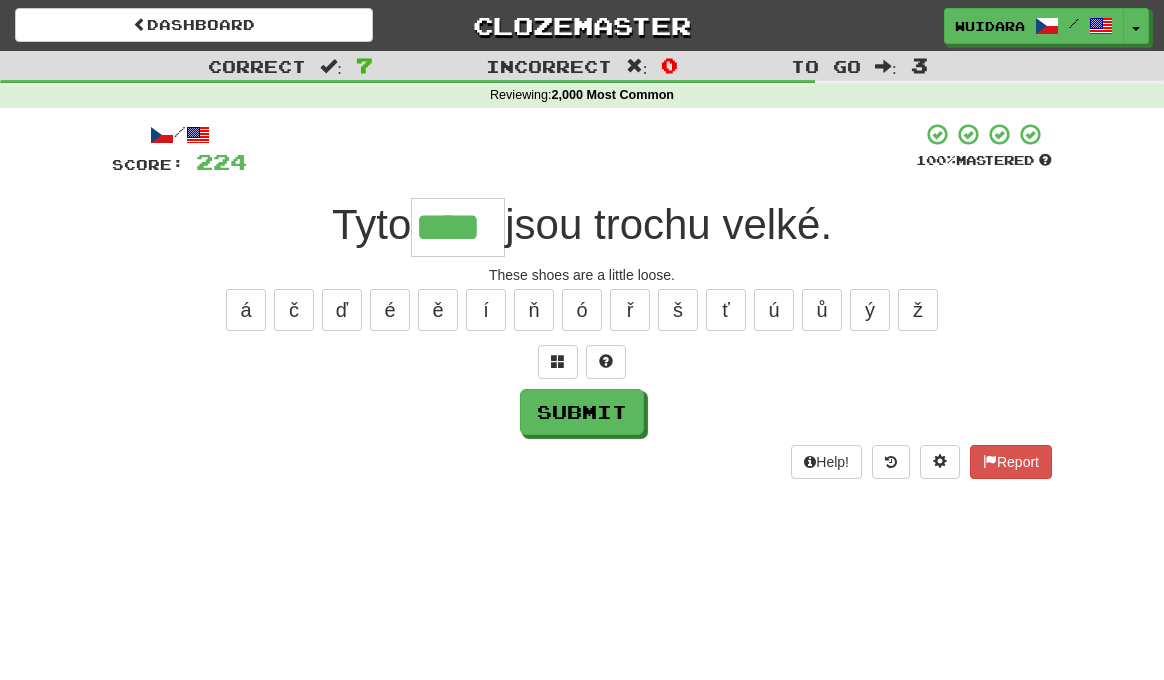 type on "****" 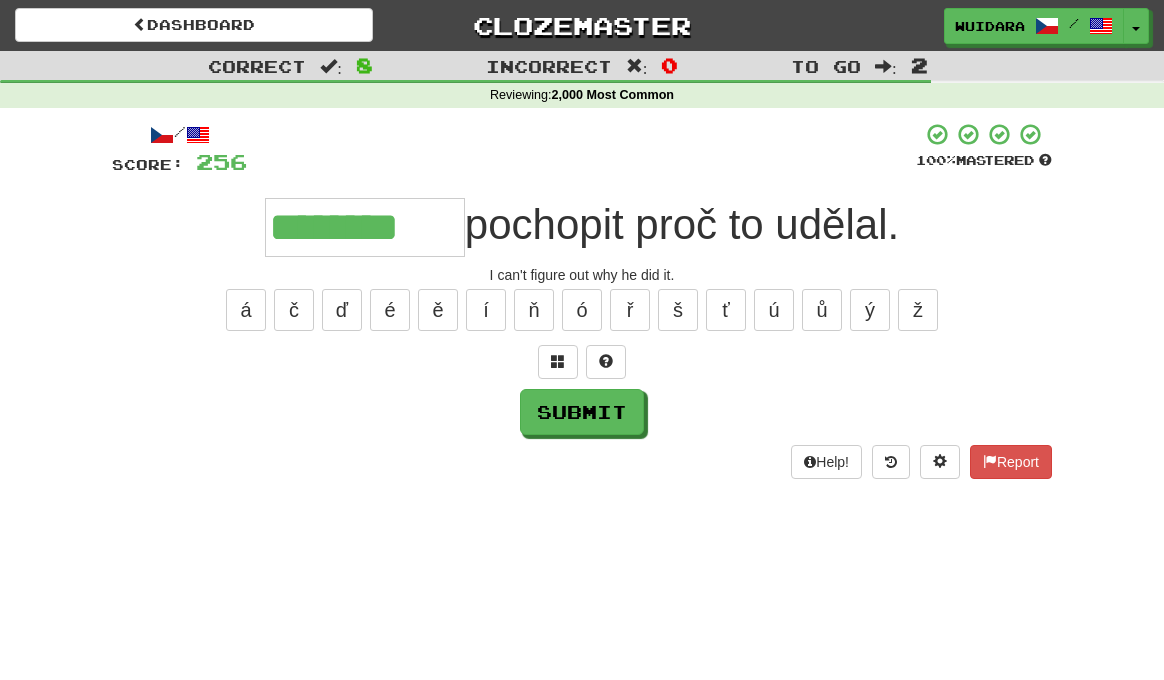 type on "********" 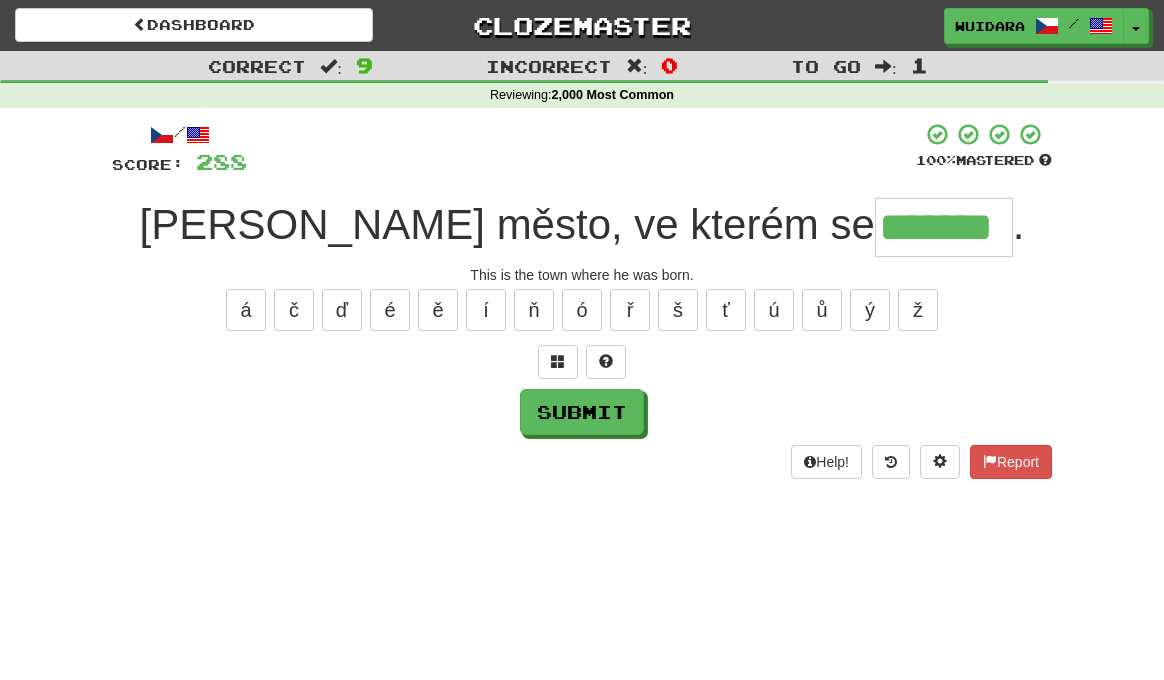 type on "*******" 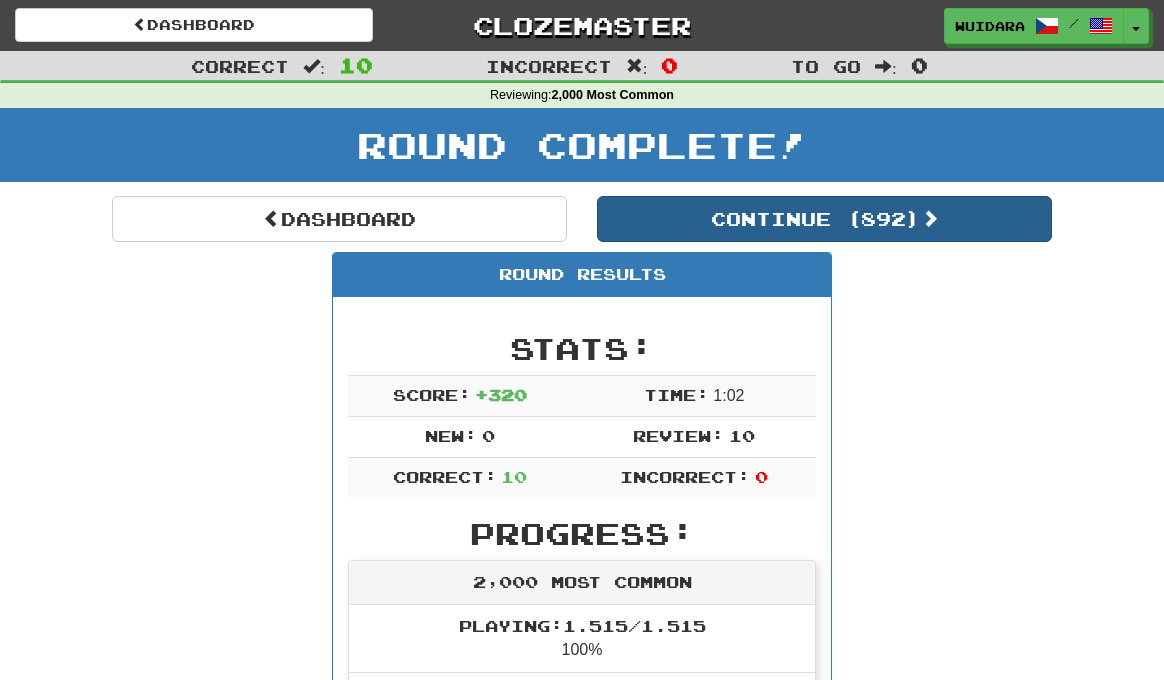 click on "Continue ( 892 )" at bounding box center (824, 219) 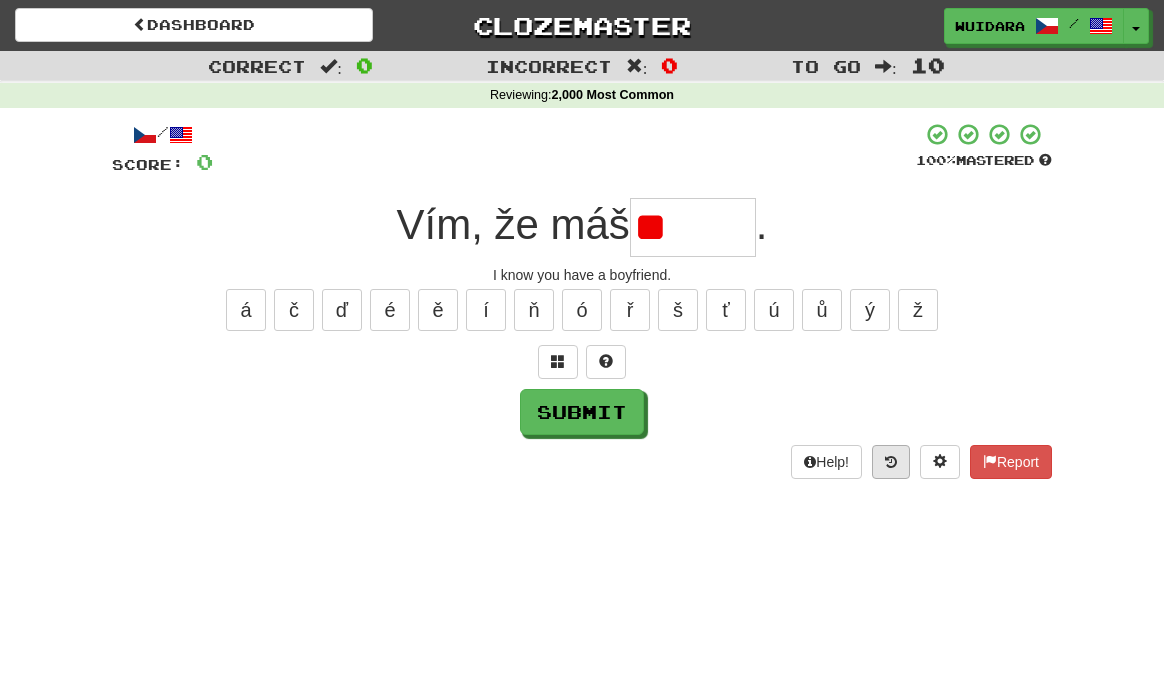 type on "*" 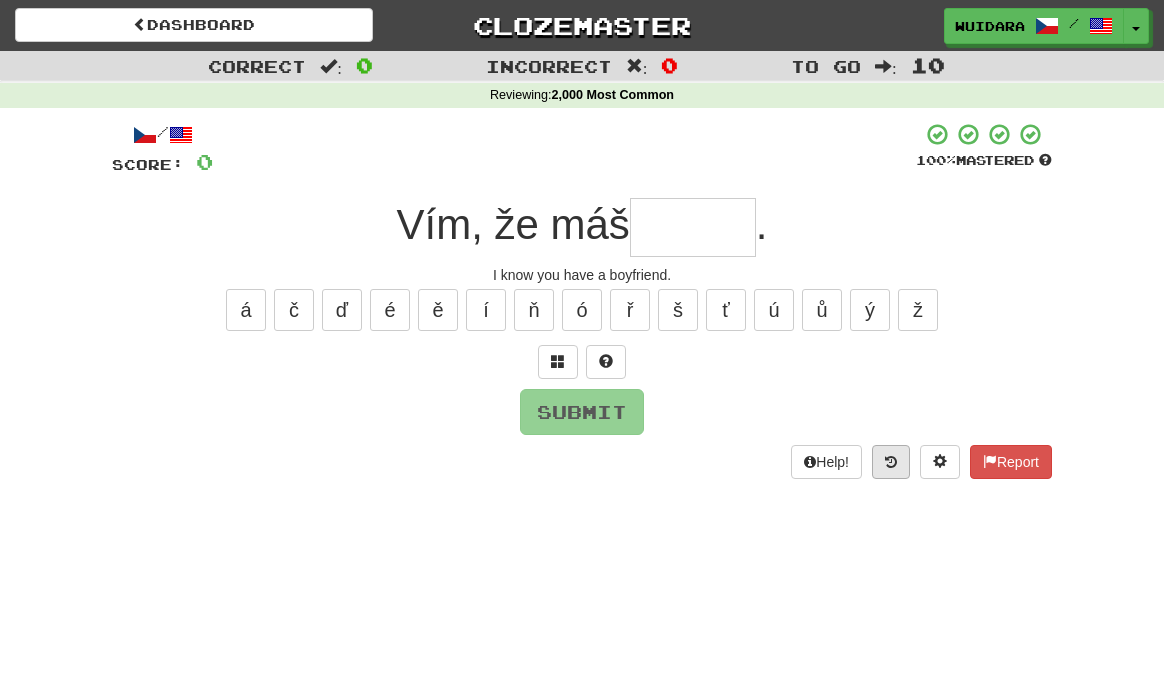type on "*" 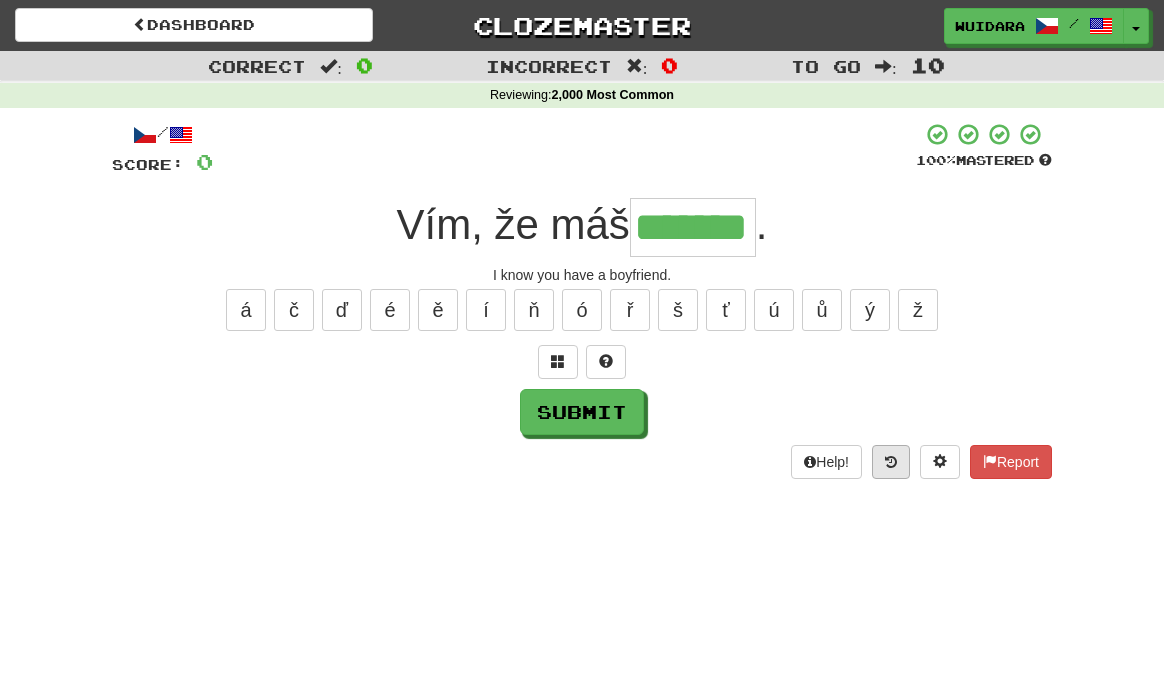 type on "*******" 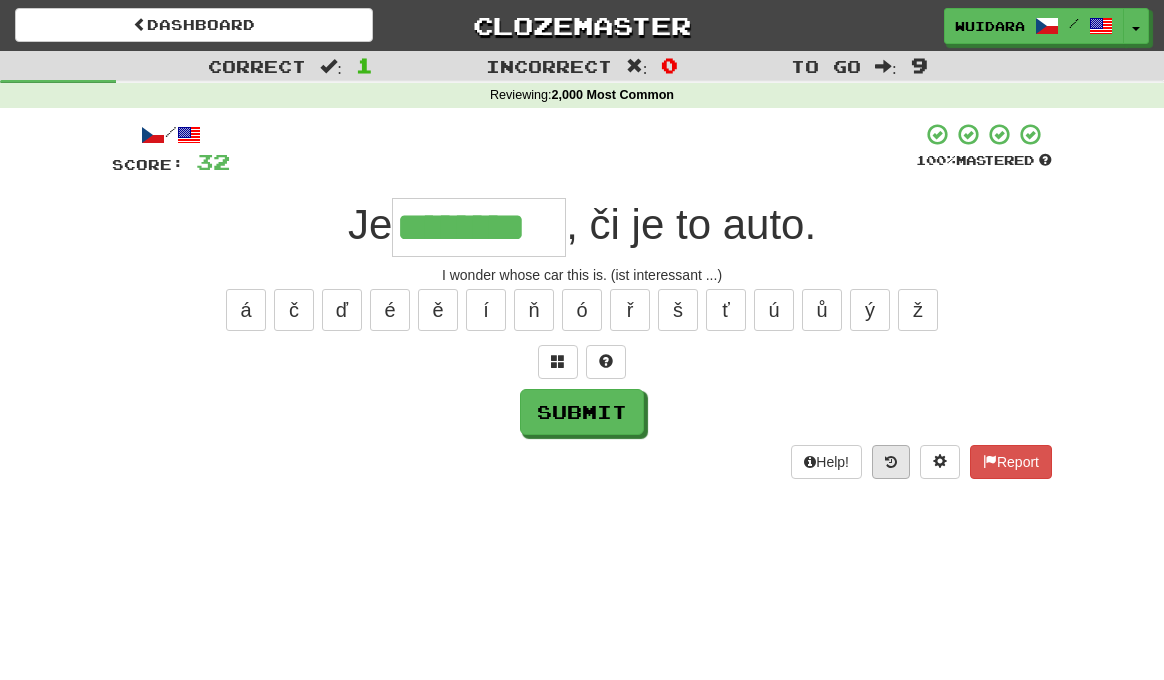 type on "********" 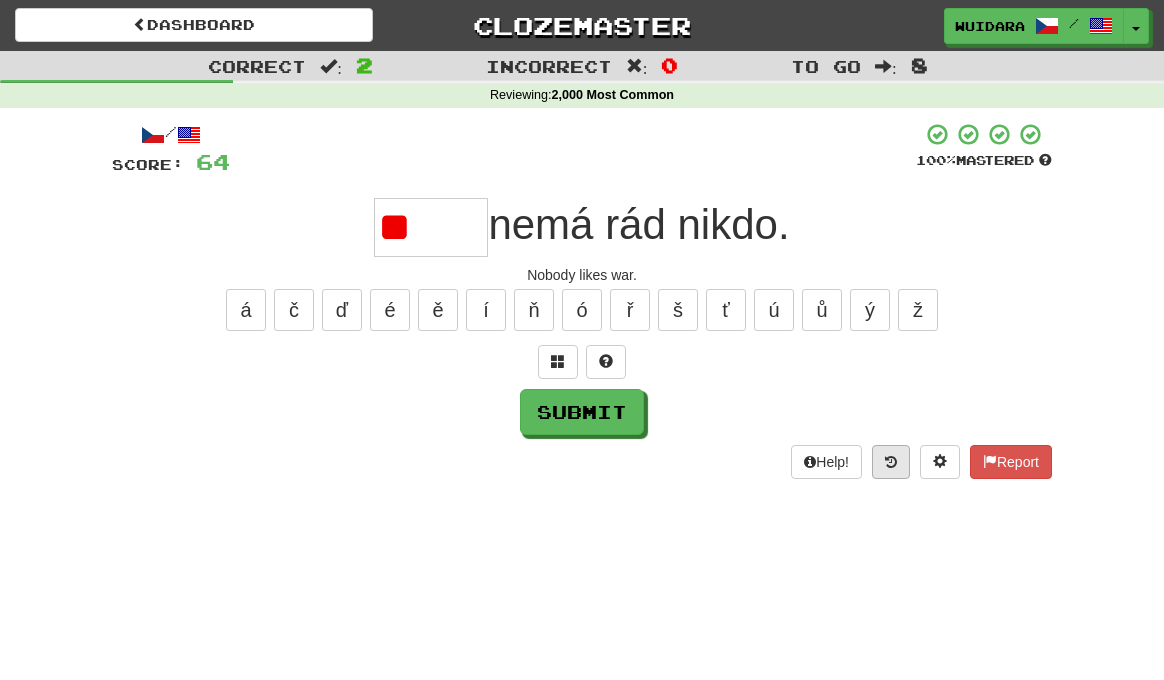 type on "*" 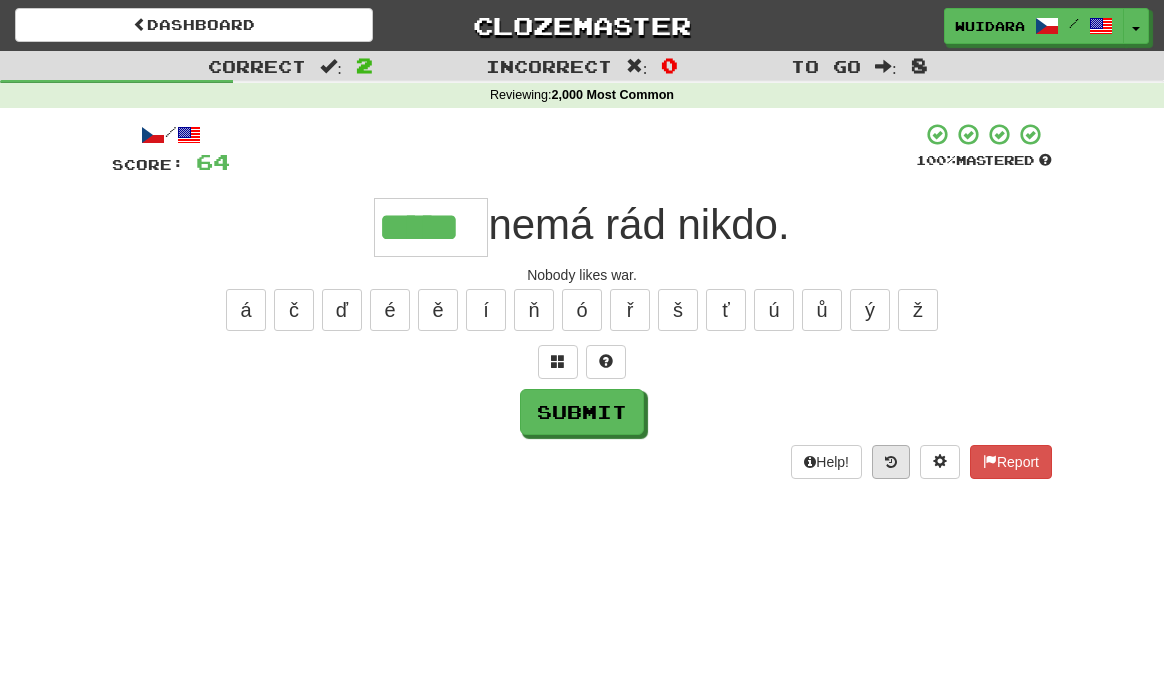 type on "*****" 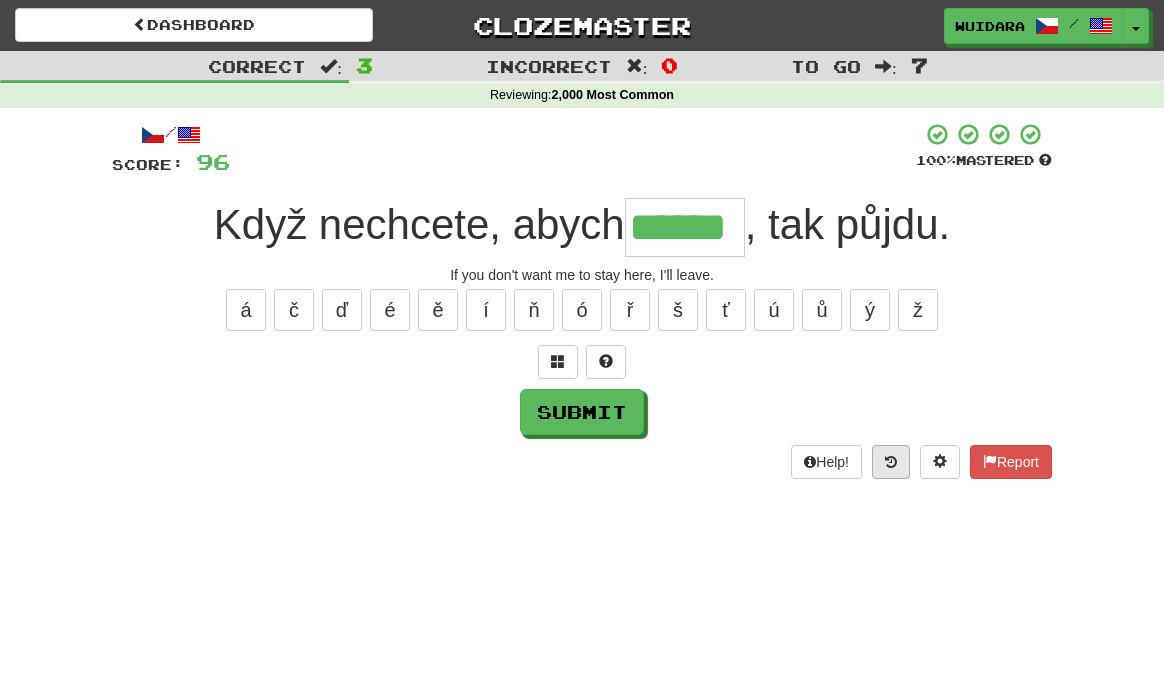 type on "******" 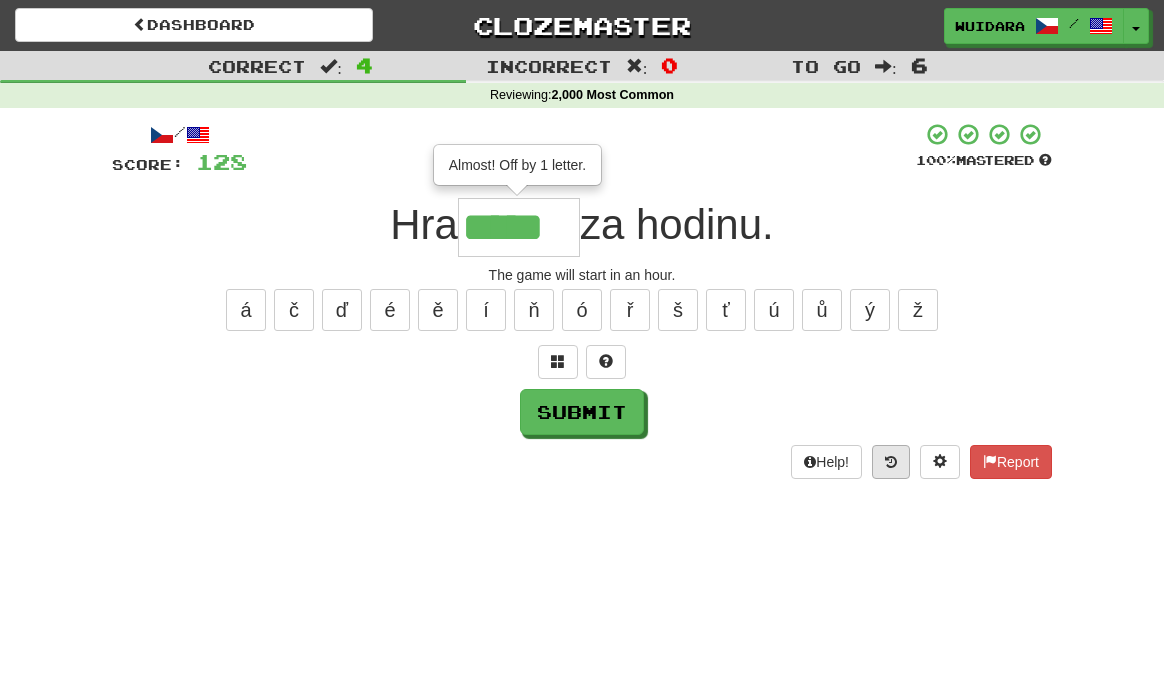 type on "*****" 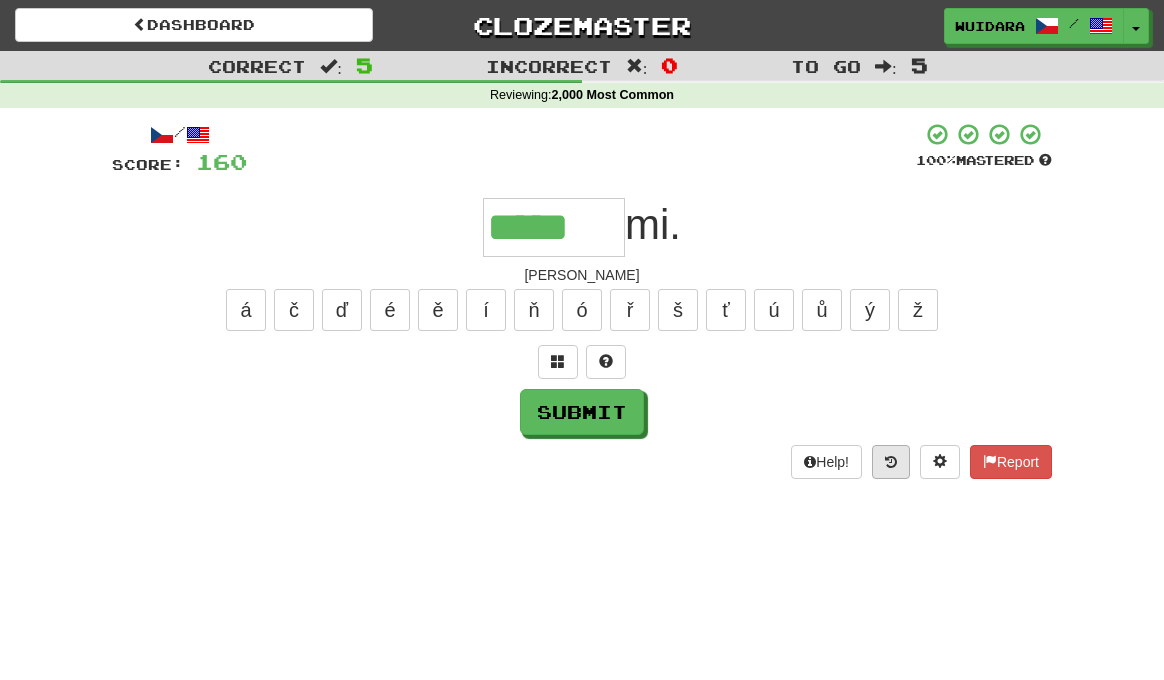 type on "*****" 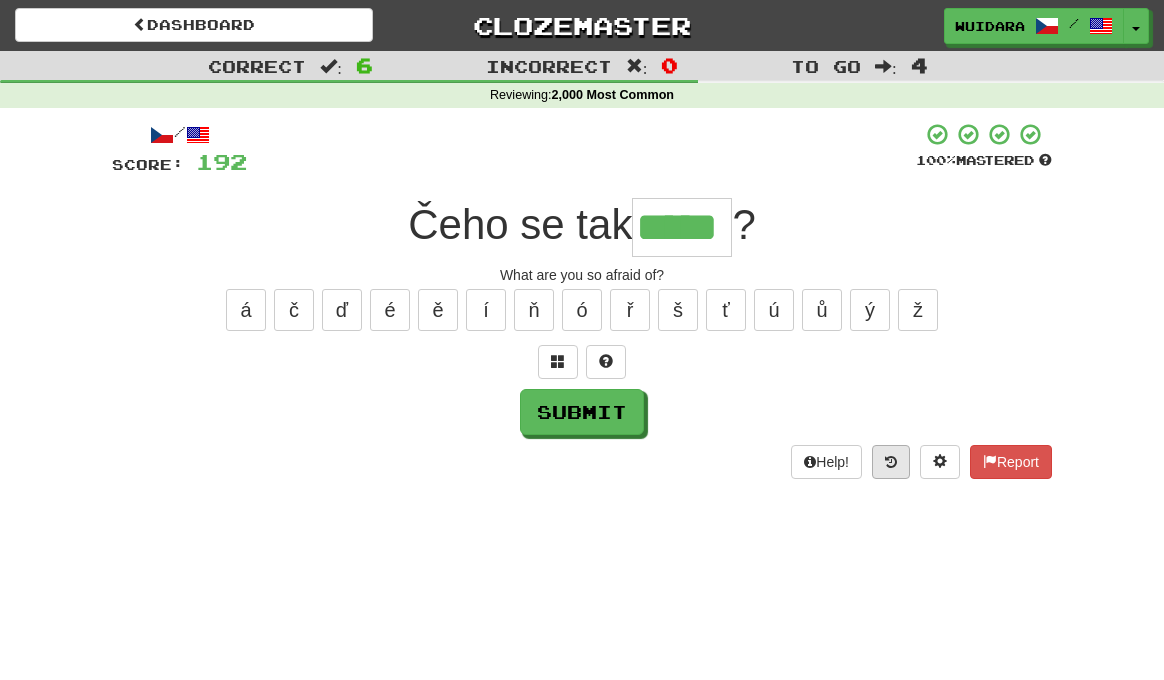 type on "*****" 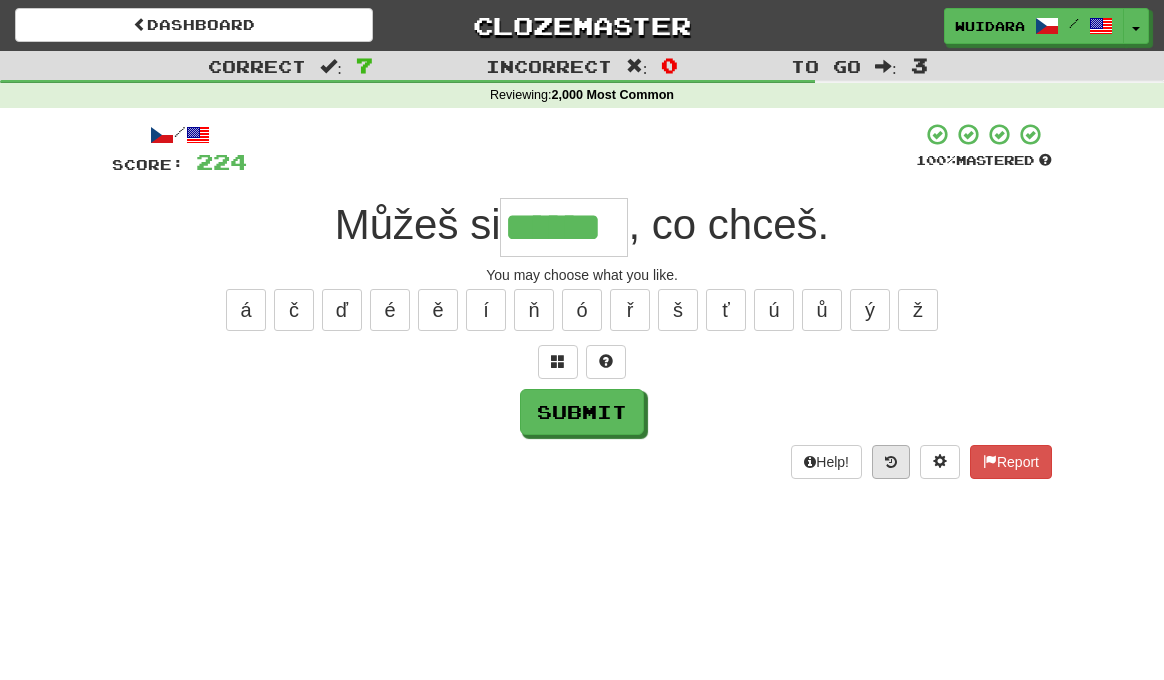 type on "******" 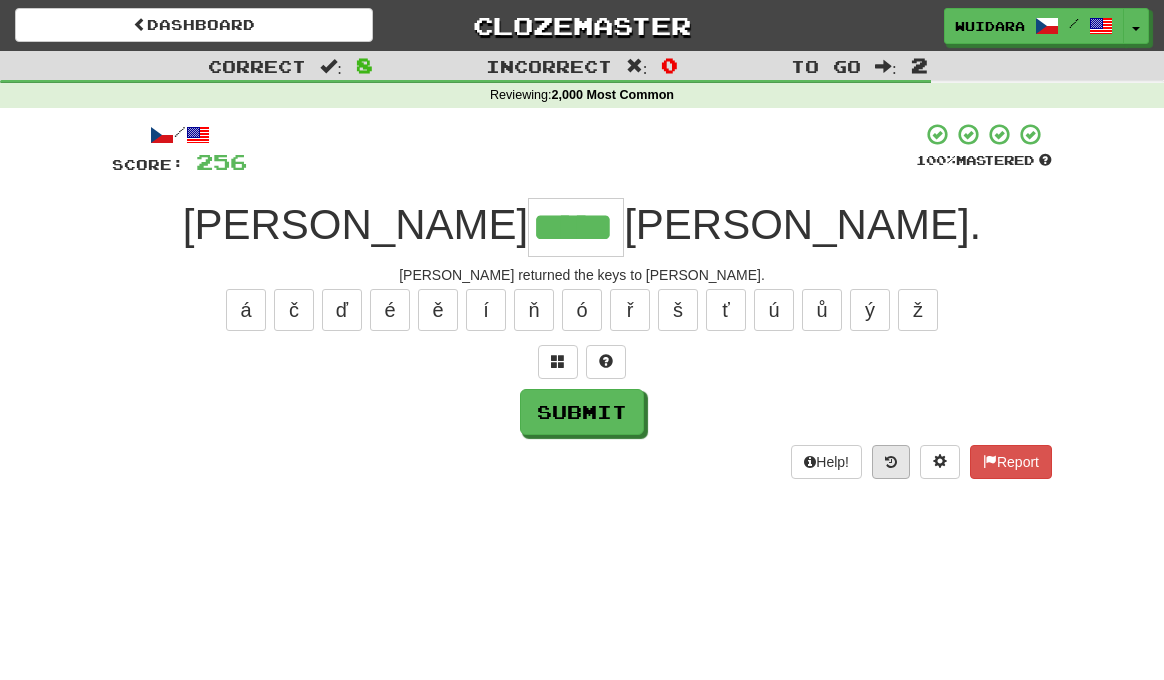 type on "*****" 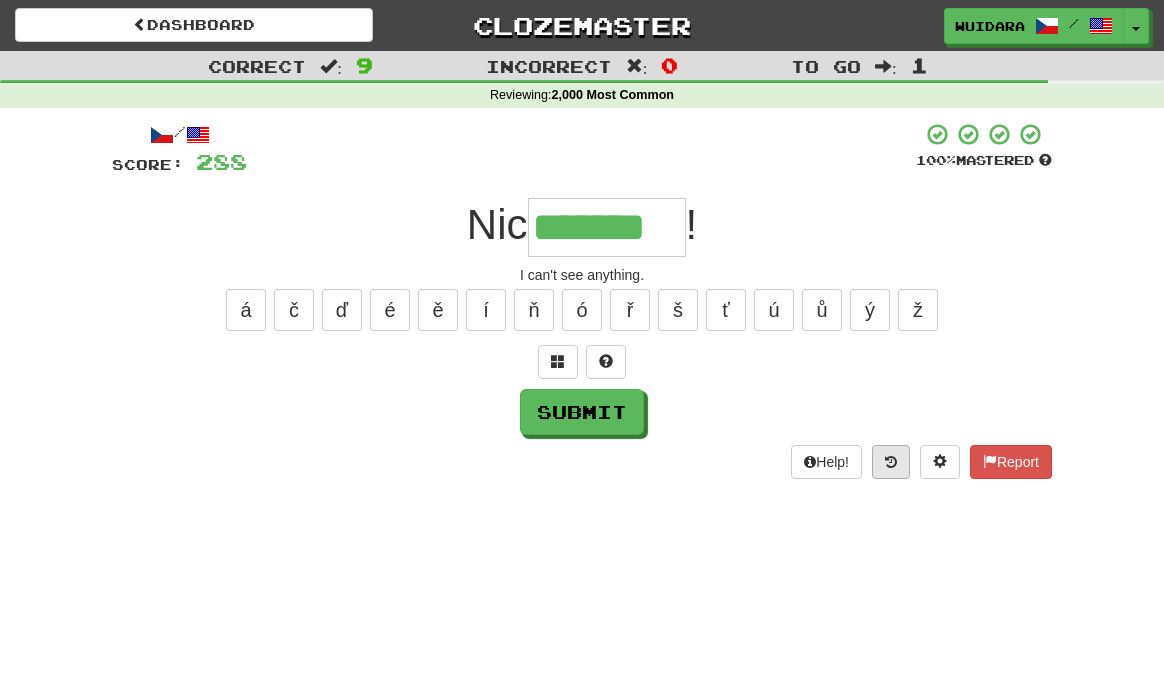 type on "*******" 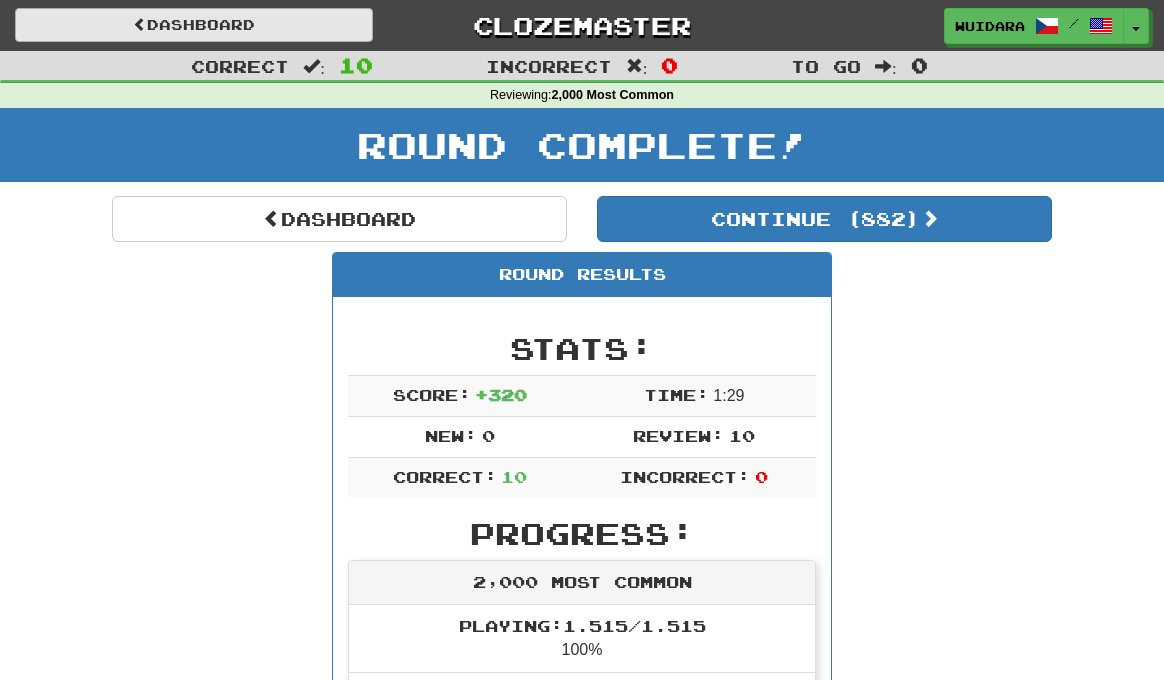 click on "Dashboard" at bounding box center (194, 25) 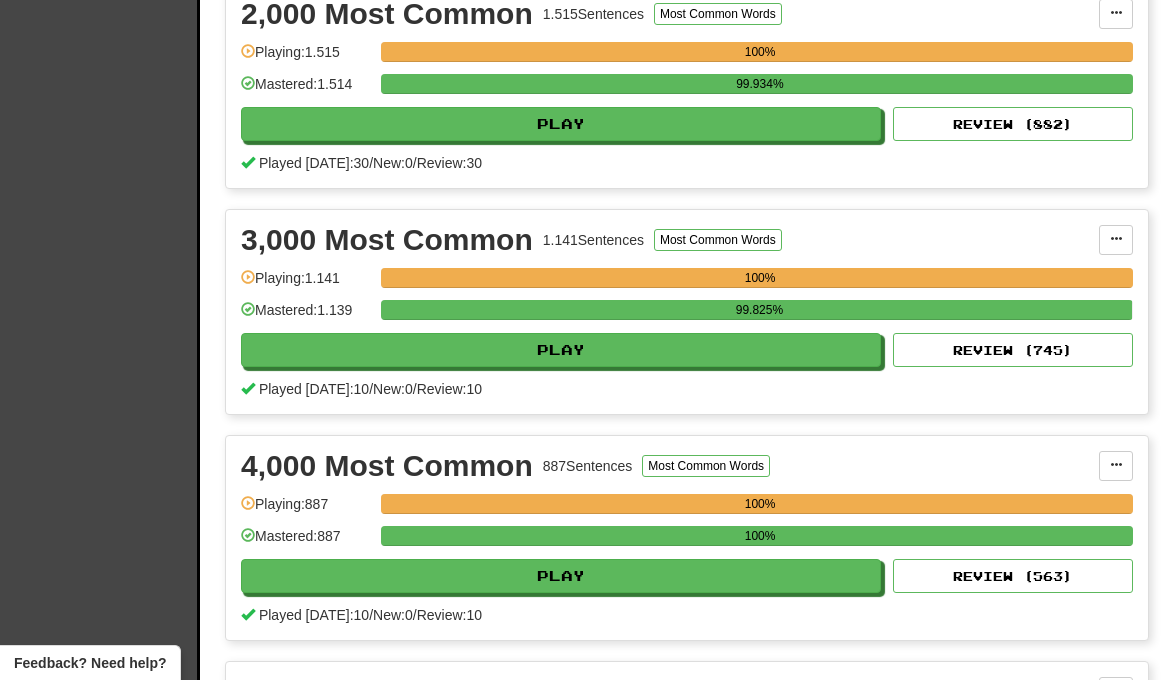 scroll, scrollTop: 0, scrollLeft: 0, axis: both 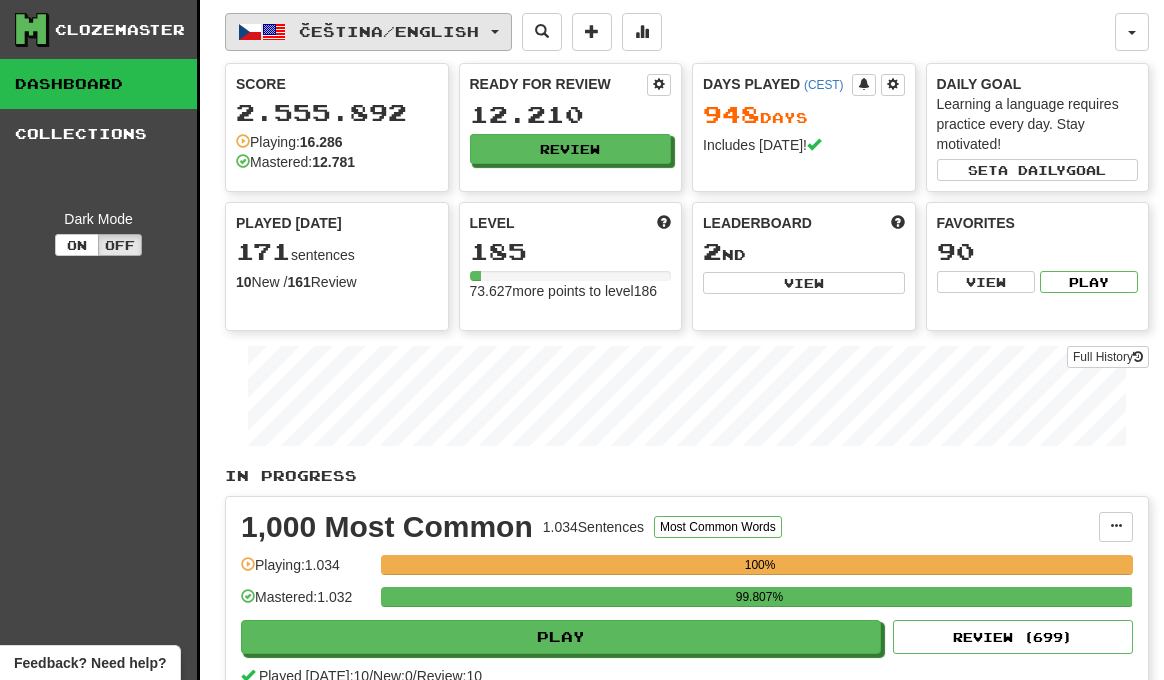click on "Čeština  /  English" at bounding box center [389, 31] 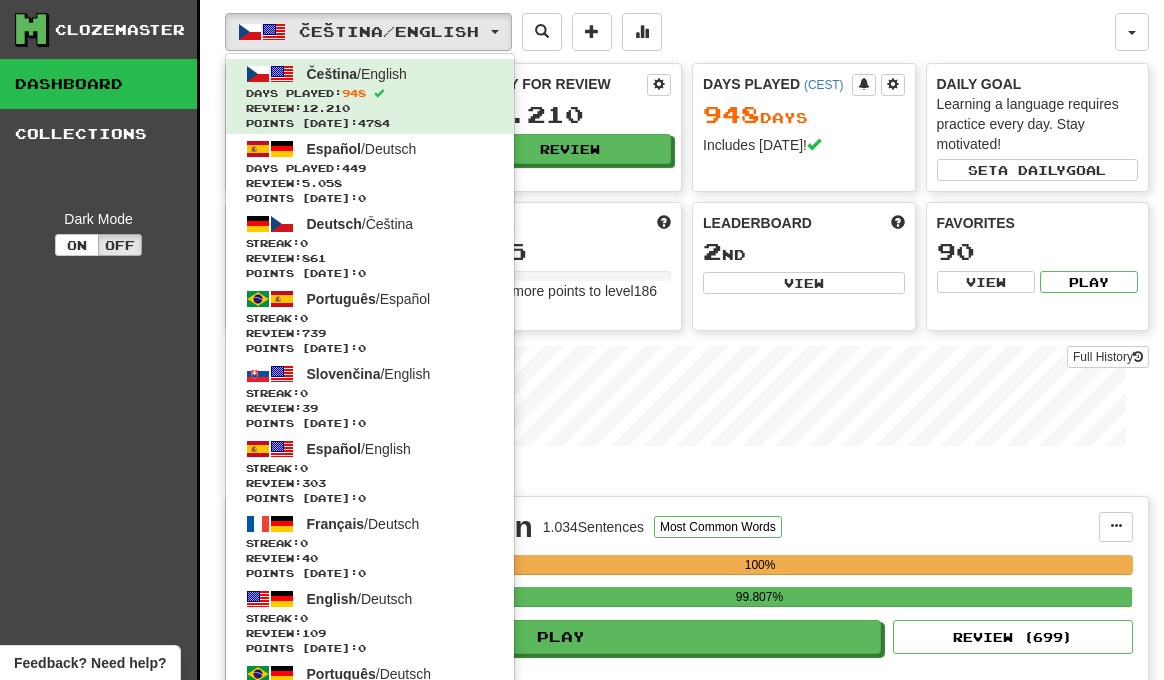 click on "Čeština  /  English Čeština  /  English Days Played:  948   Review:  12.210 Points [DATE]:  4784 Español  /  Deutsch Days Played:  449   Review:  5.058 Points [DATE]:  0 Deutsch  /  Čeština Streak:  0   Review:  861 Points [DATE]:  0 Português  /  Español Streak:  0   Review:  739 Points [DATE]:  0 Slovenčina  /  English Streak:  0   Review:  39 Points [DATE]:  0 Español  /  English Streak:  0   Review:  303 Points [DATE]:  0 Français  /  Deutsch Streak:  0   Review:  40 Points [DATE]:  0 English  /  Deutsch Streak:  0   Review:  109 Points [DATE]:  0 Português  /  Deutsch Streak:  0   Review:  40 Points [DATE]:  0 Română  /  English Streak:  0   Review:  20 Points [DATE]:  0 Latina  /  English Streak:  0   Review:  30 Points [DATE]:  0 Čeština  /  Français Streak:  0   Review:  0 Points [DATE]:  0 Deutsch  /  English Streak:  0   Review:  0 Points [DATE]:  0 English  /  Čeština Streak:  0   Review:  0 Points [DATE]:  0 Hrvatski  /  English Streak:  0   Review:  0 Points [DATE]:  0 Português  /  English" at bounding box center [670, 32] 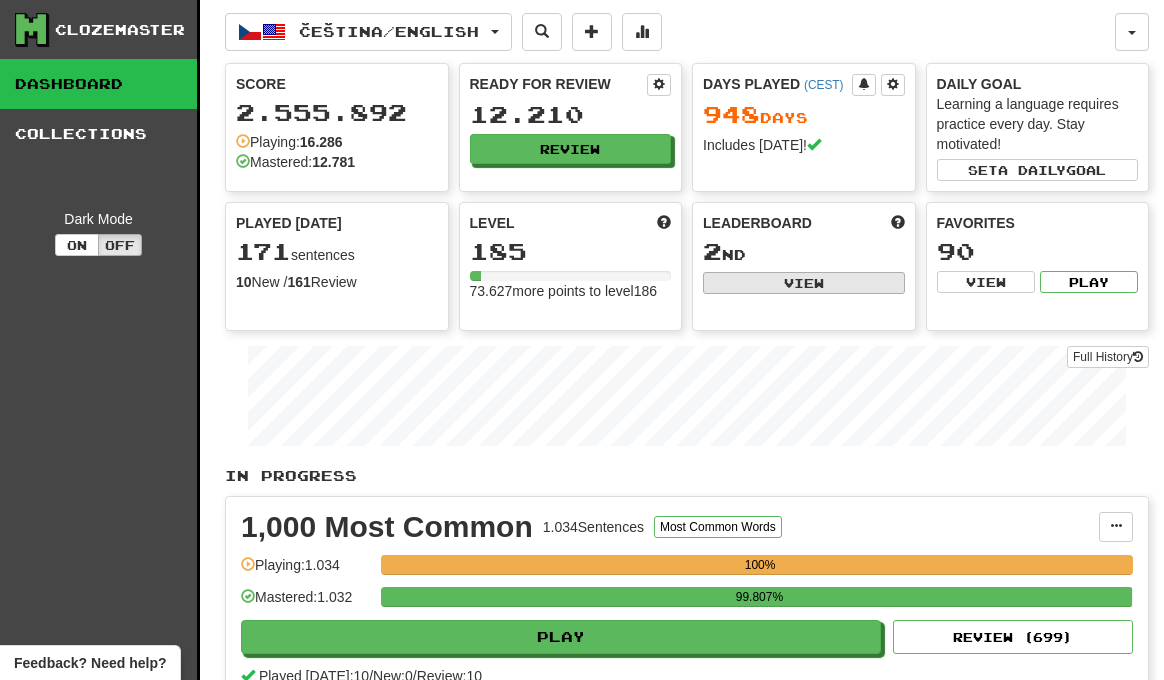 click on "View" at bounding box center (804, 283) 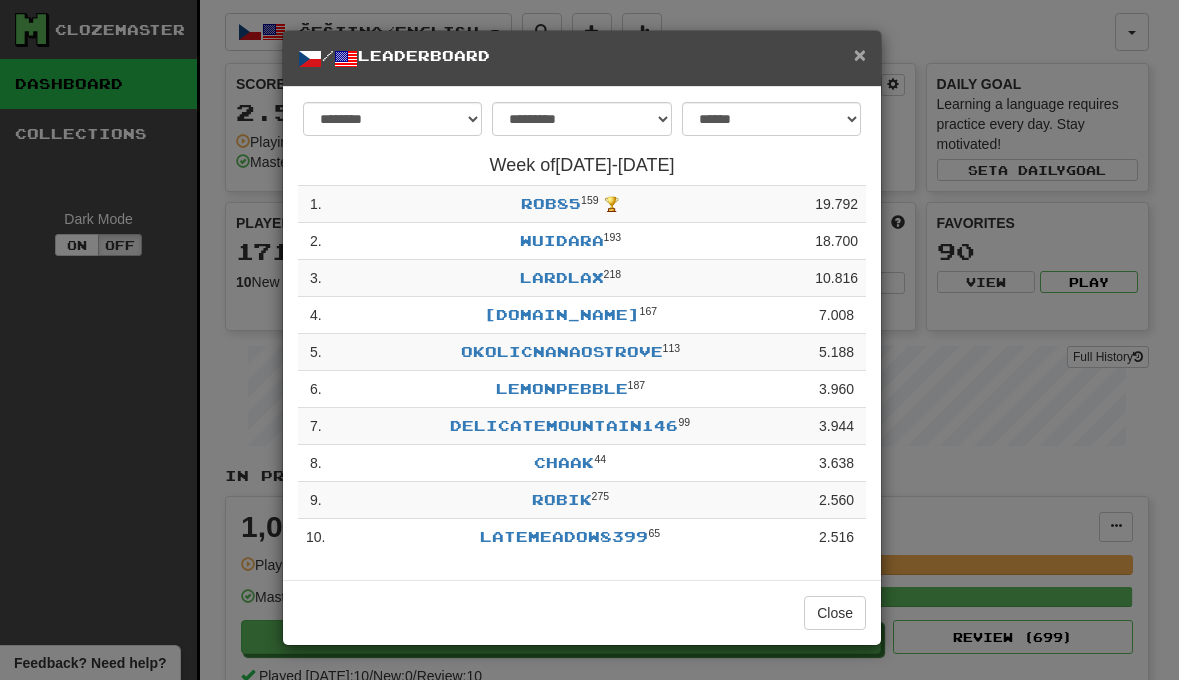 click on "×" at bounding box center (860, 54) 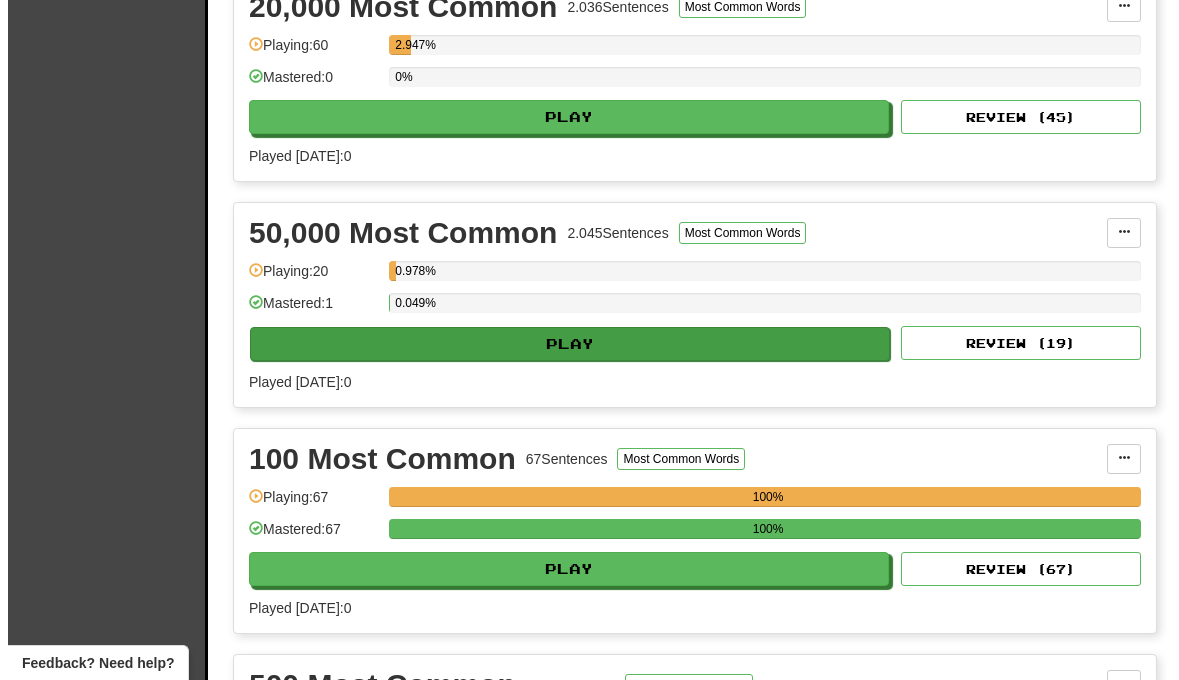 scroll, scrollTop: 0, scrollLeft: 0, axis: both 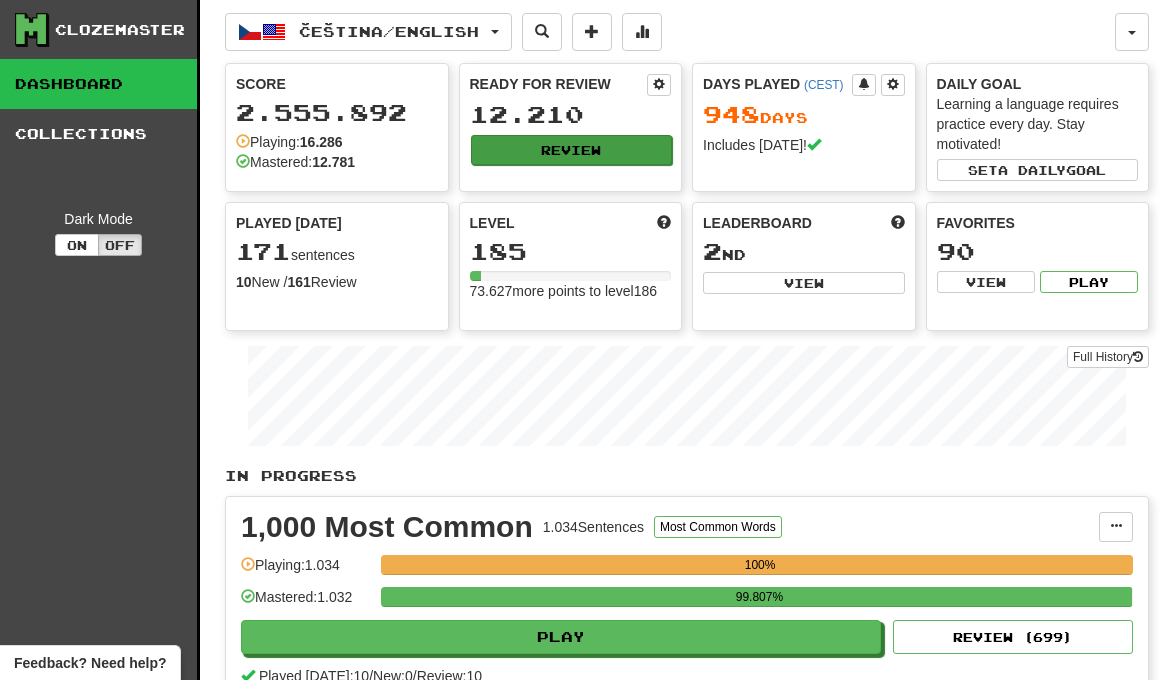 click on "Review" at bounding box center (572, 150) 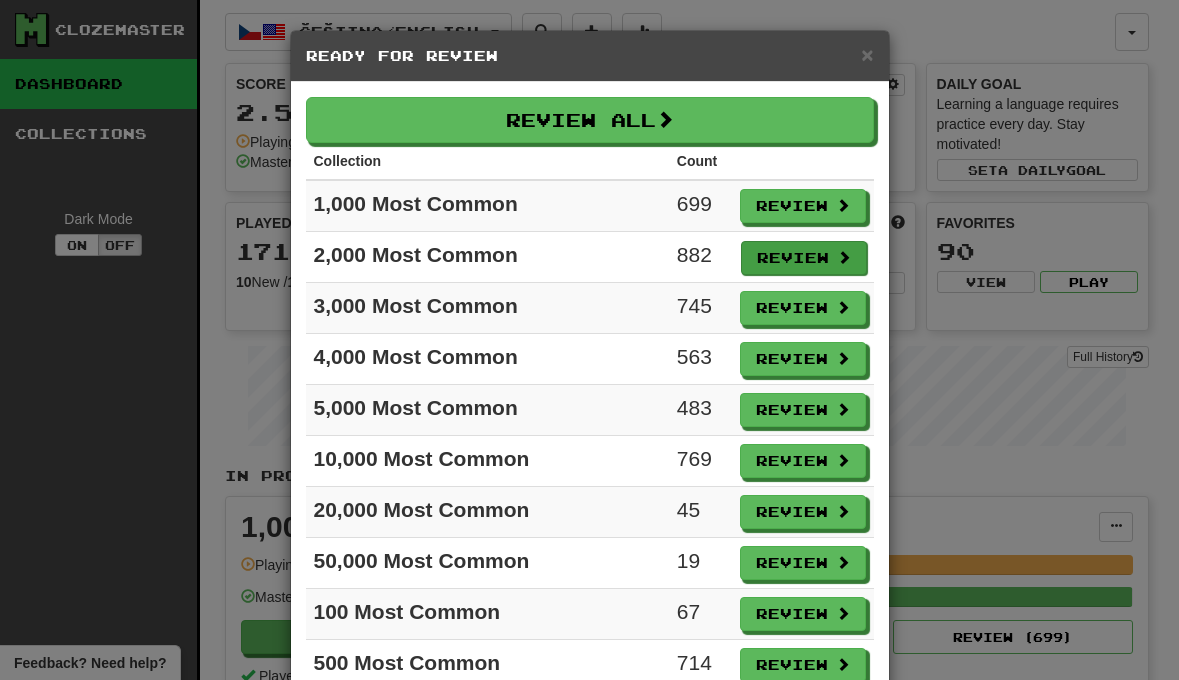 click on "Review" at bounding box center (804, 258) 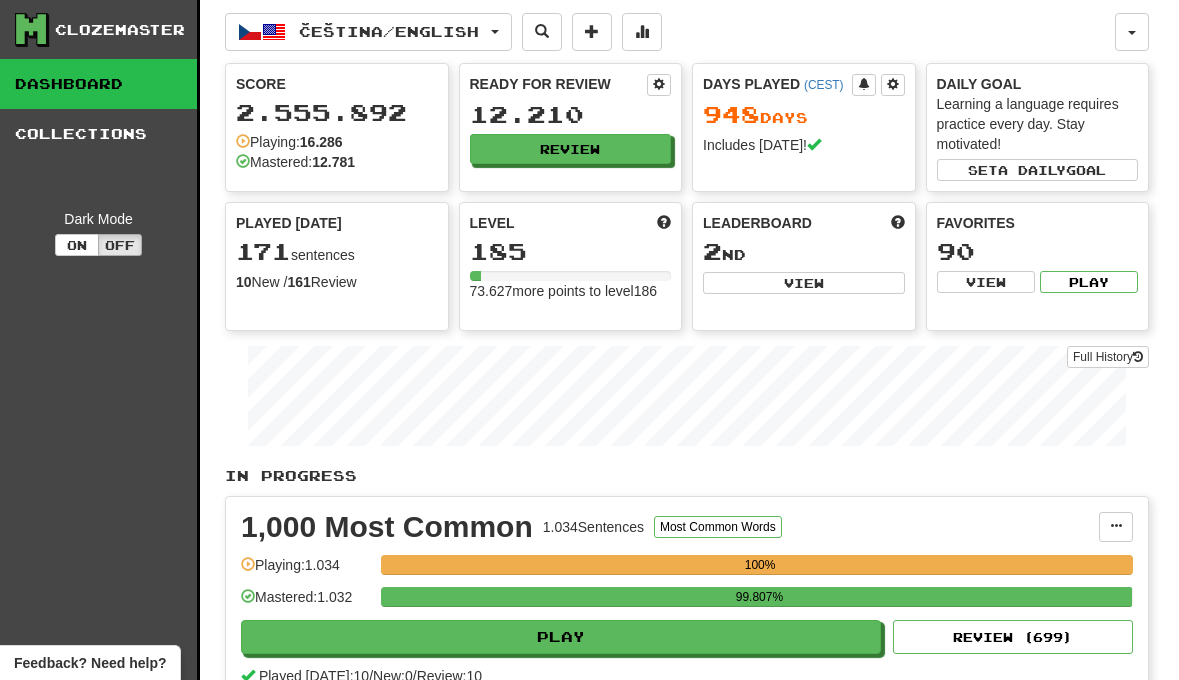 select on "**" 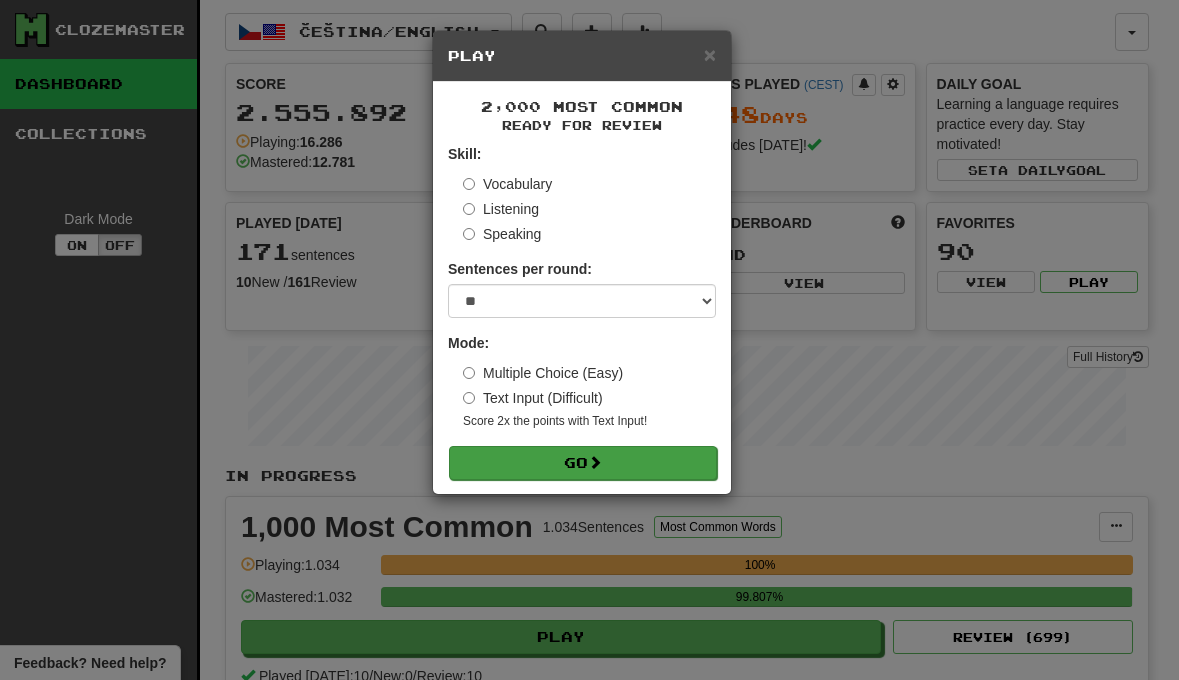 click on "Go" at bounding box center [583, 463] 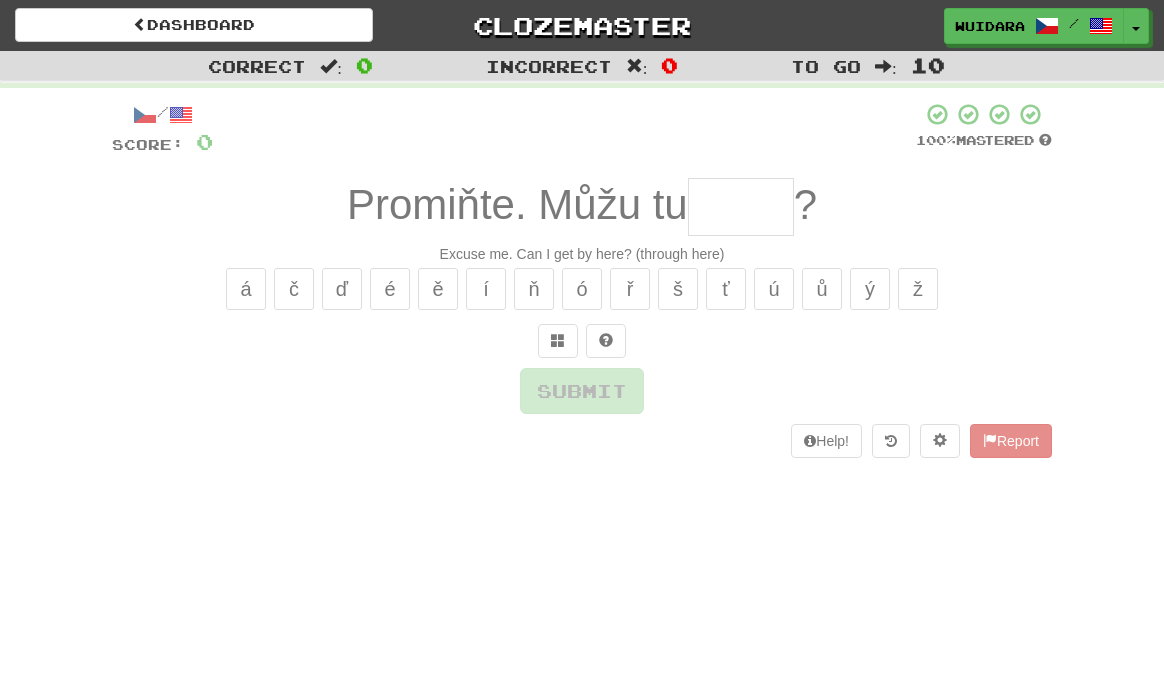 scroll, scrollTop: 0, scrollLeft: 0, axis: both 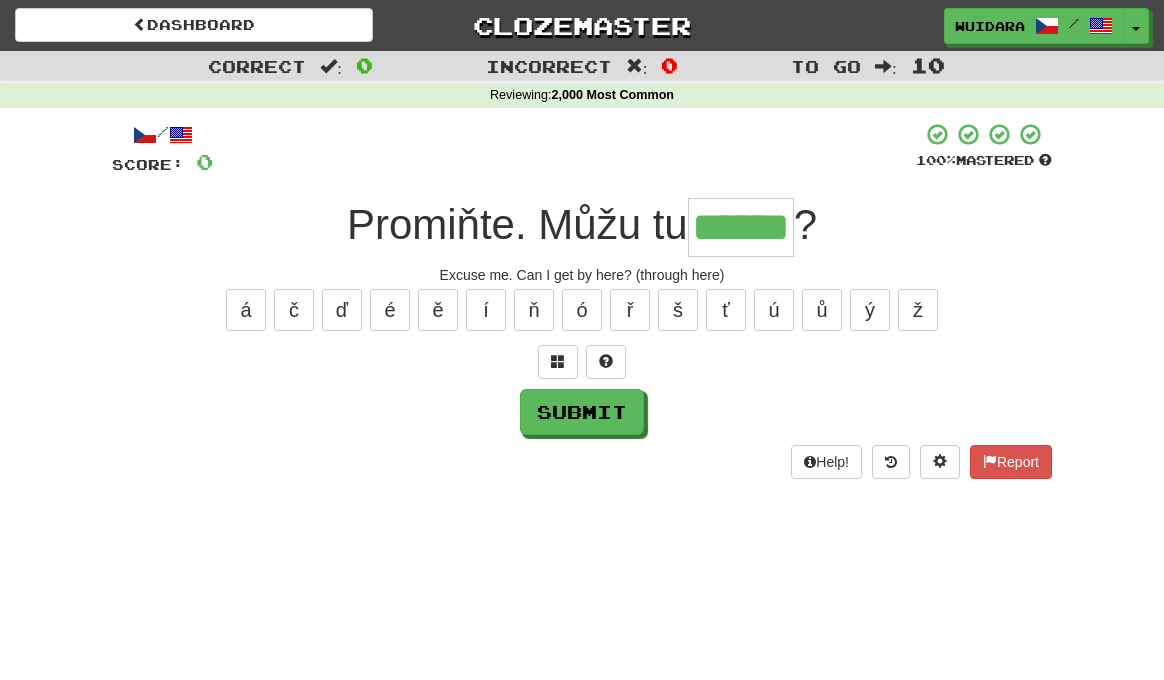 type on "******" 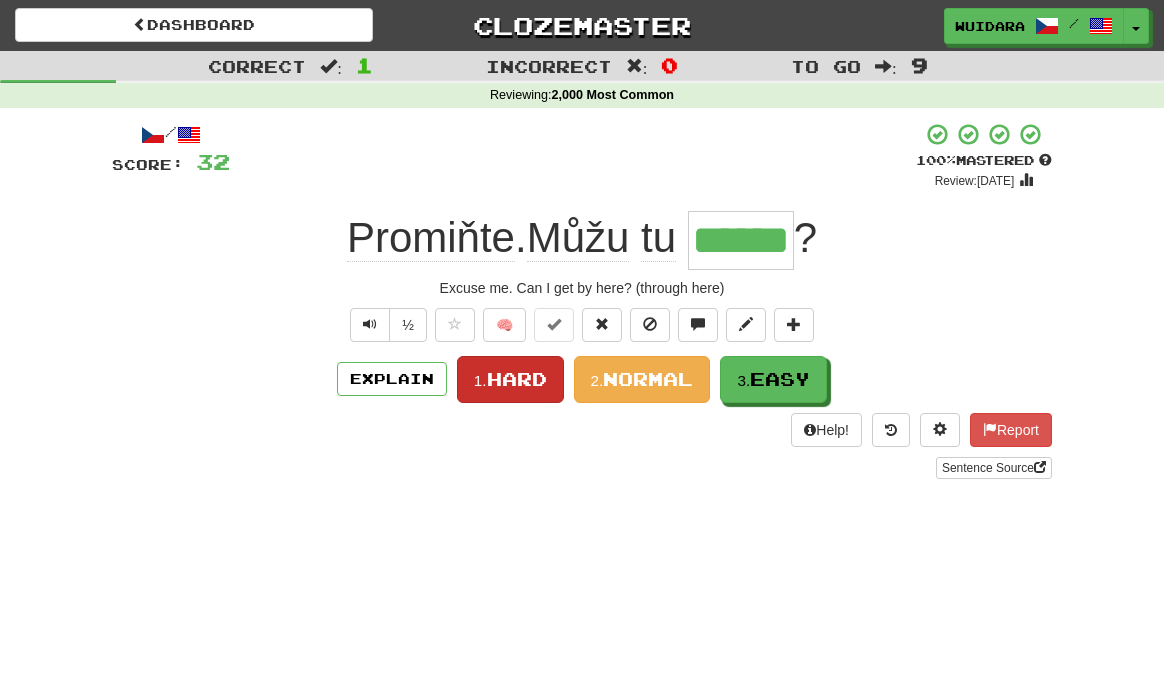 click on "Hard" at bounding box center (517, 379) 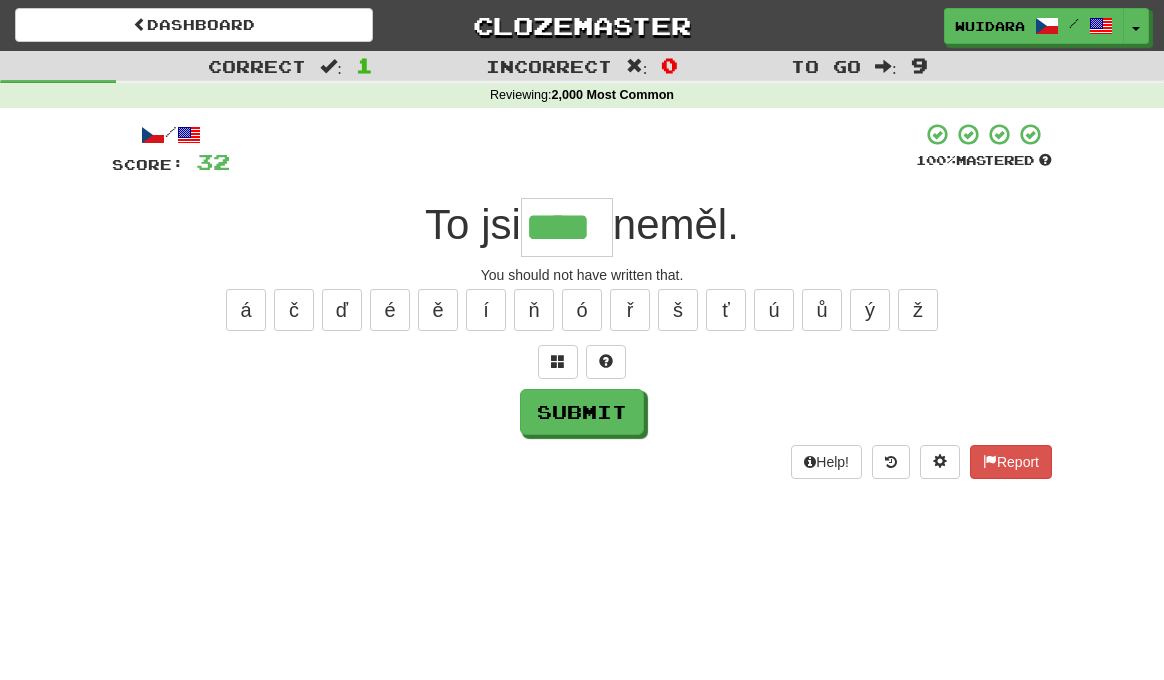 type on "****" 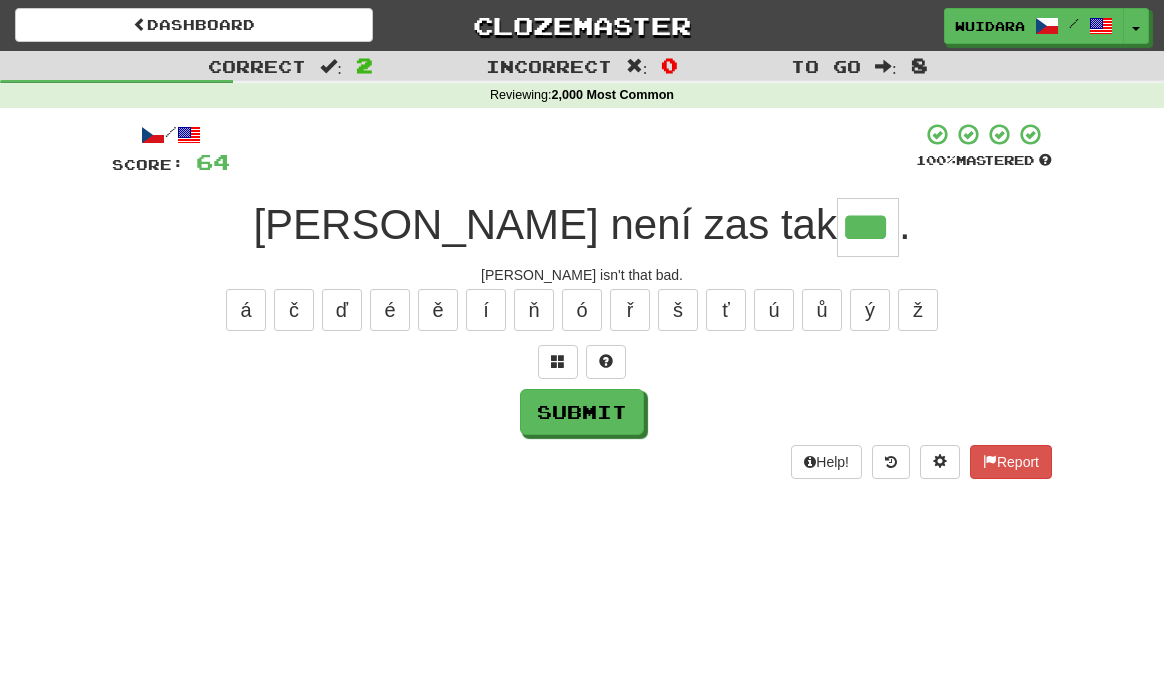 type on "***" 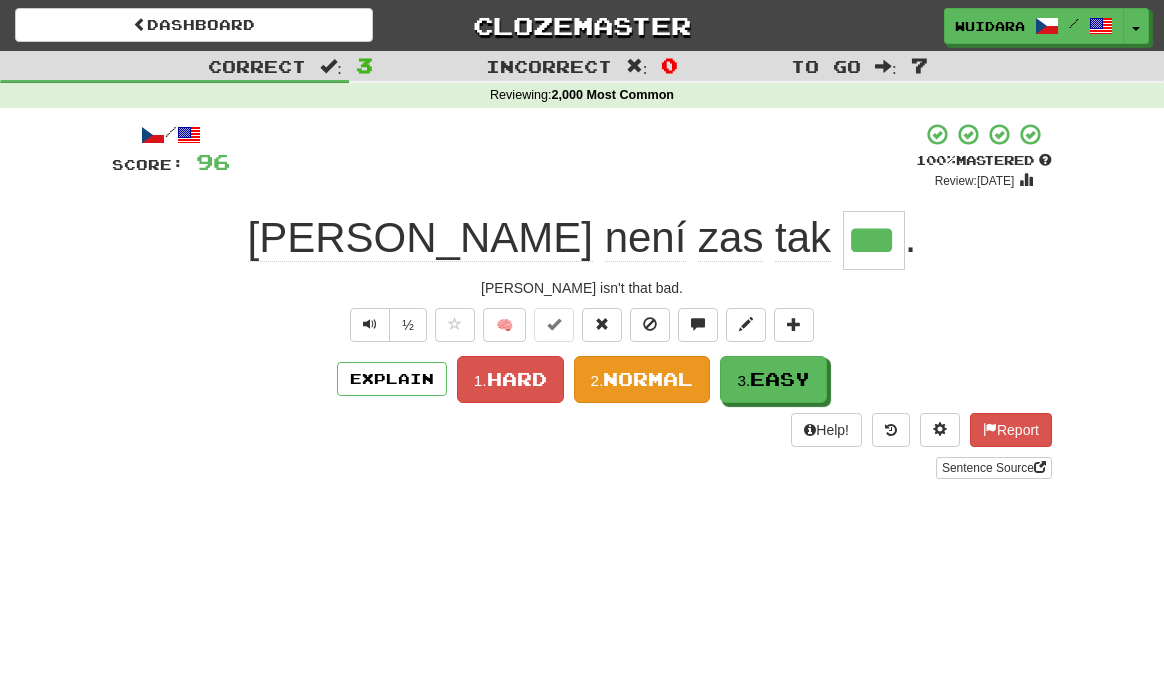 click on "Normal" at bounding box center [648, 379] 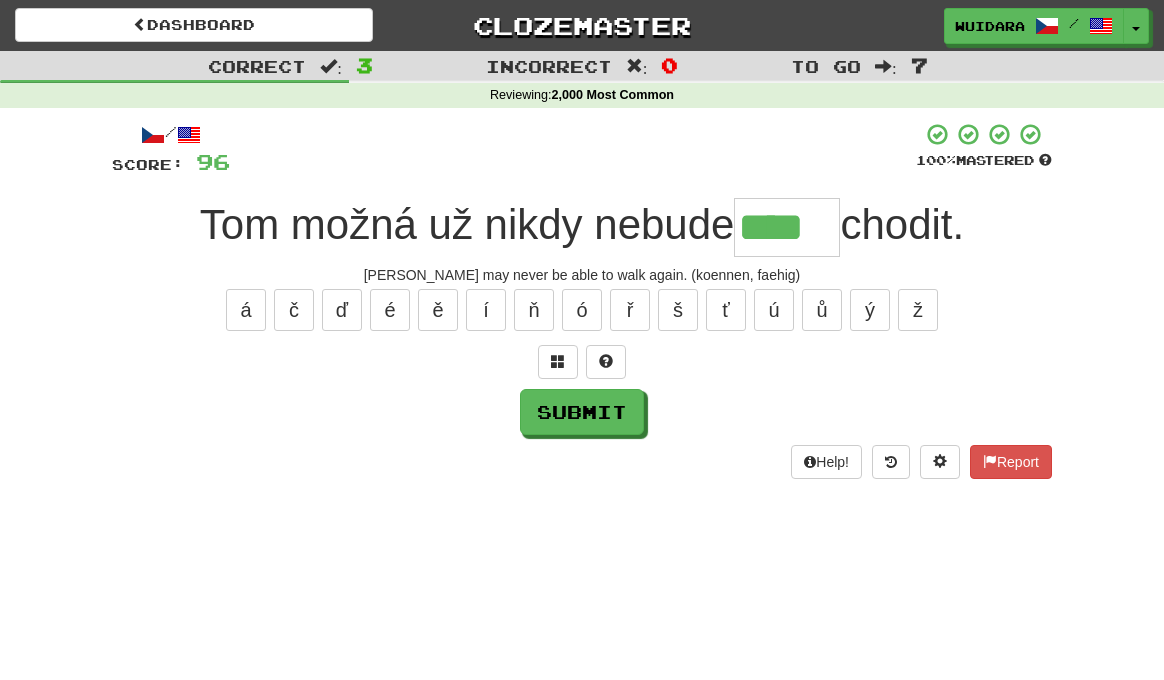 type on "****" 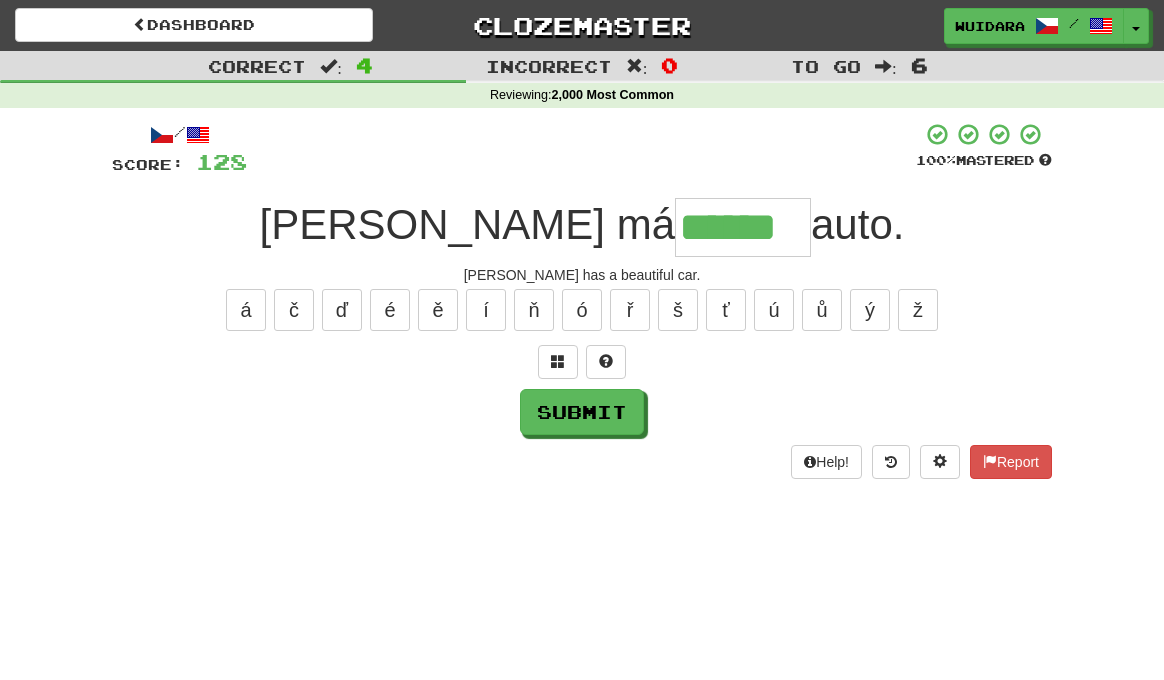 type on "******" 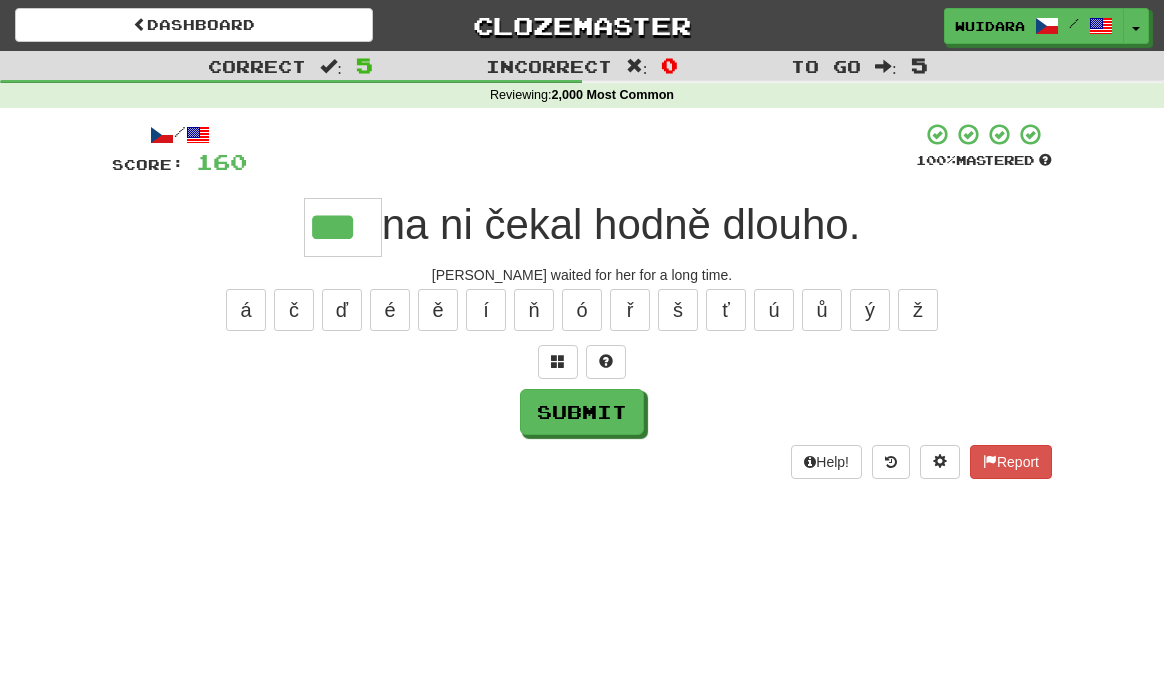 type on "***" 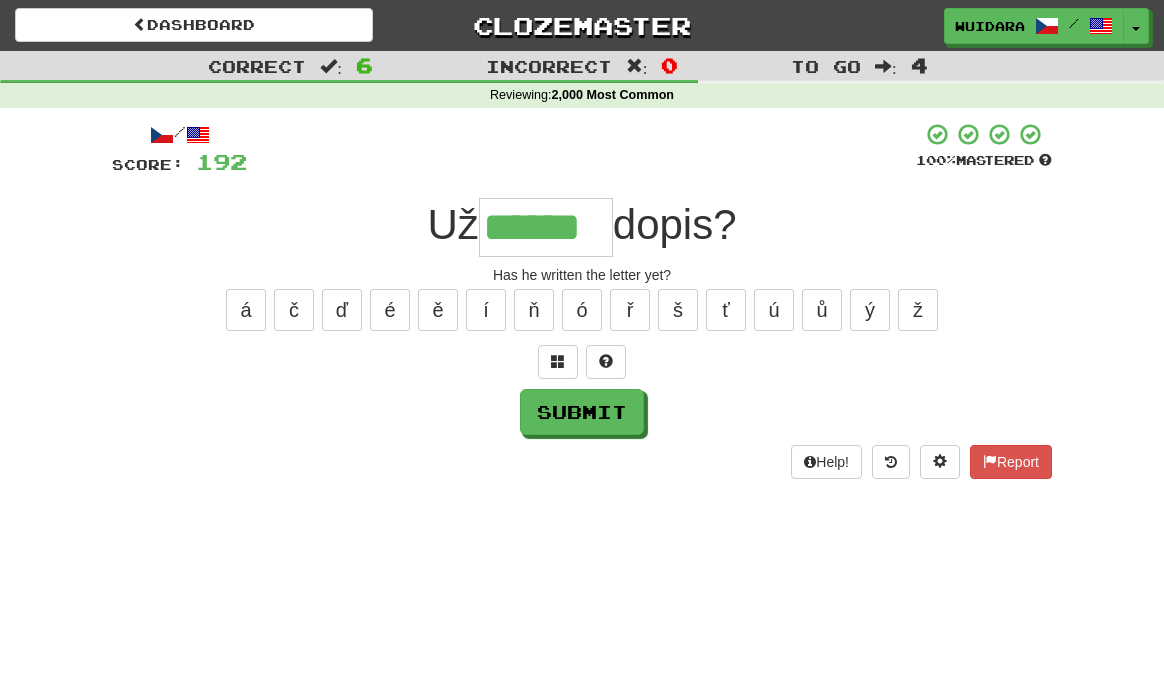 type on "******" 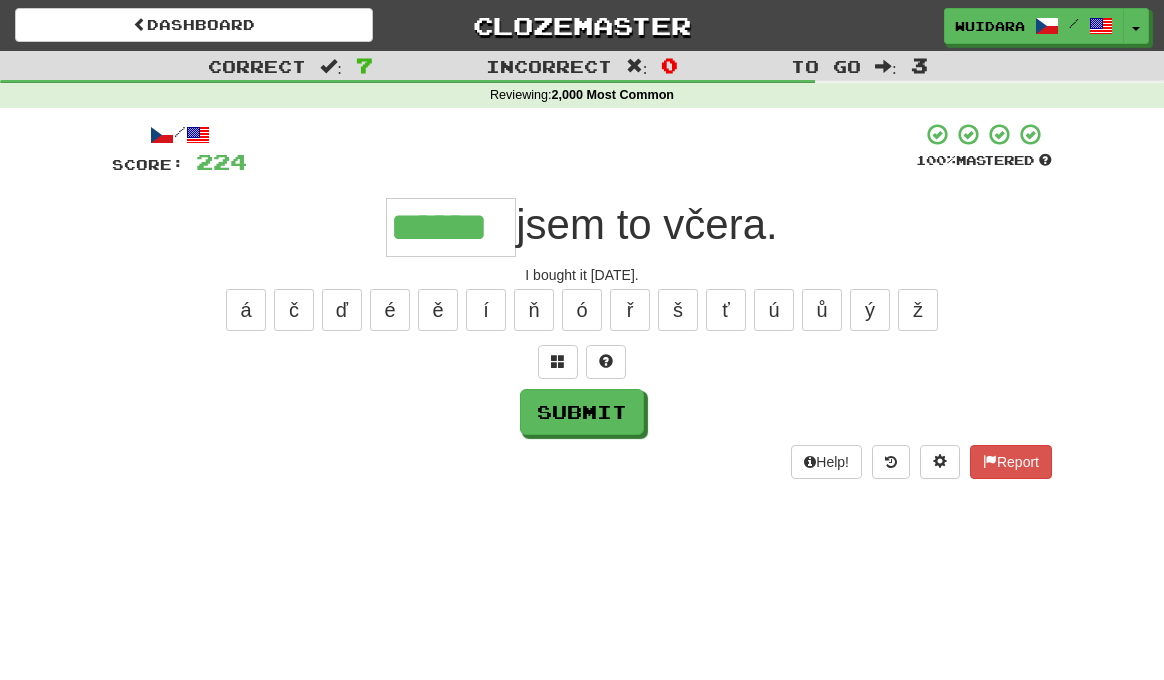 type on "******" 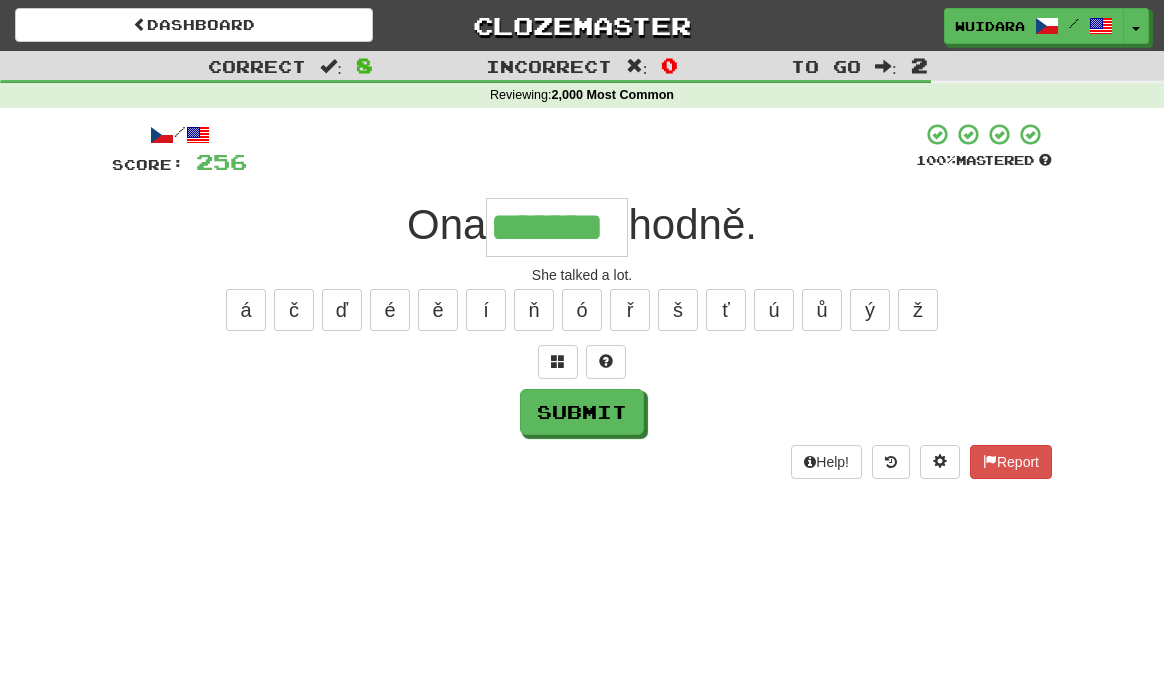 type on "*******" 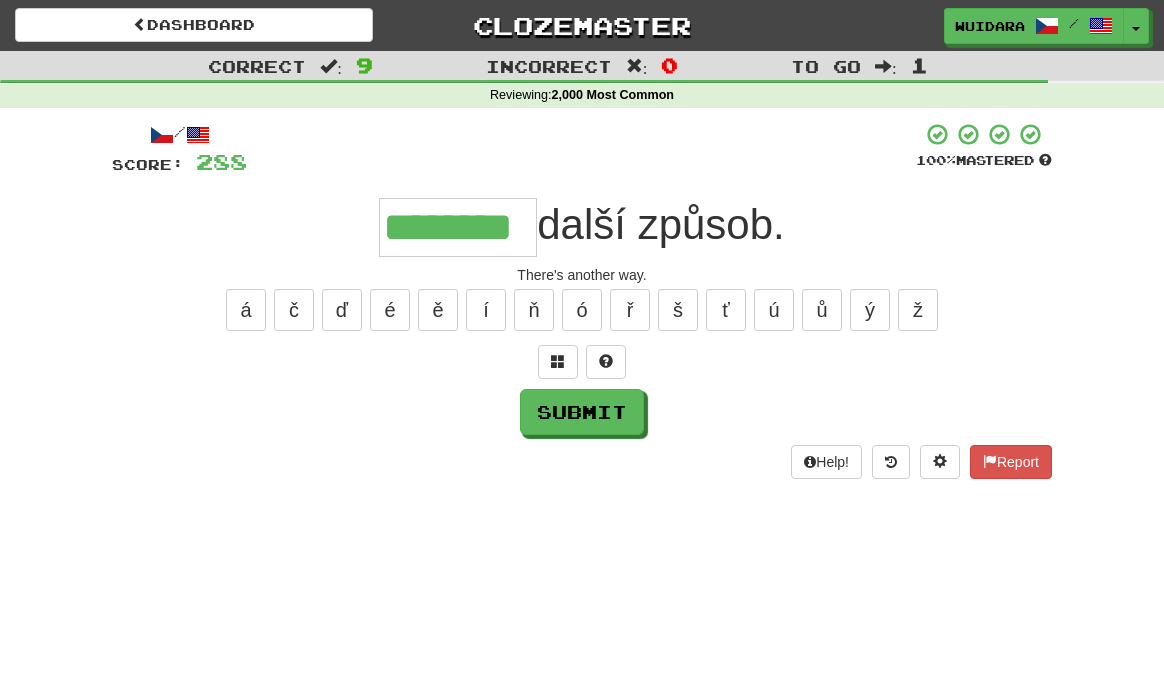type on "********" 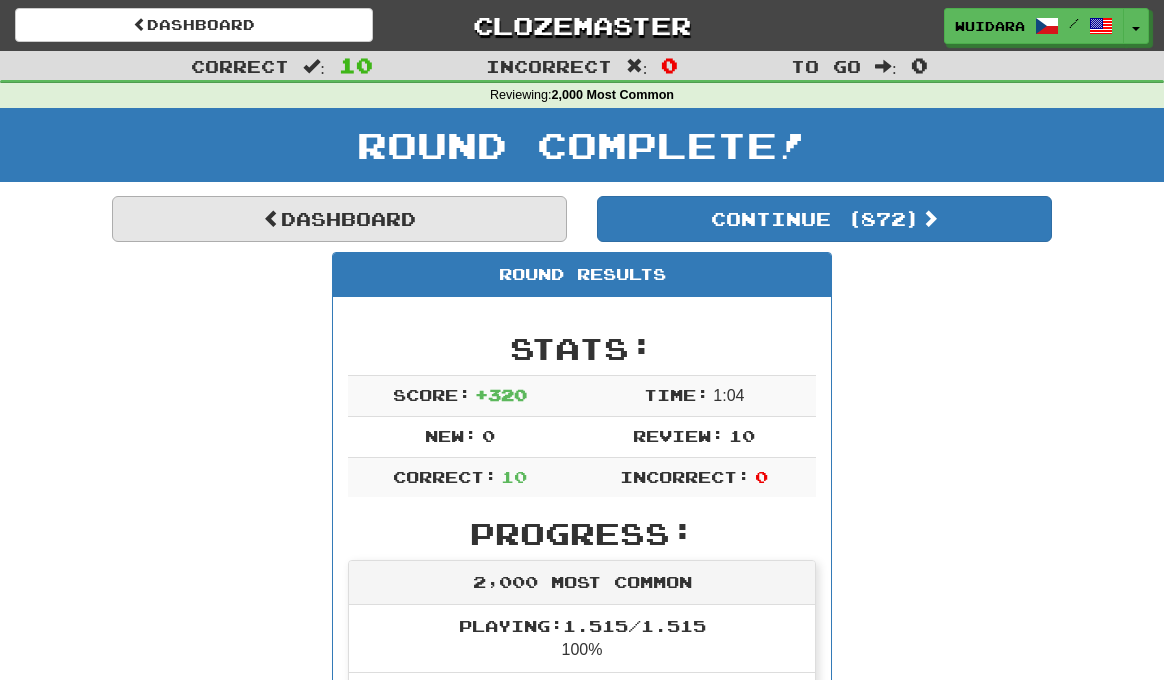 click on "Dashboard" at bounding box center (339, 219) 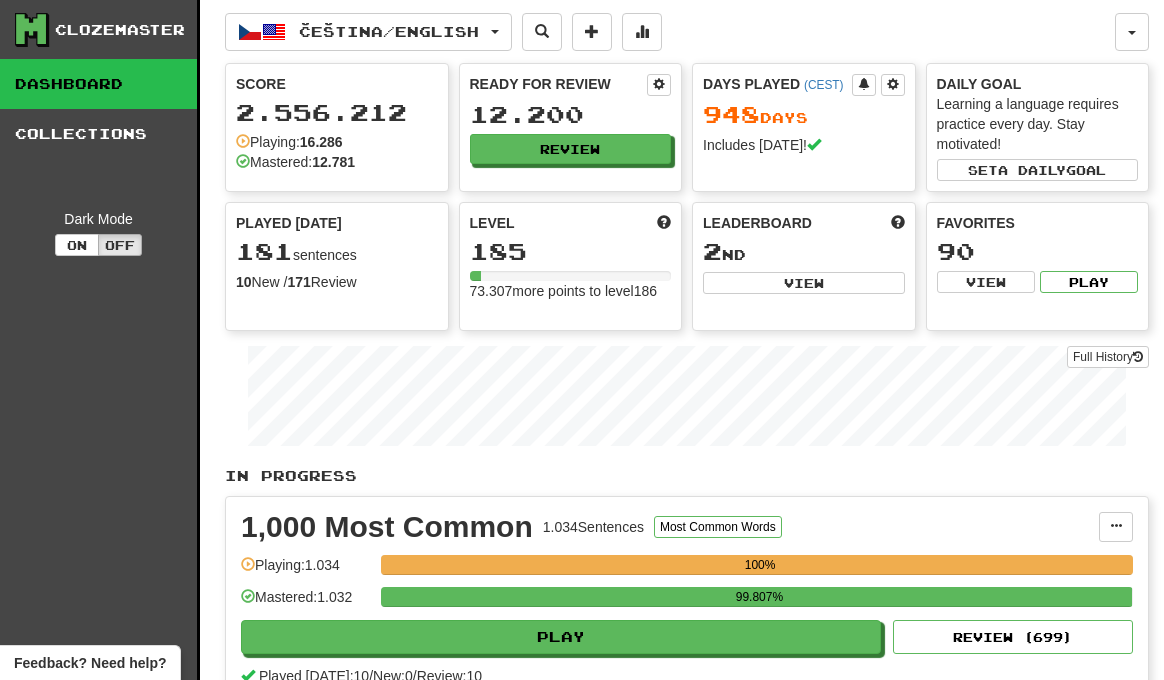 scroll, scrollTop: 0, scrollLeft: 0, axis: both 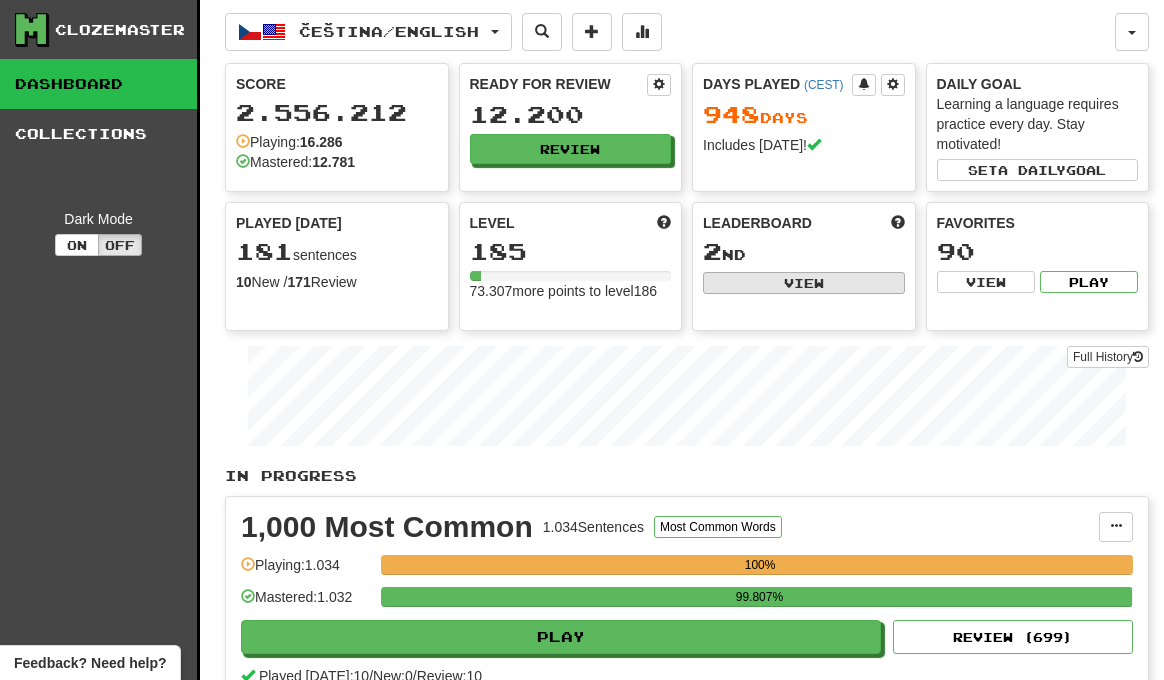 click on "View" at bounding box center [804, 283] 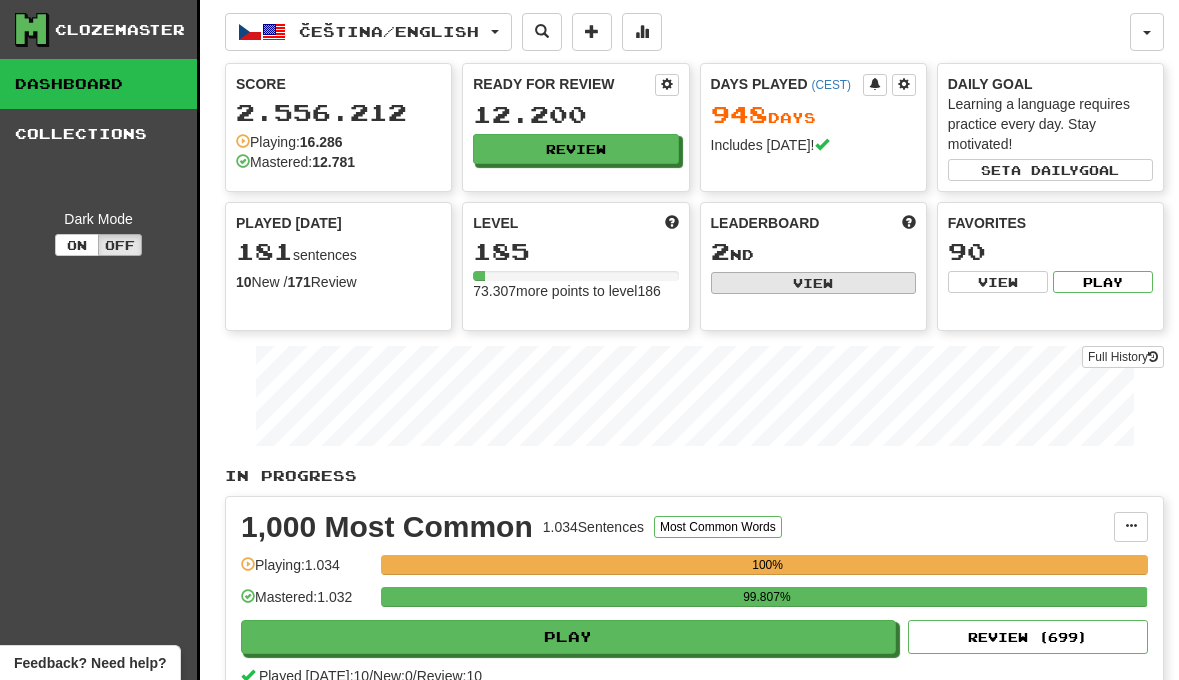 select on "**********" 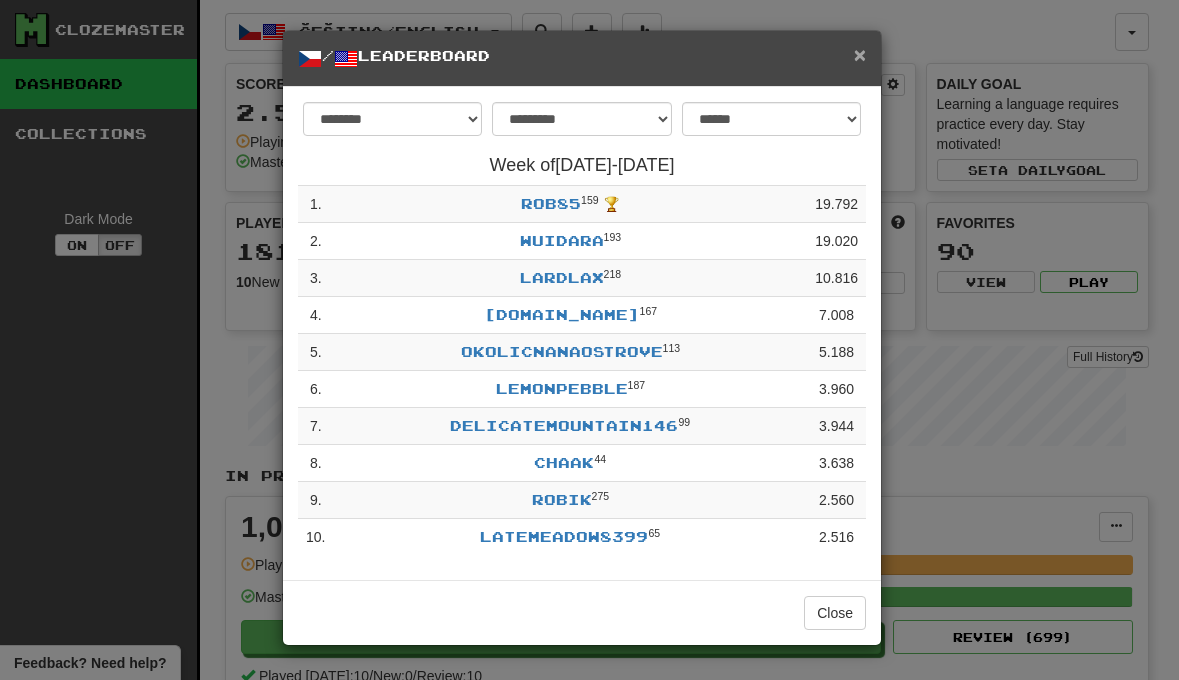 click on "×" at bounding box center [860, 54] 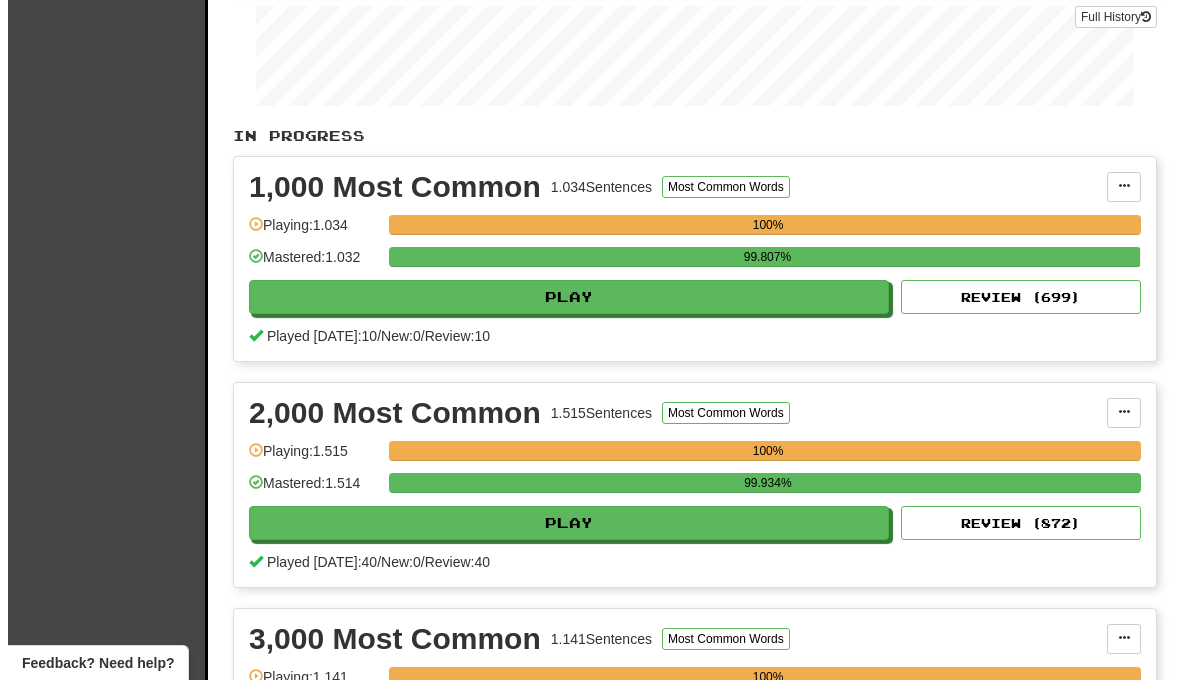 scroll, scrollTop: 354, scrollLeft: 0, axis: vertical 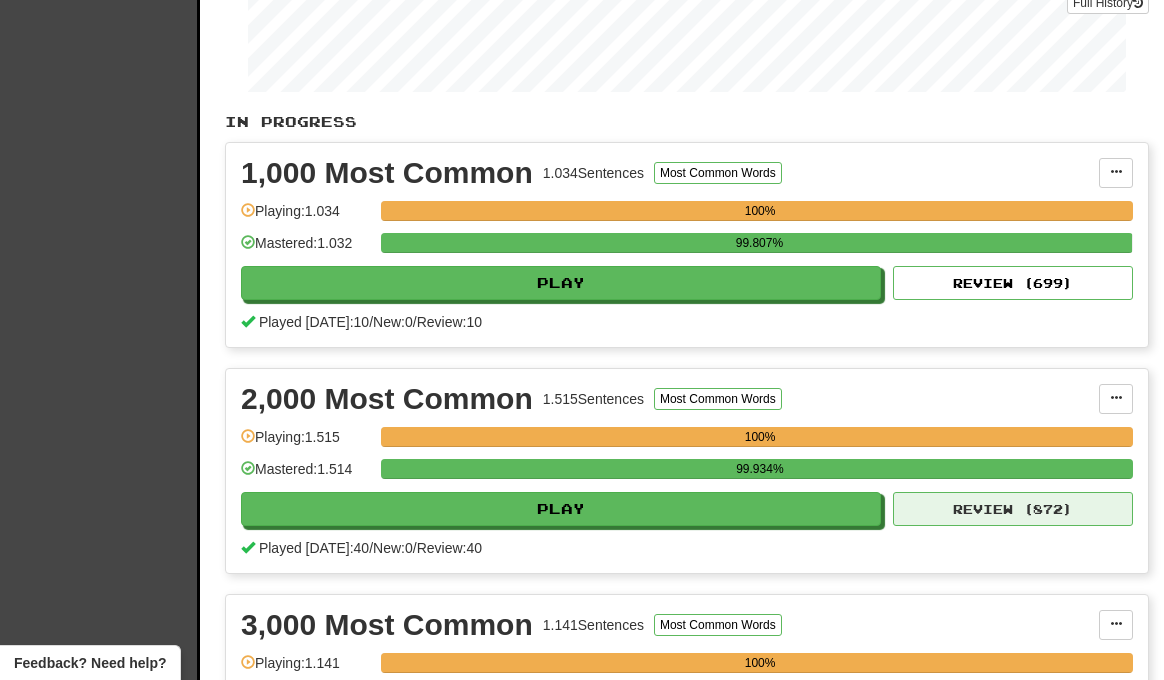 click on "Review ( 872 )" at bounding box center [1013, 509] 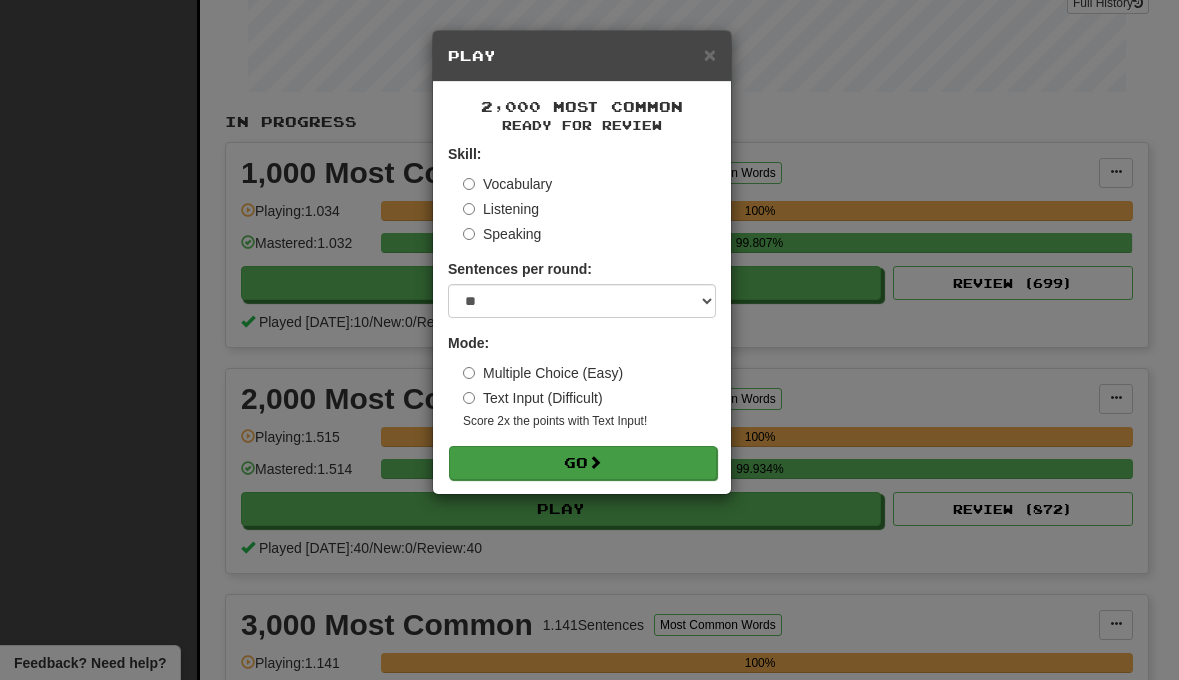 click on "Go" at bounding box center (583, 463) 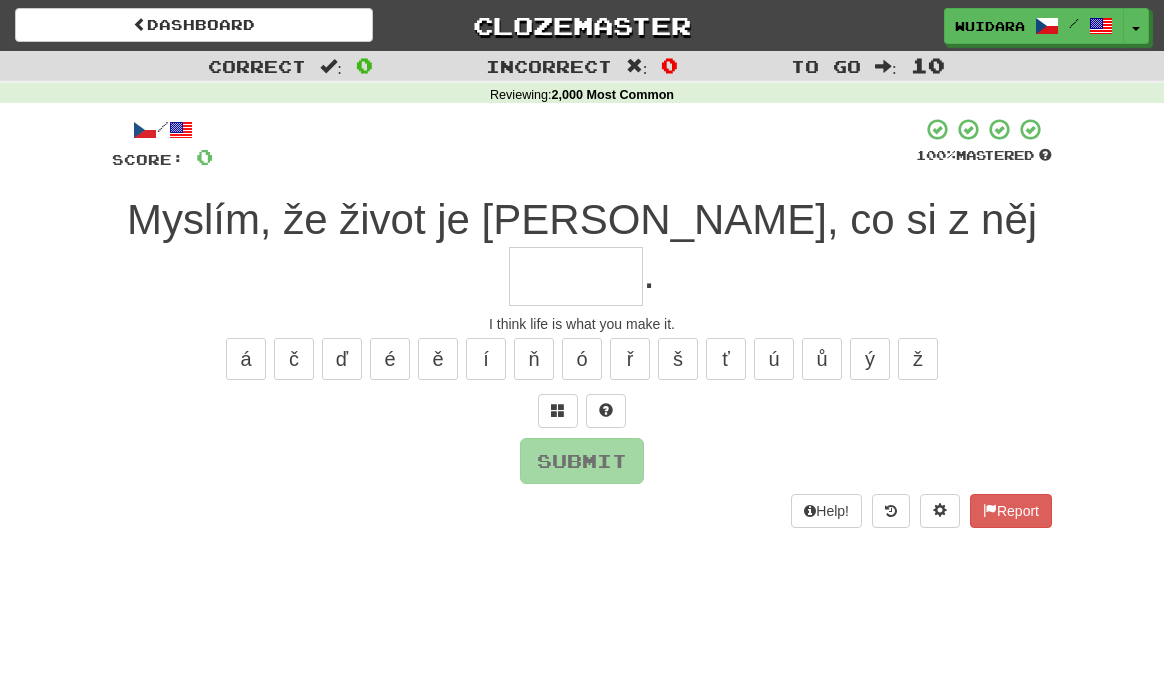 scroll, scrollTop: 0, scrollLeft: 0, axis: both 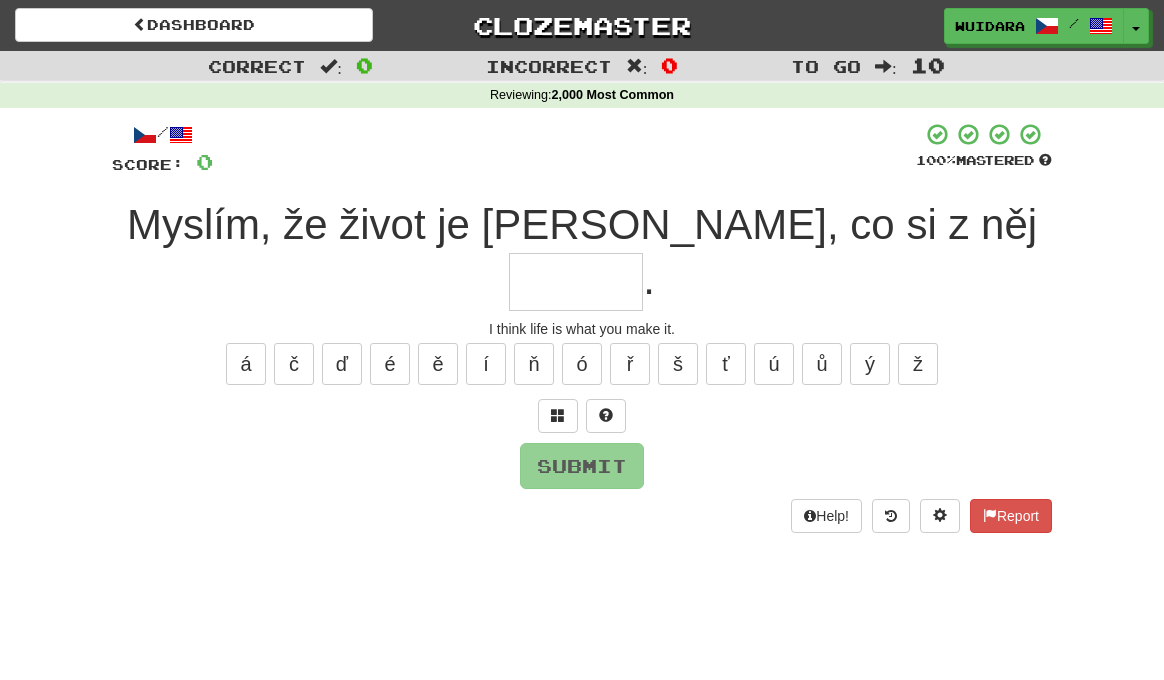 type on "*" 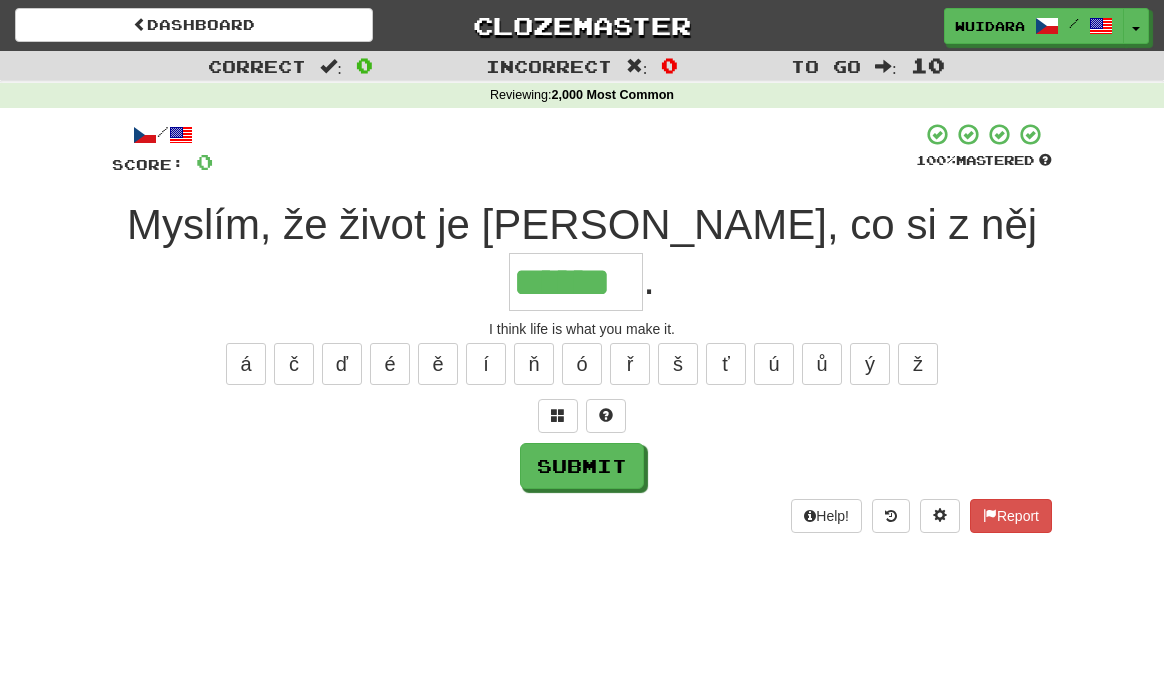 type on "******" 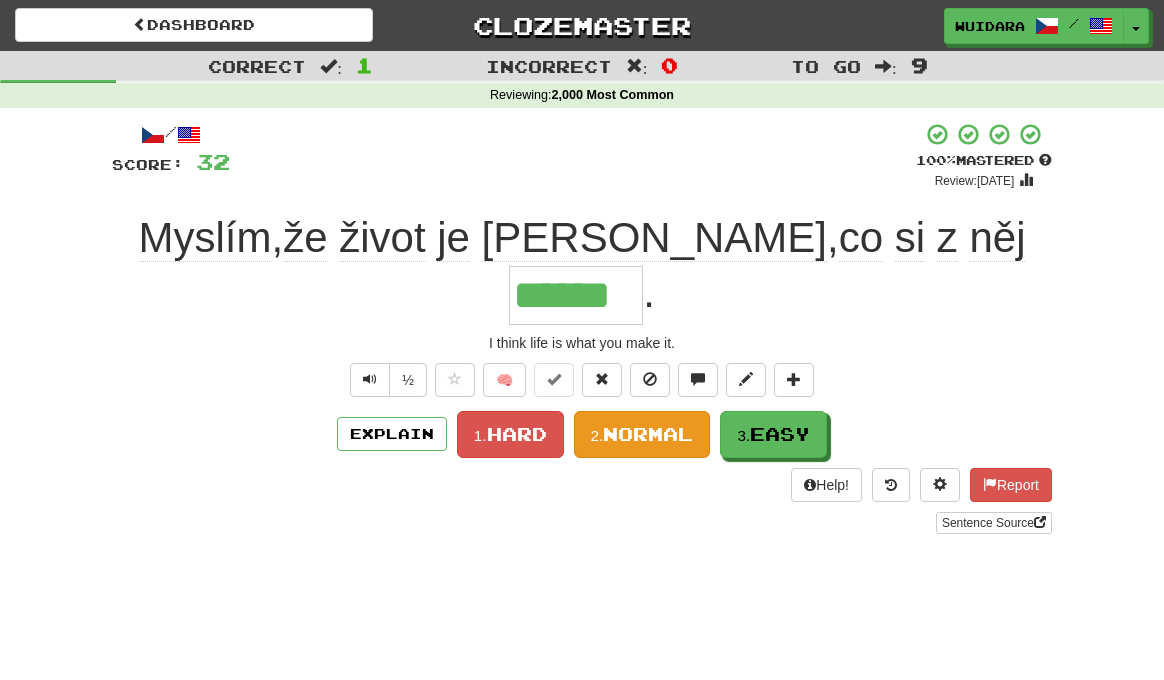 click on "2.  Normal" at bounding box center [642, 434] 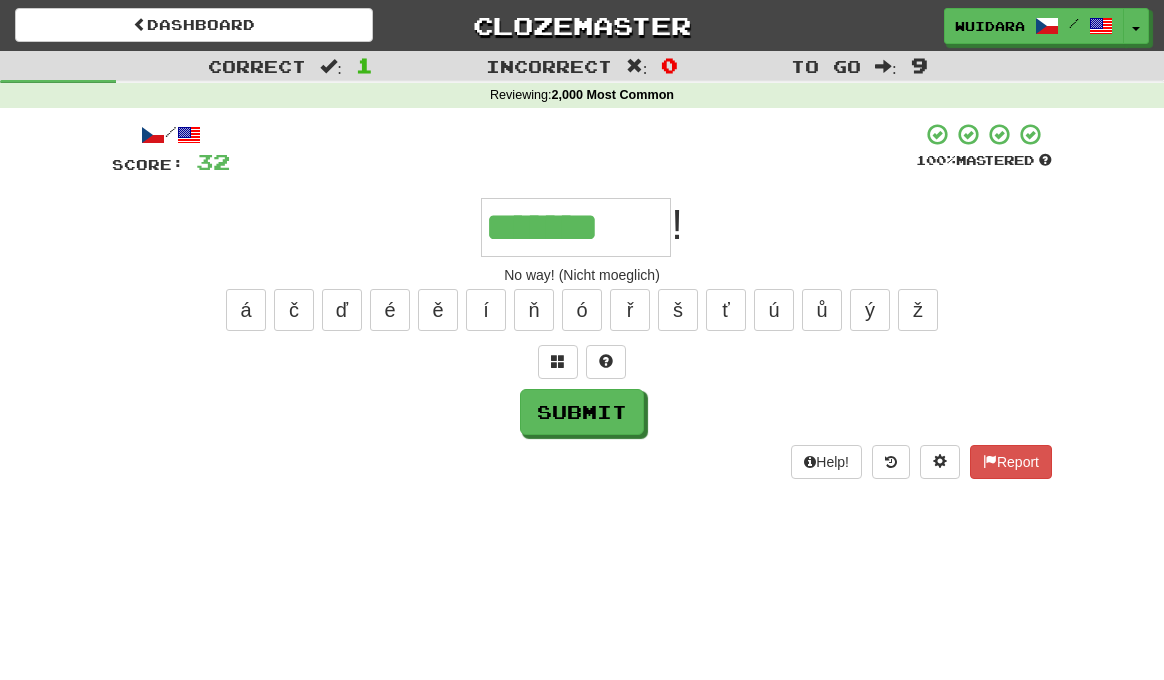 type on "*******" 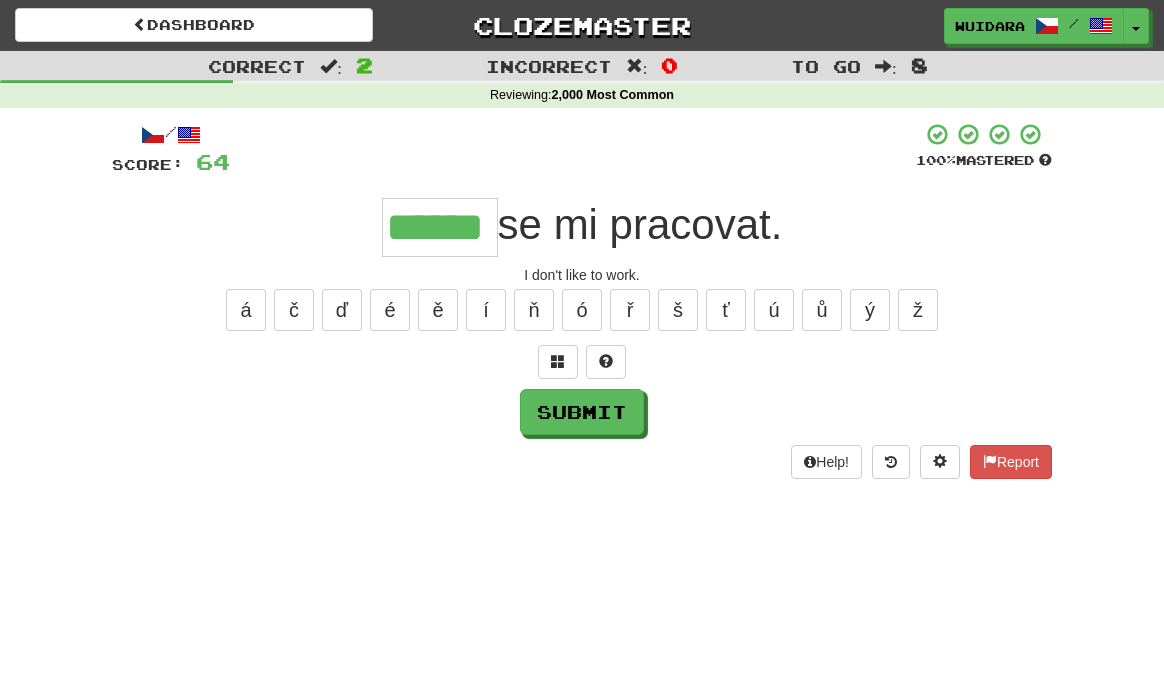 type on "******" 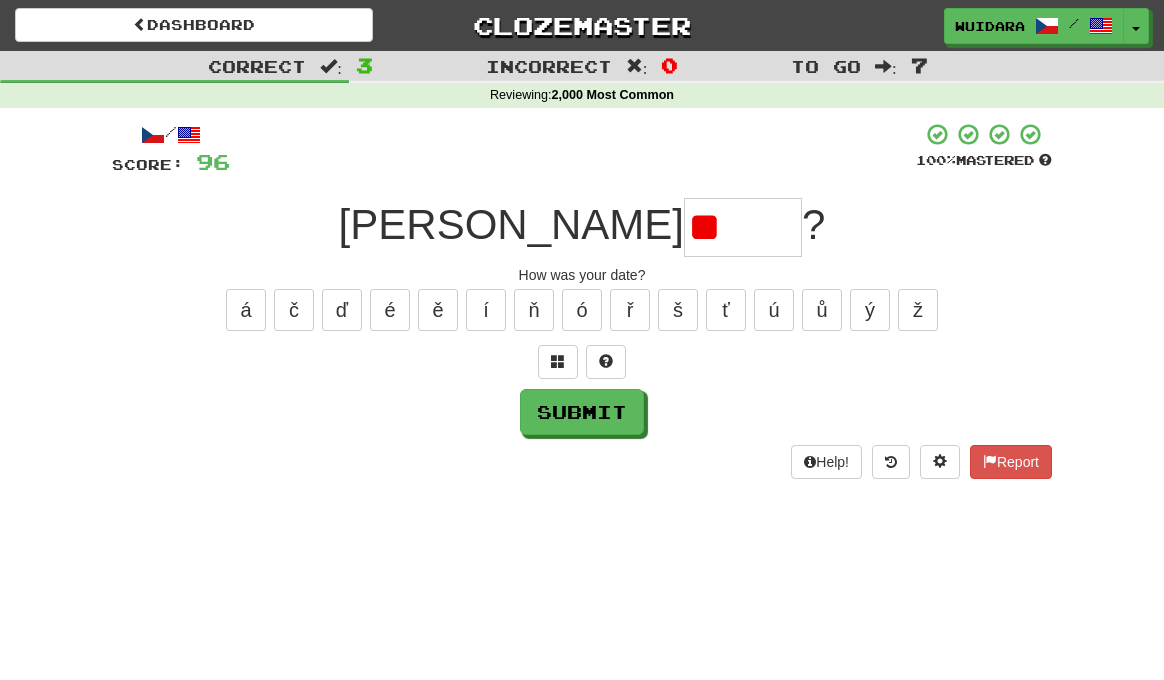 type on "*" 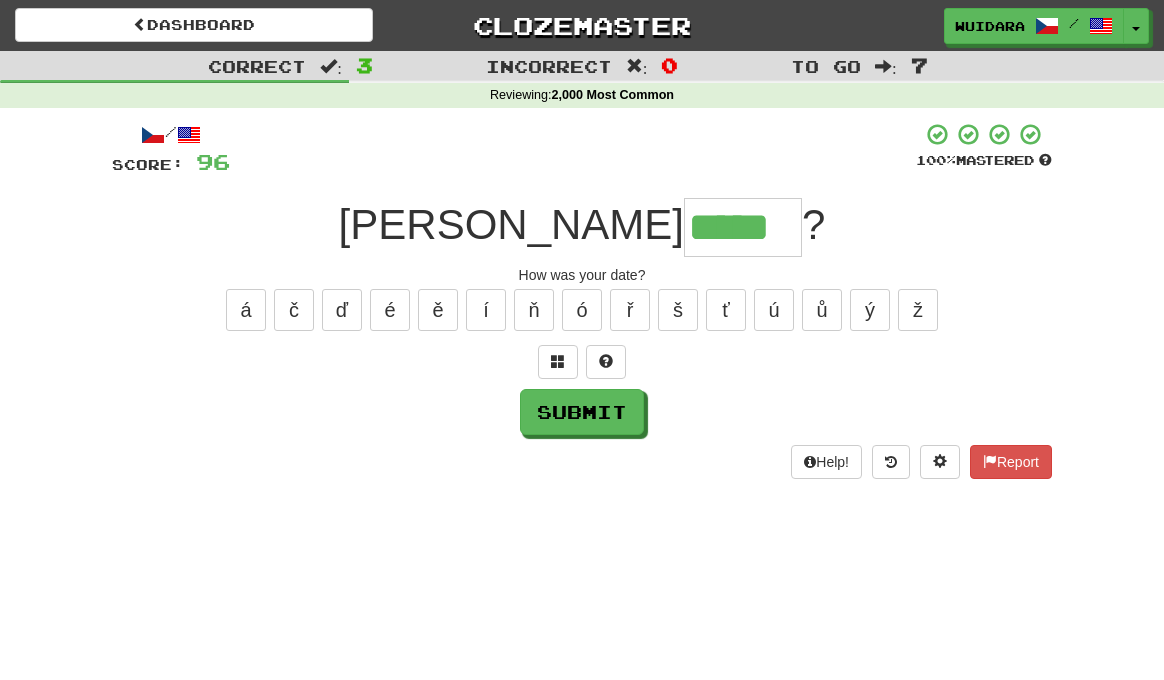 type on "*****" 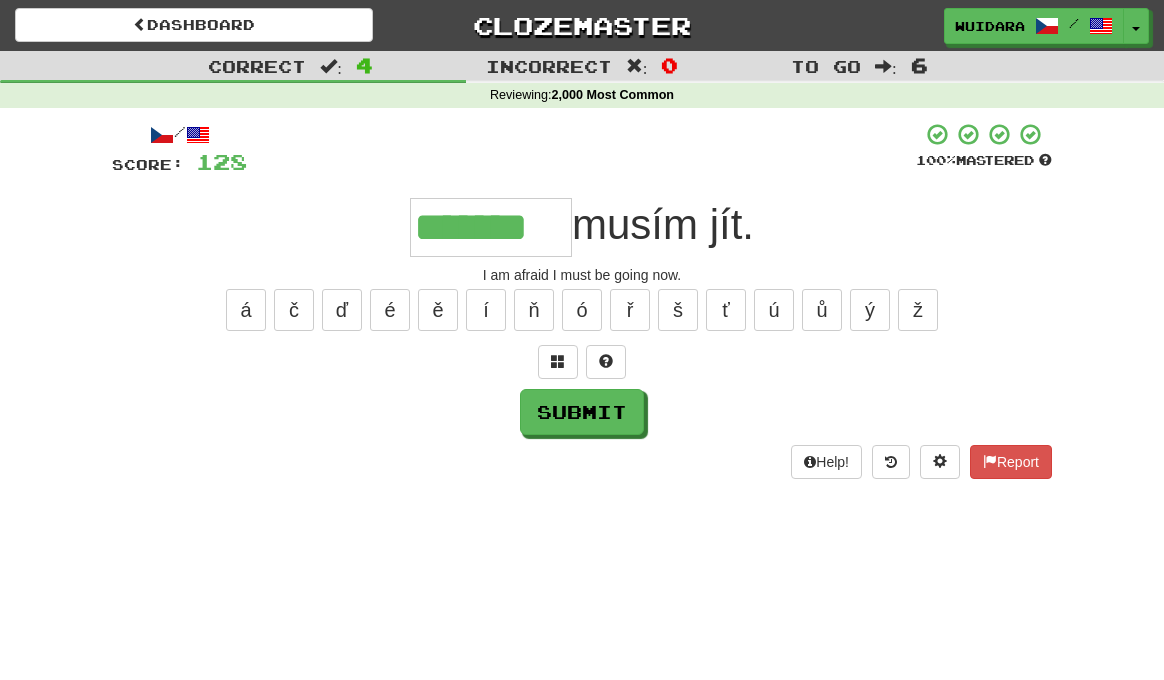 type on "*******" 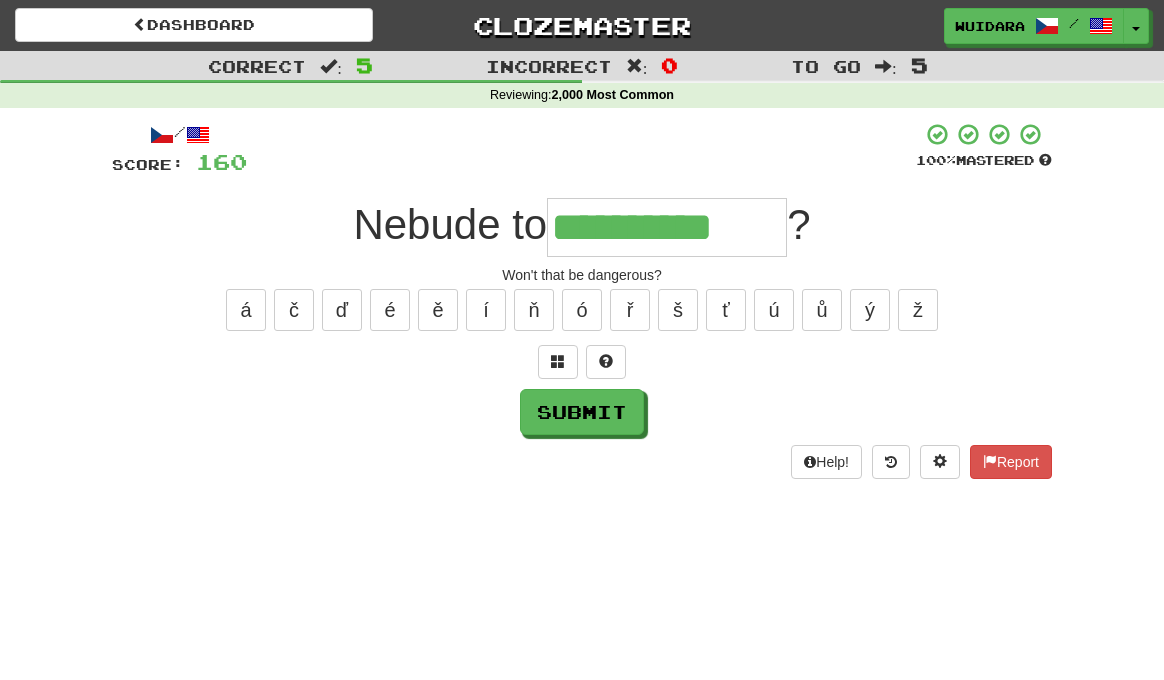 type on "**********" 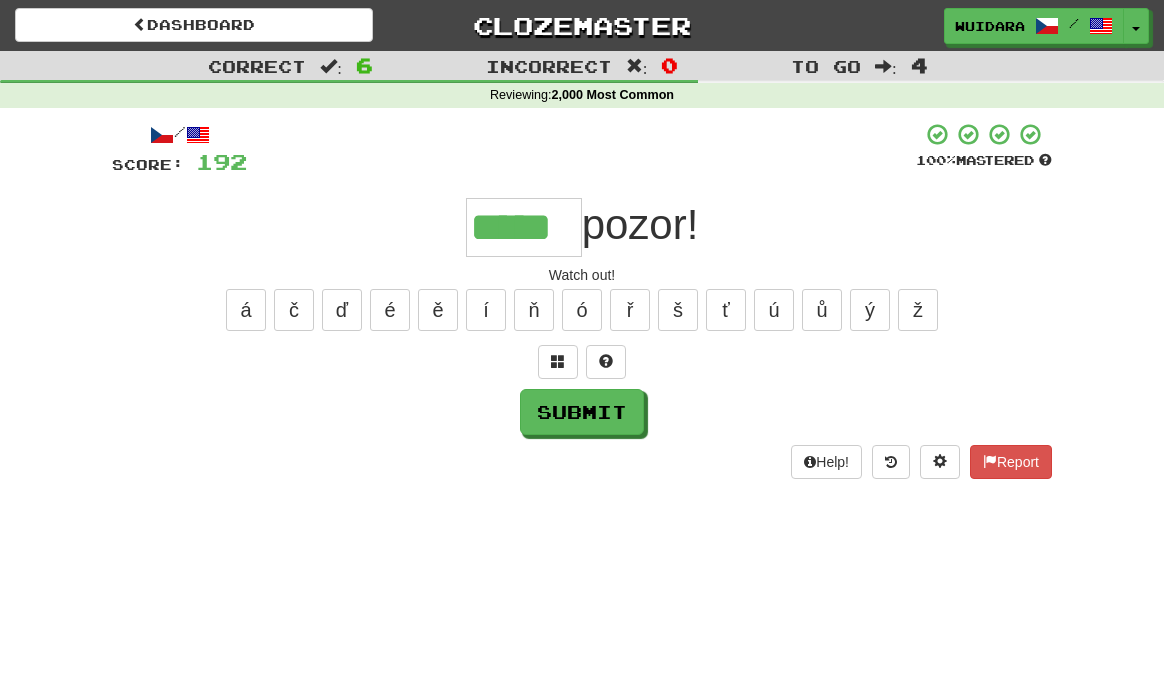 type on "*****" 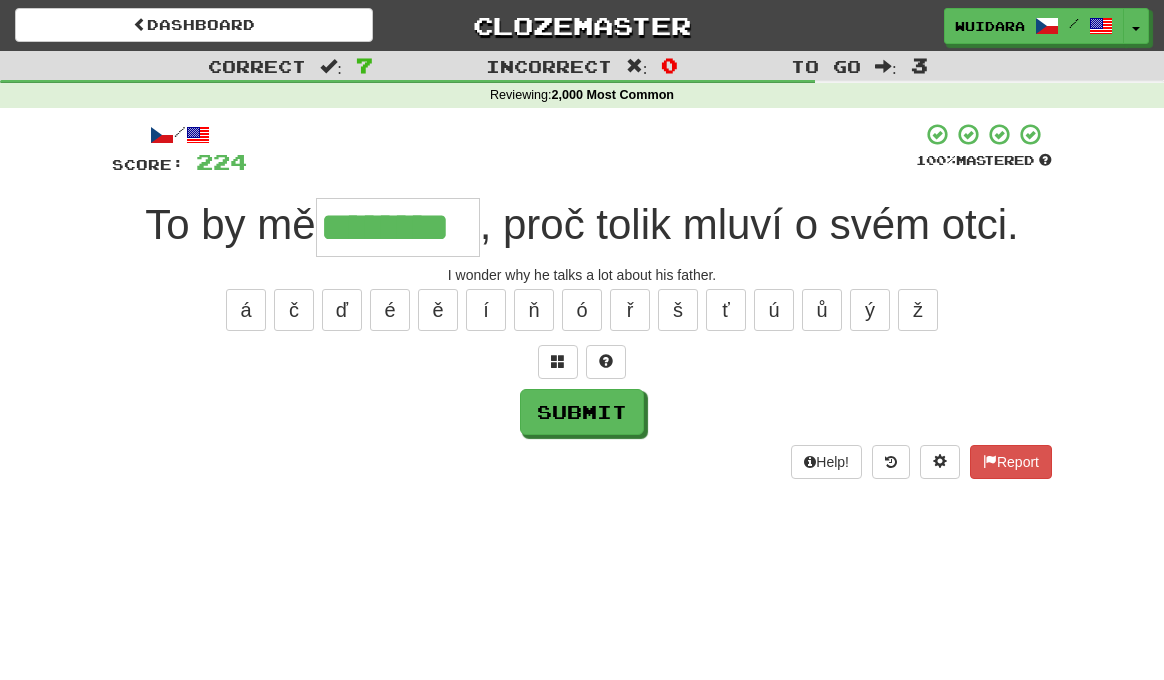 type on "********" 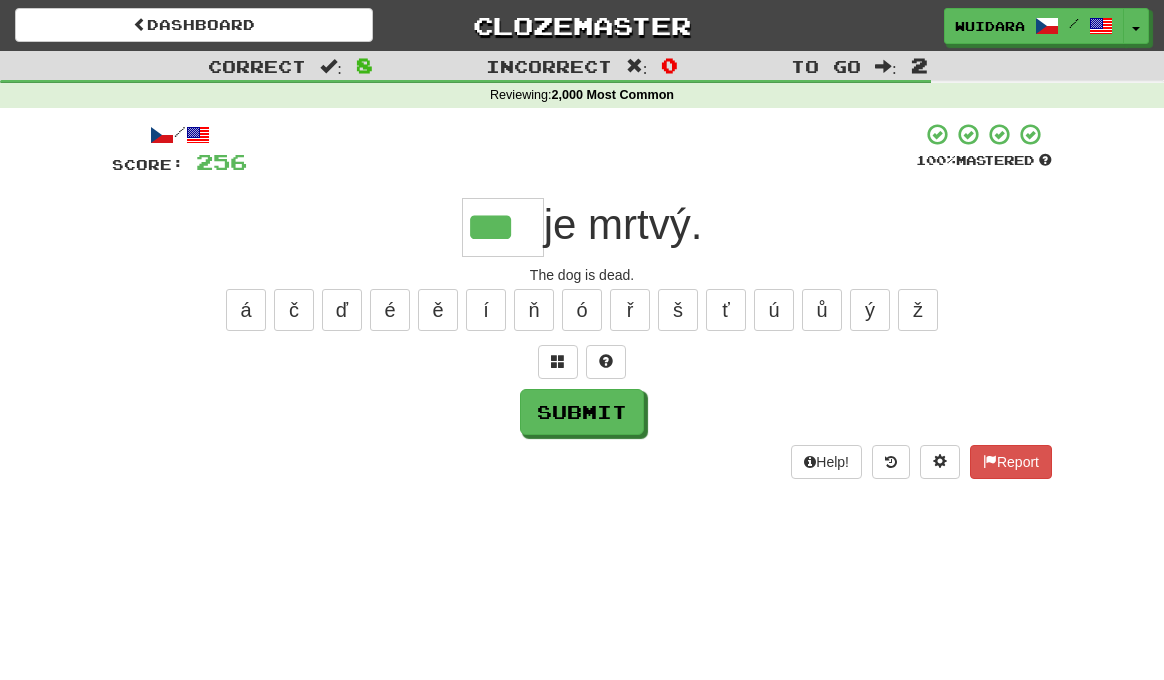 type on "***" 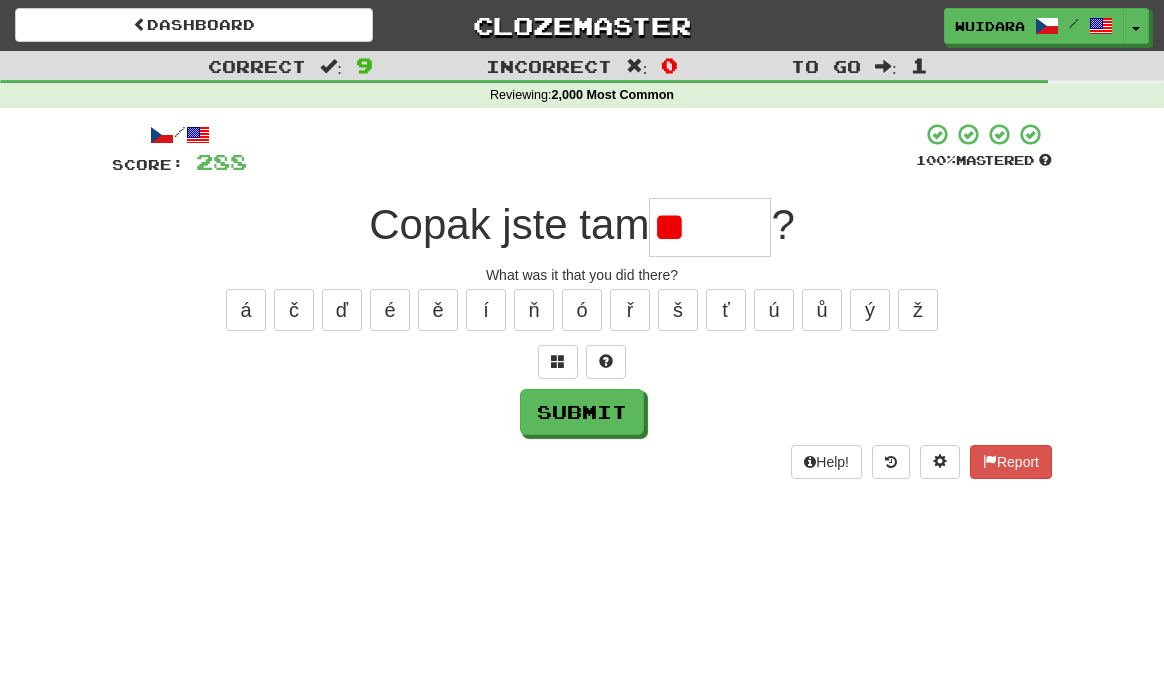 type on "*" 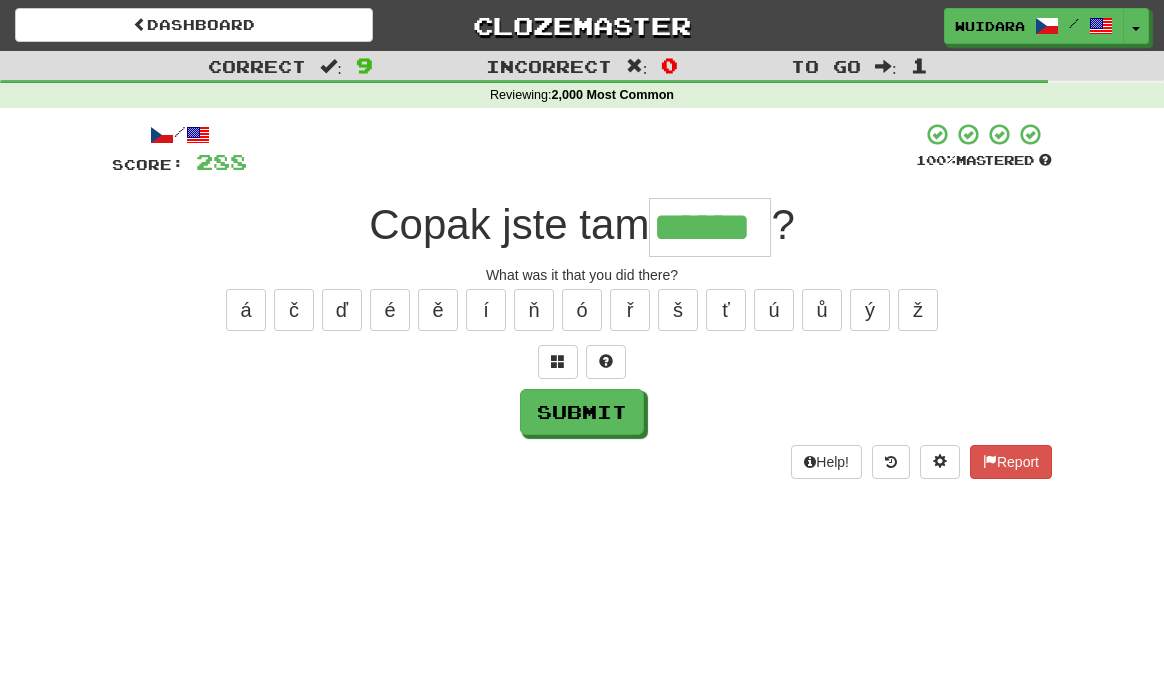 type on "******" 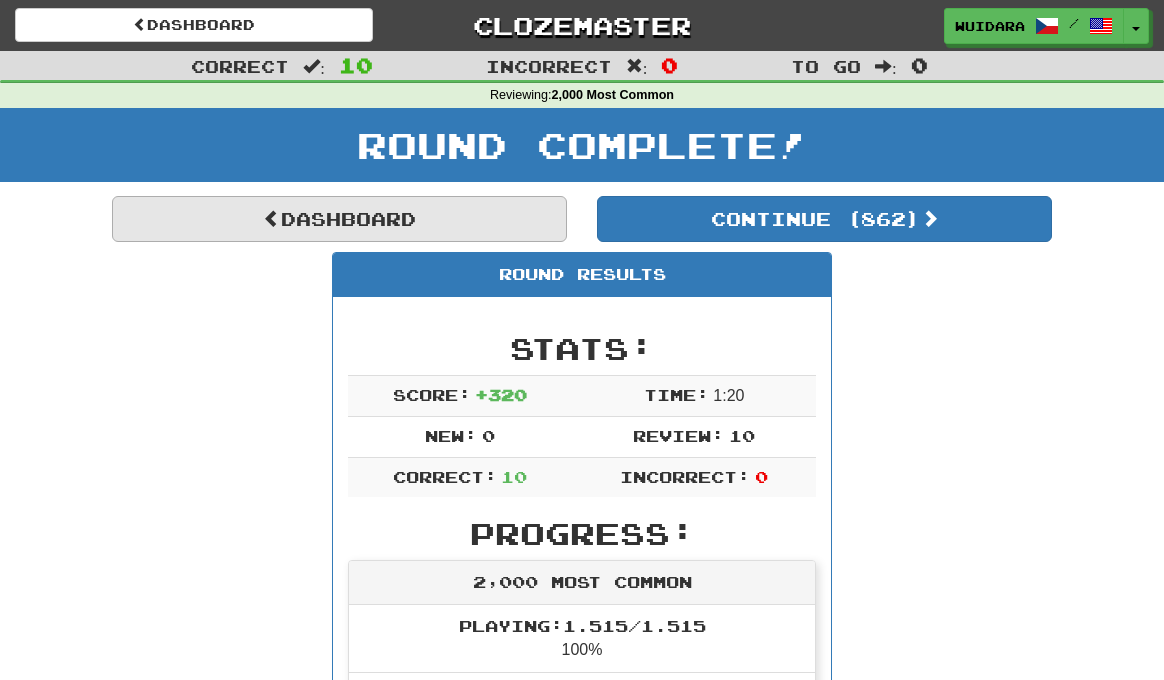 click on "Dashboard" at bounding box center (339, 219) 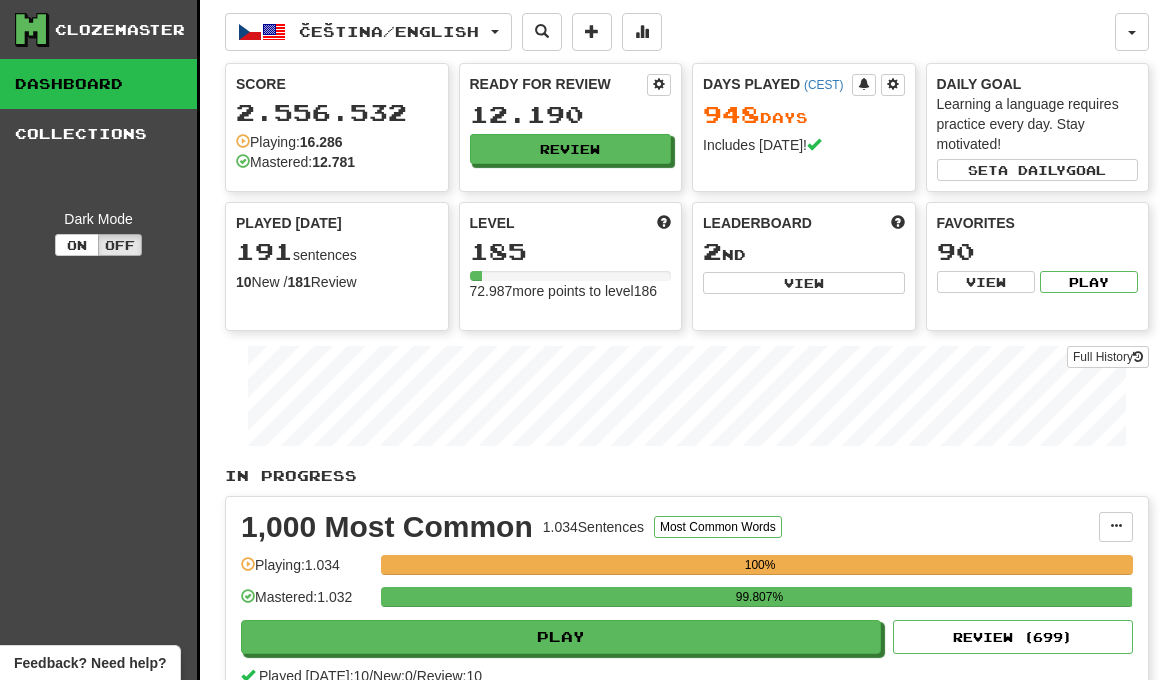 scroll, scrollTop: 0, scrollLeft: 0, axis: both 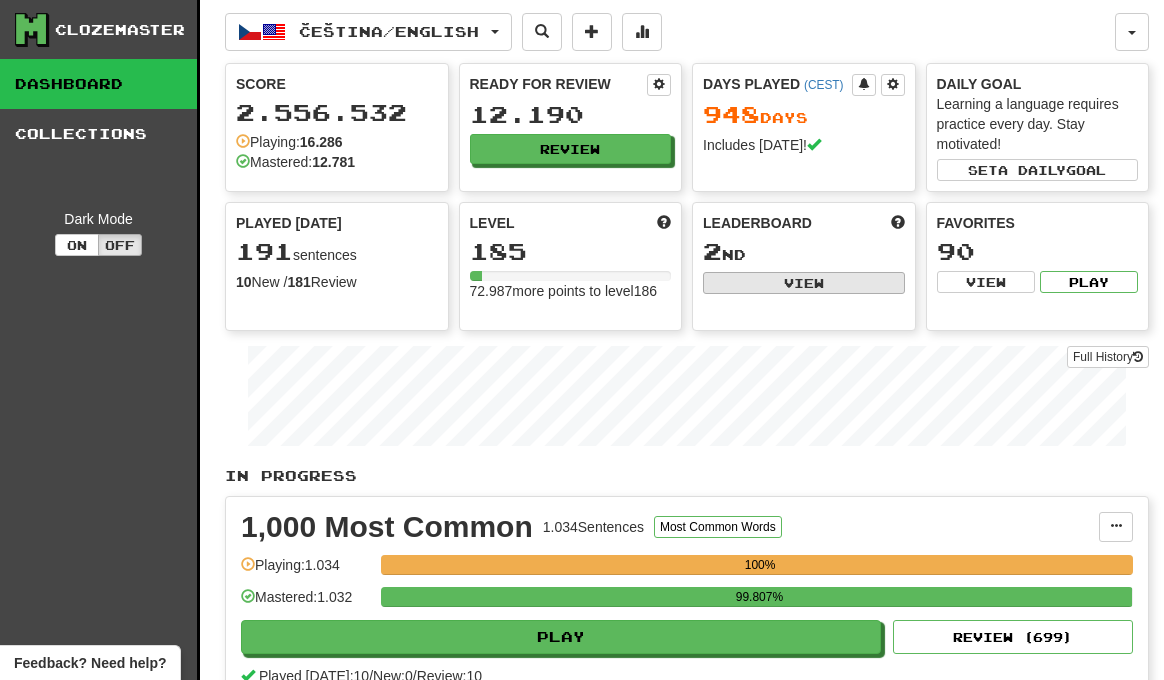 click on "View" at bounding box center [804, 283] 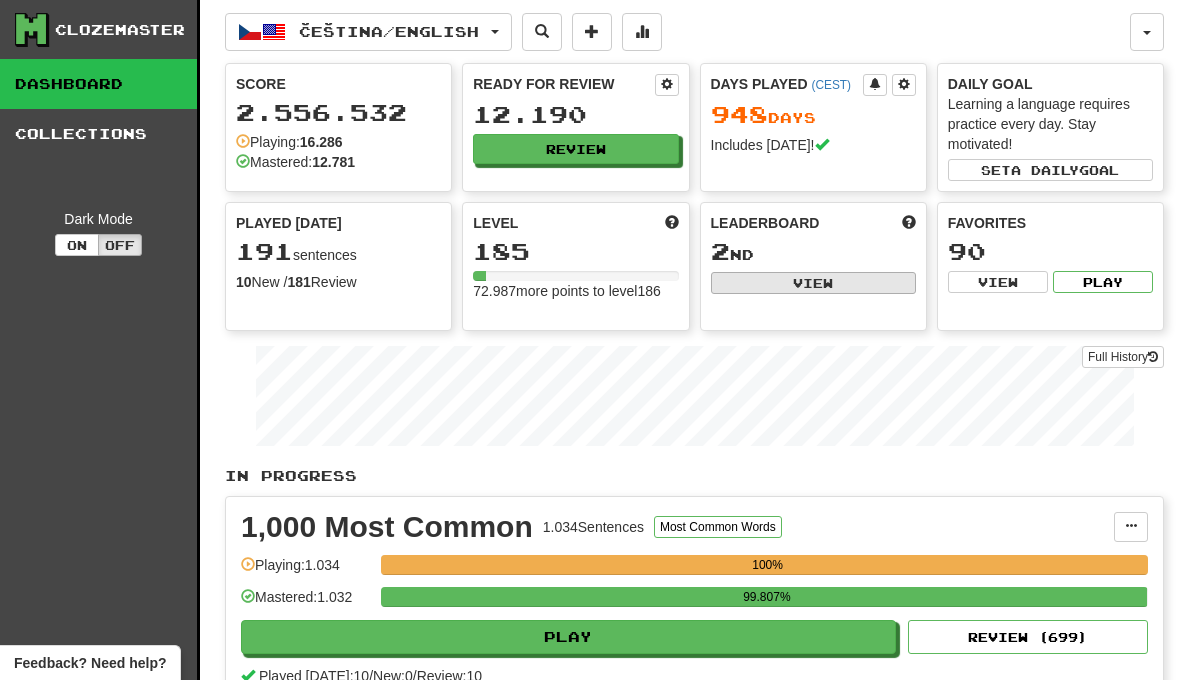 select on "**********" 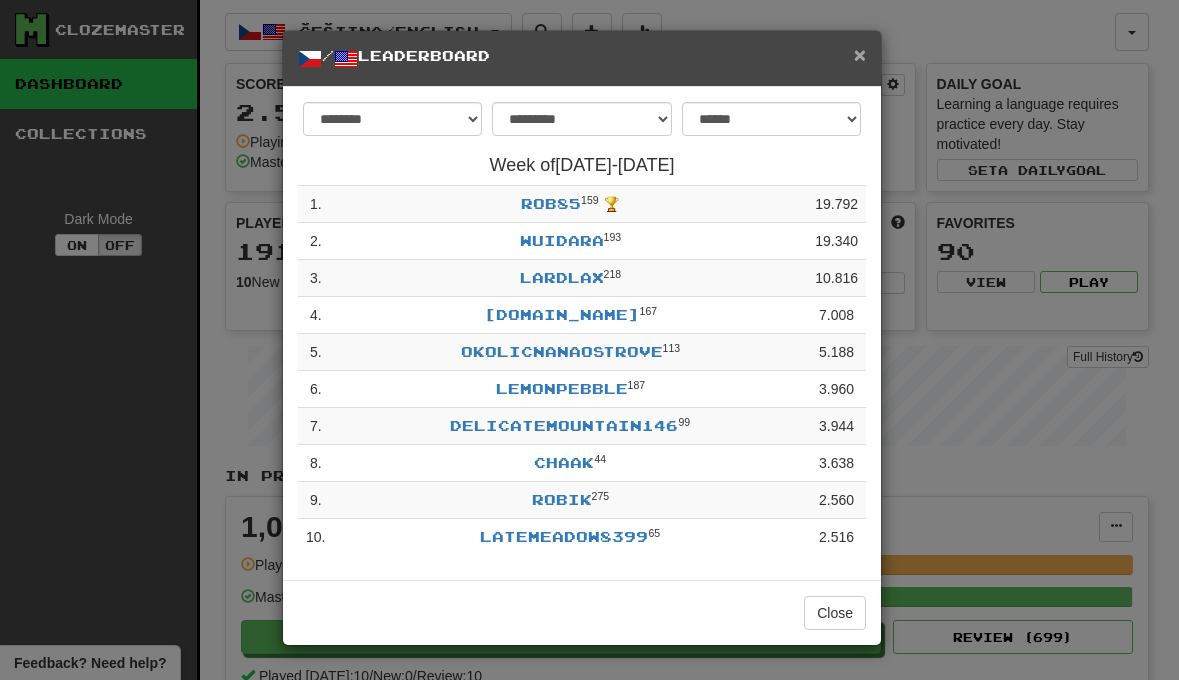 click on "×" at bounding box center (860, 54) 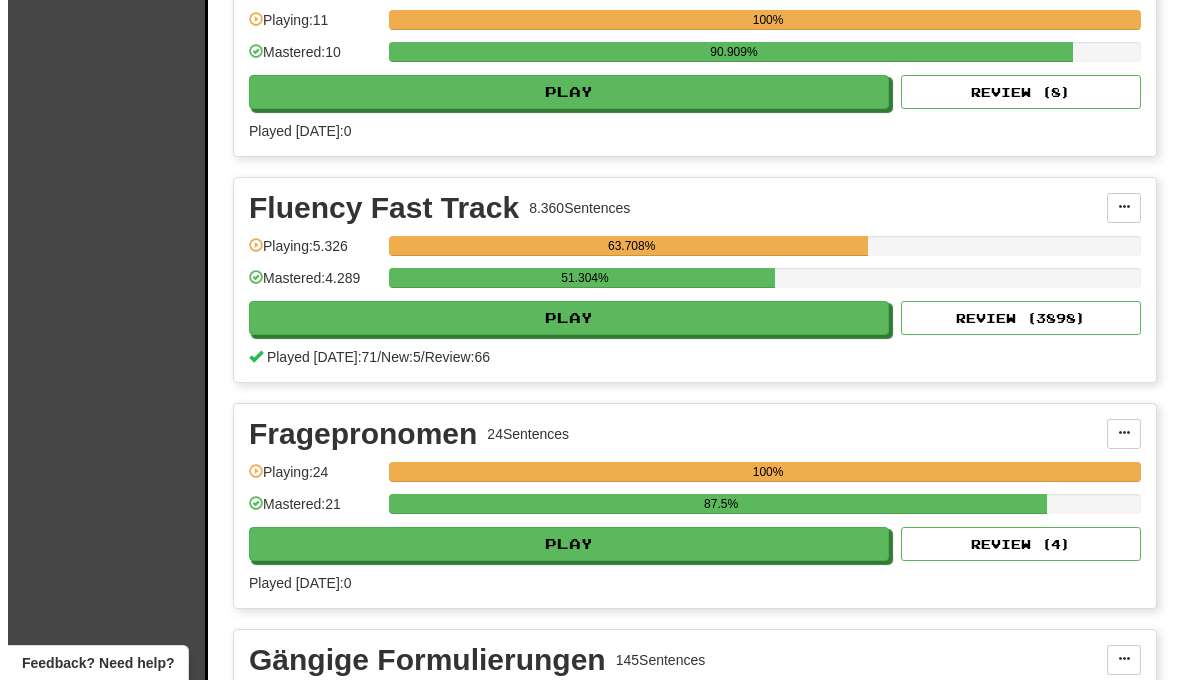 scroll, scrollTop: 3087, scrollLeft: 0, axis: vertical 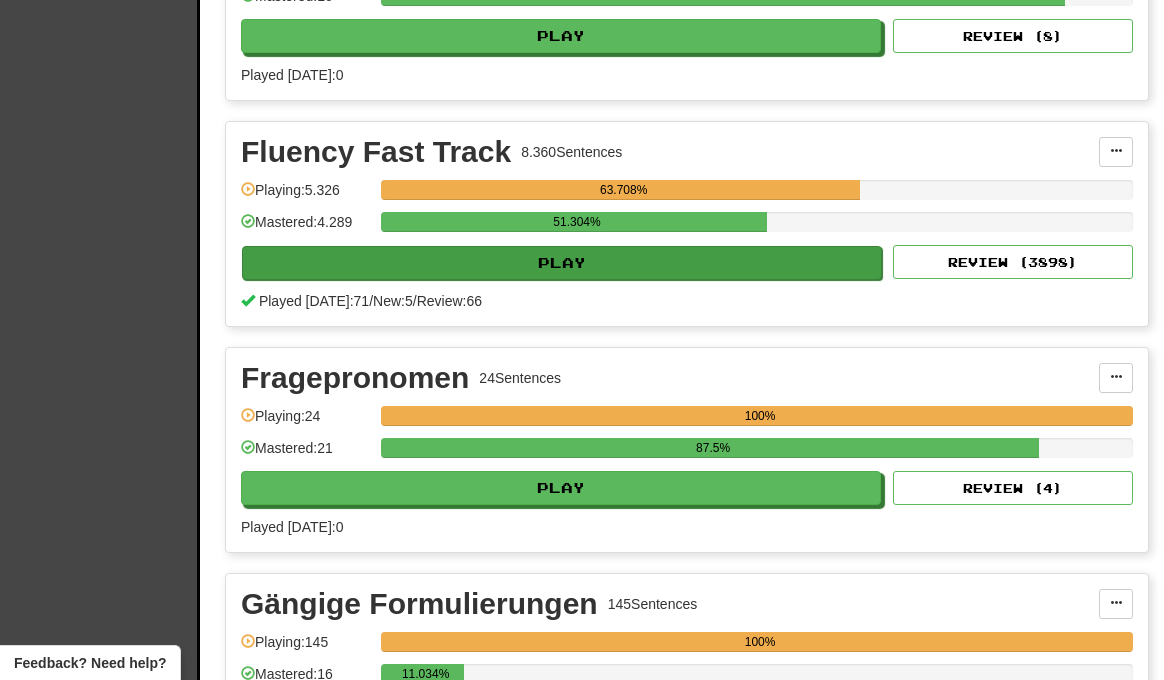 click on "Play" at bounding box center [562, 263] 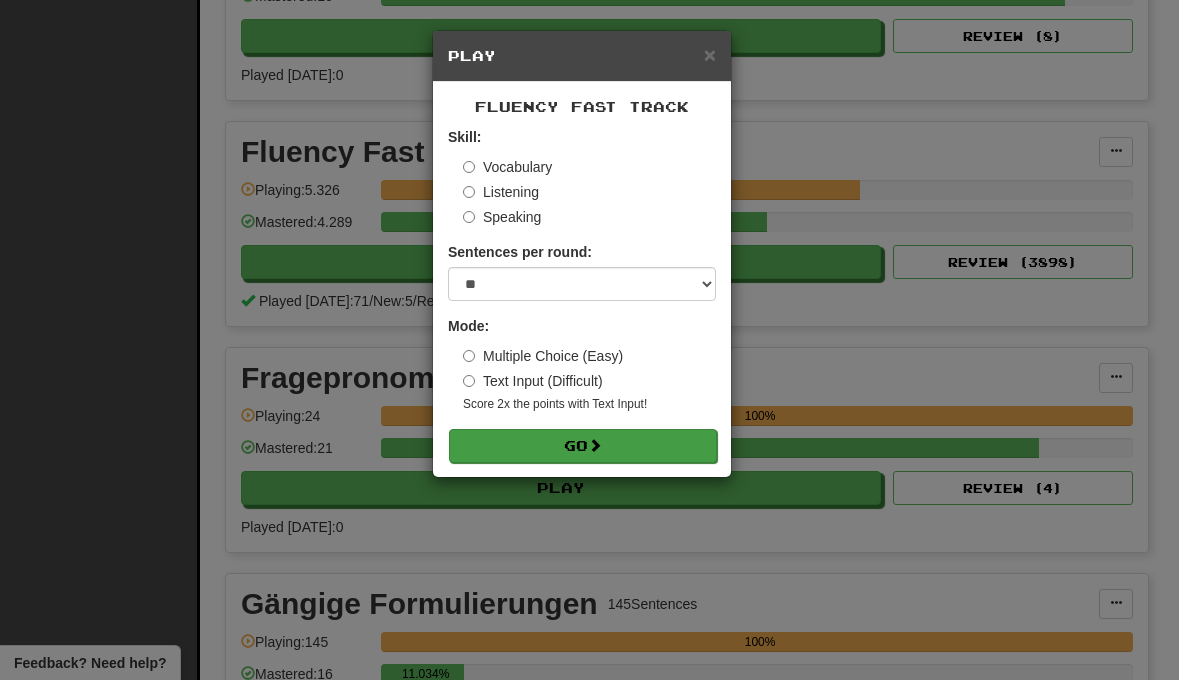 click on "Go" at bounding box center (583, 446) 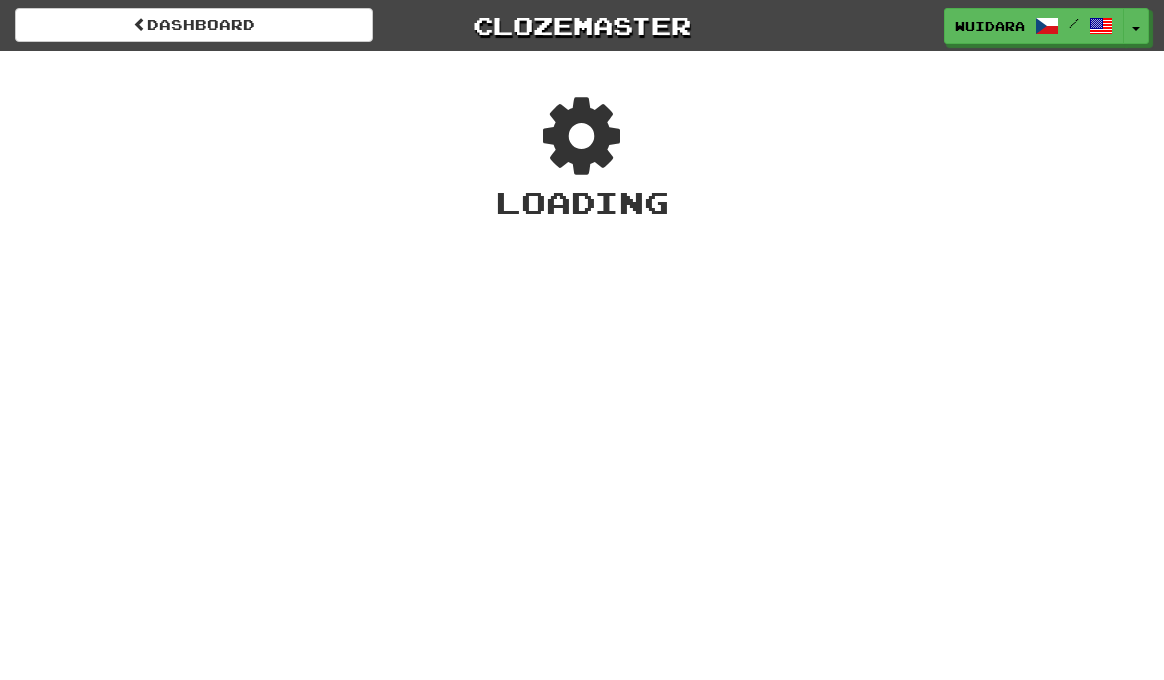 scroll, scrollTop: 0, scrollLeft: 0, axis: both 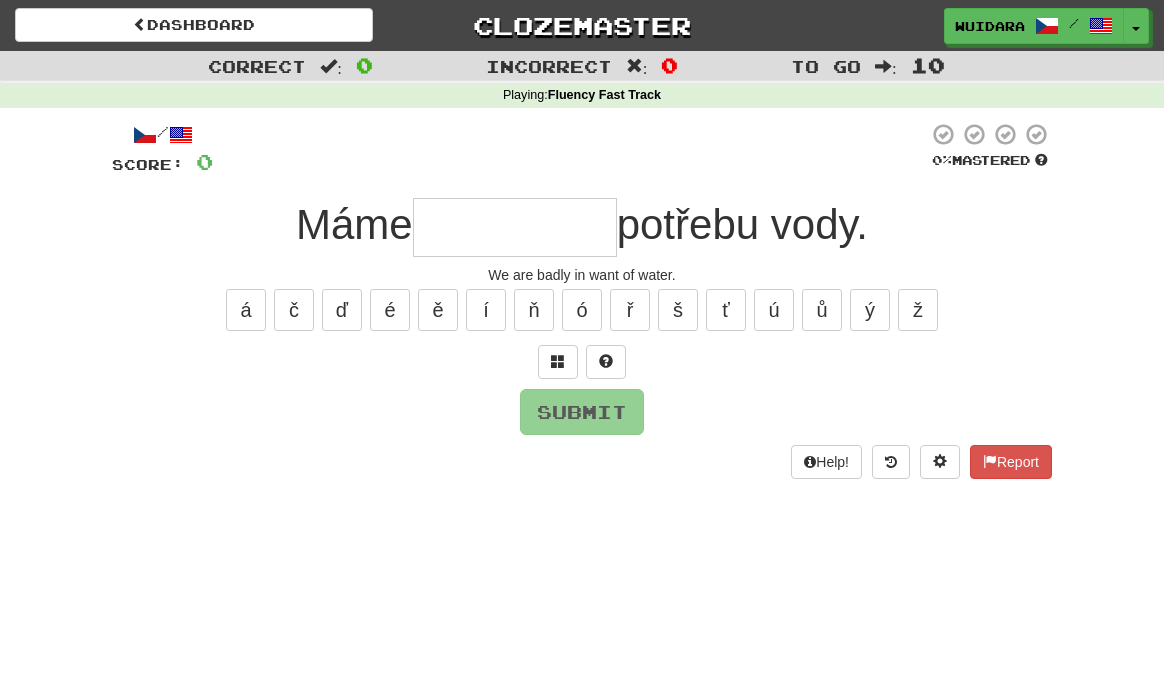 type on "*" 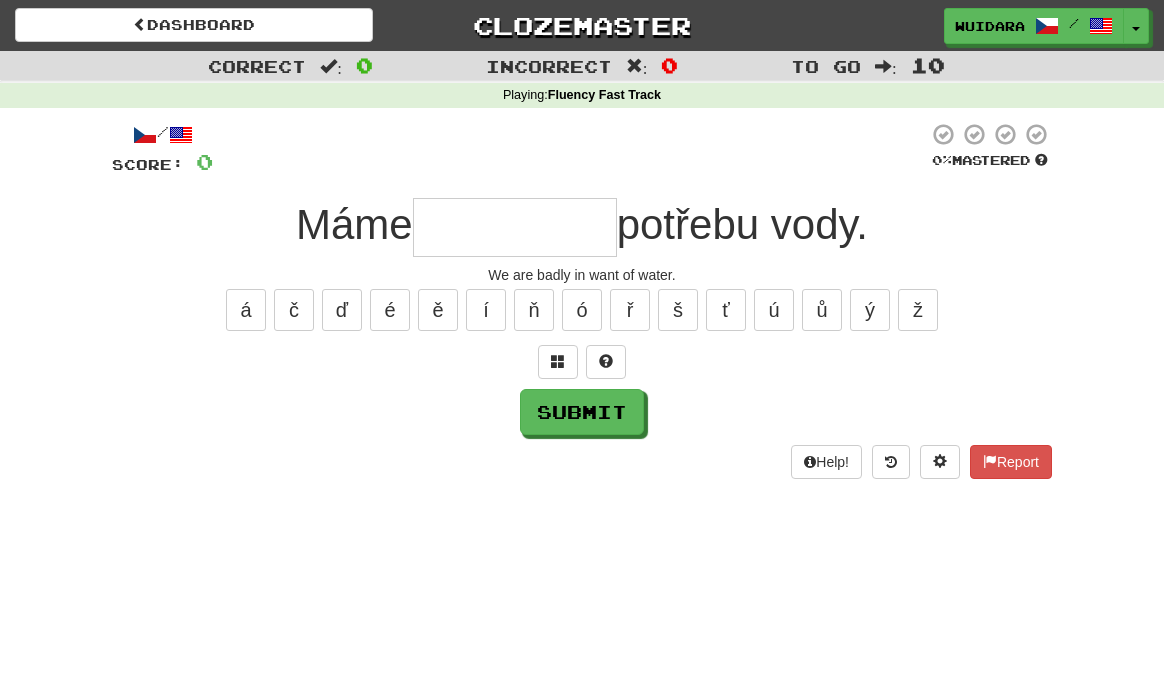 type on "*" 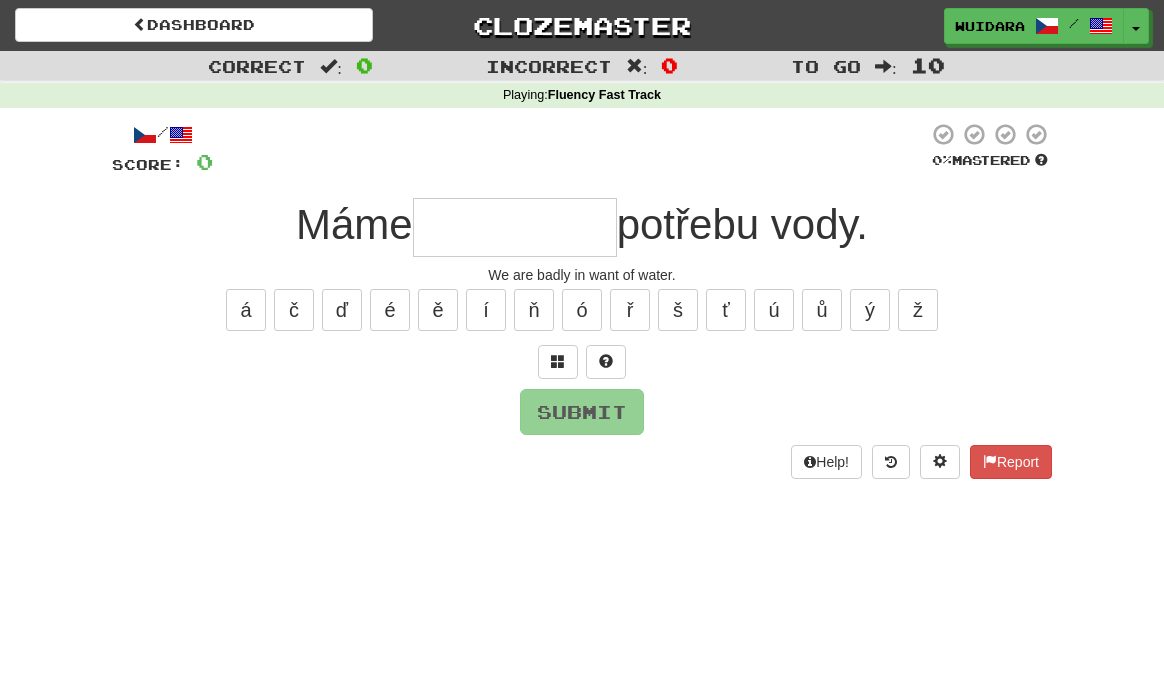 type on "*" 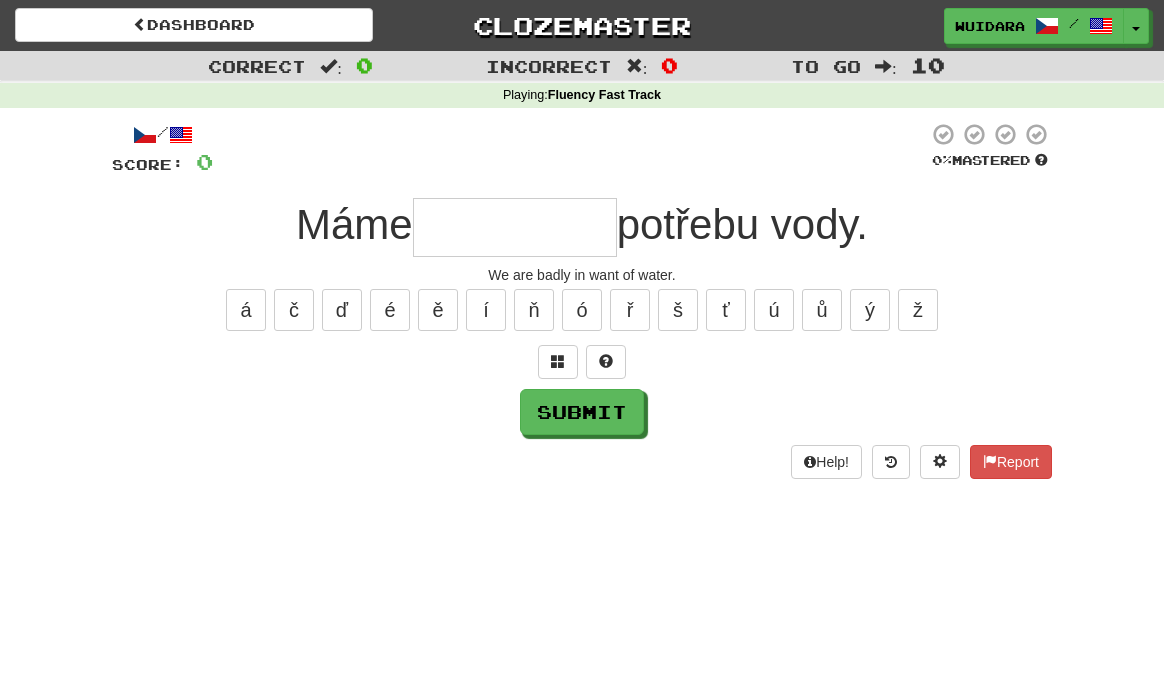 type on "*" 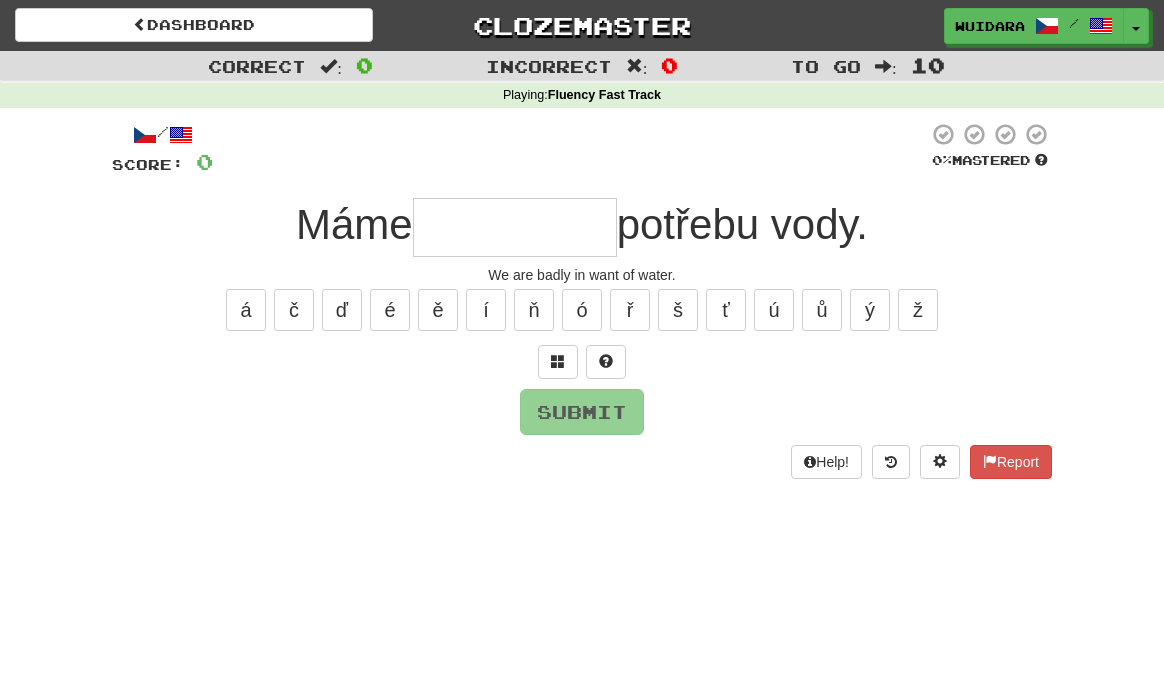 type on "*" 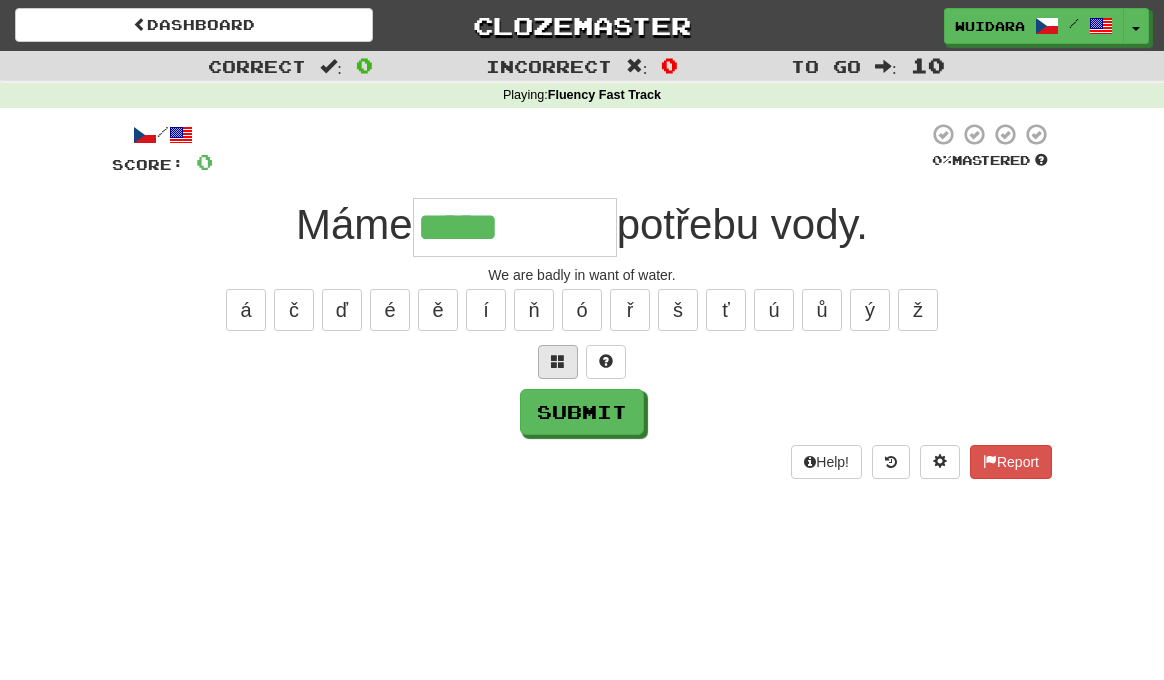 click at bounding box center [558, 361] 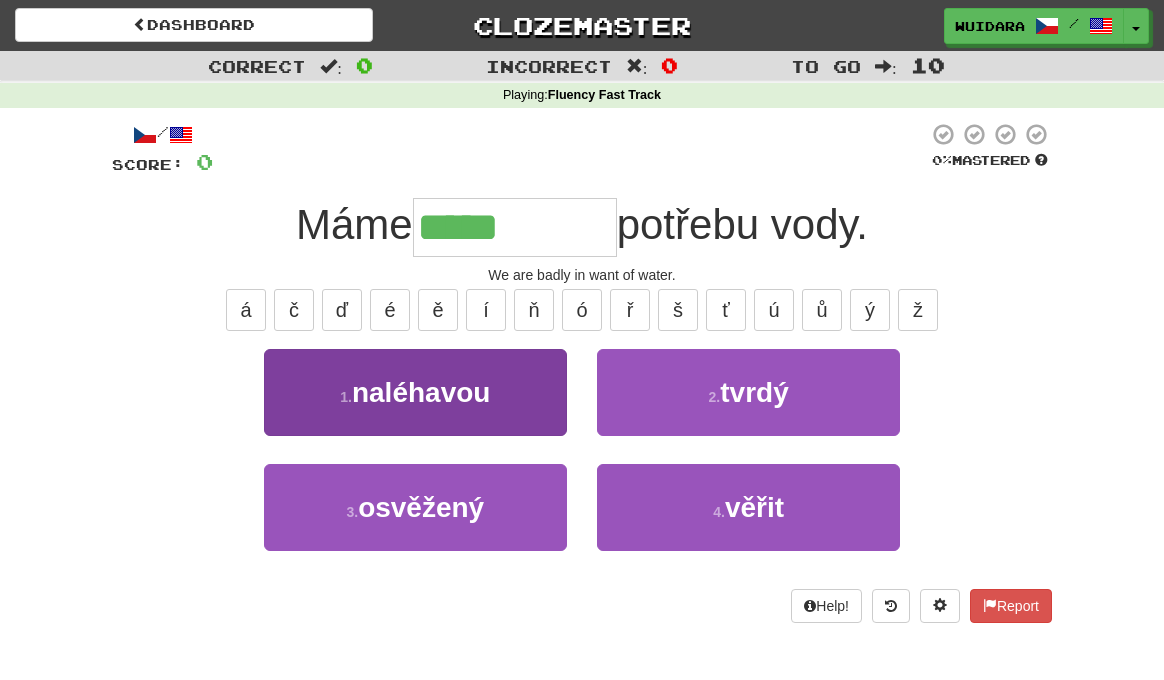 click on "1 .  naléhavou" at bounding box center [415, 392] 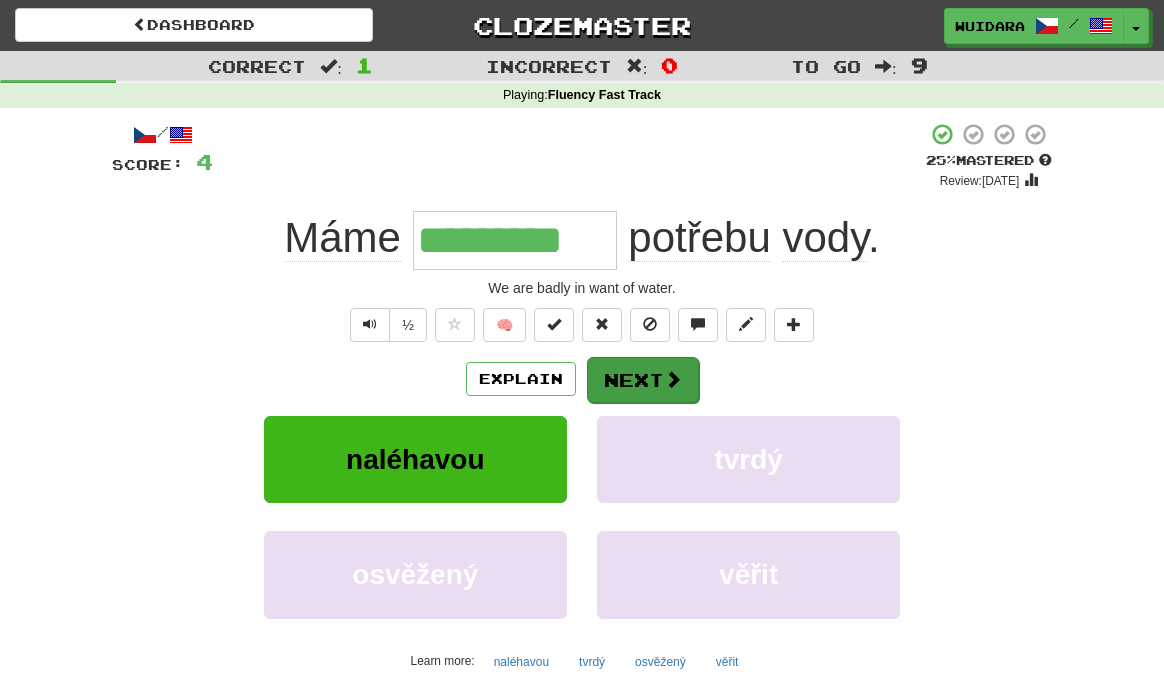 click on "Next" at bounding box center [643, 380] 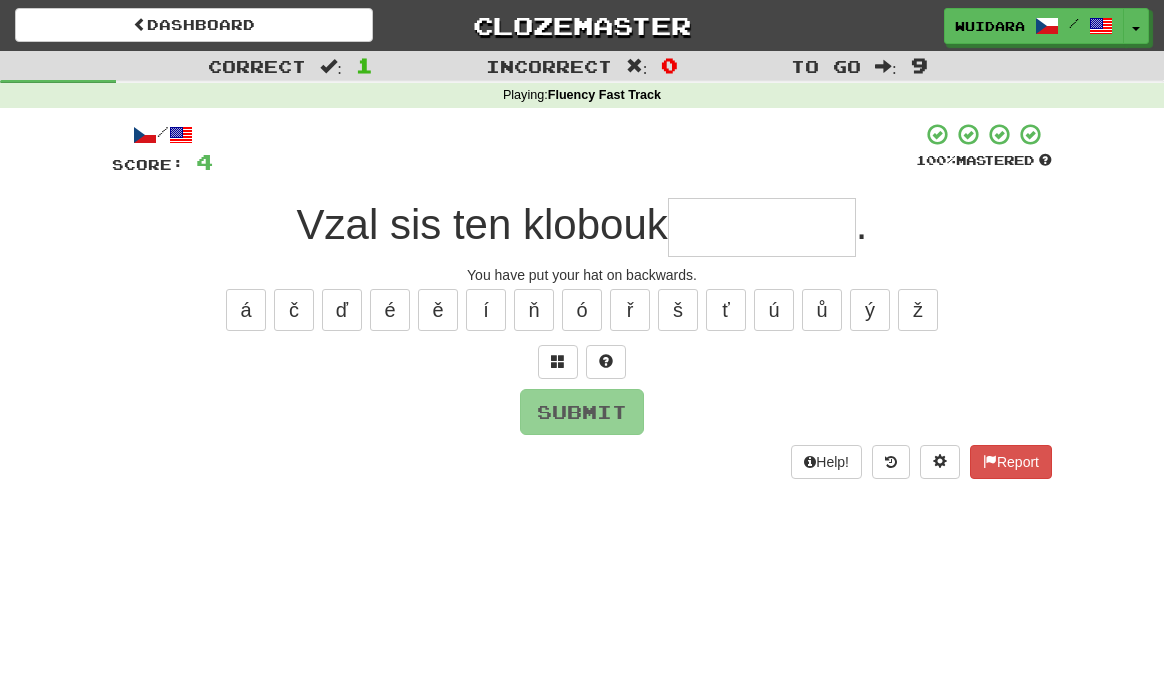 type on "*" 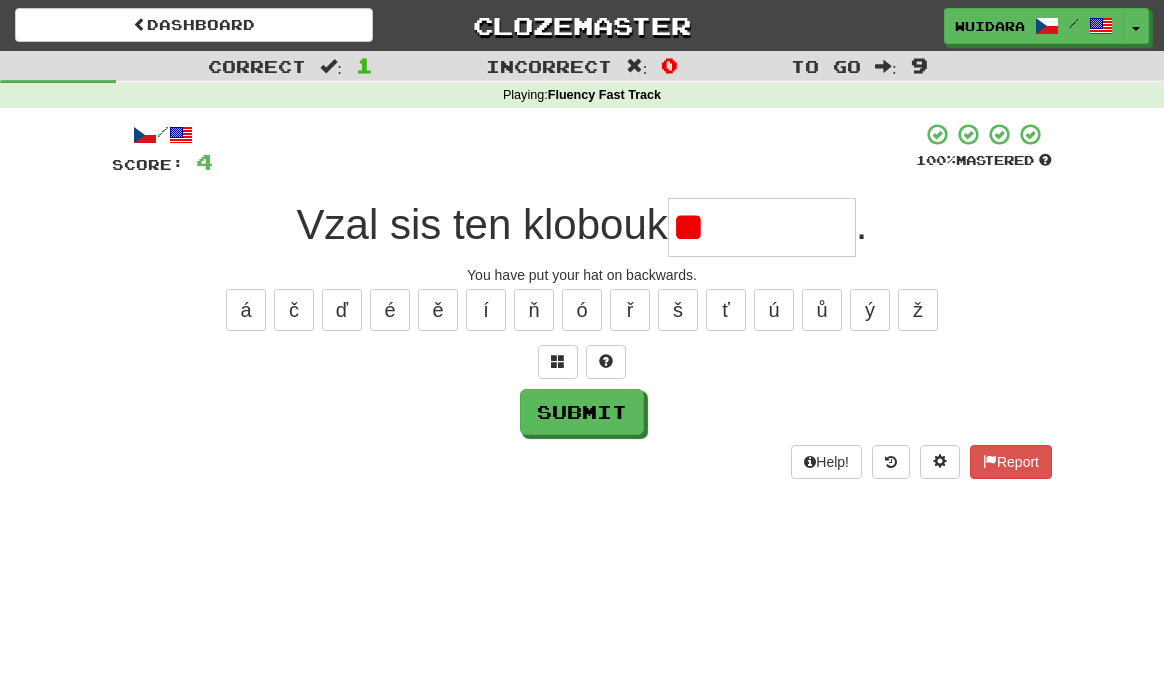 type on "*" 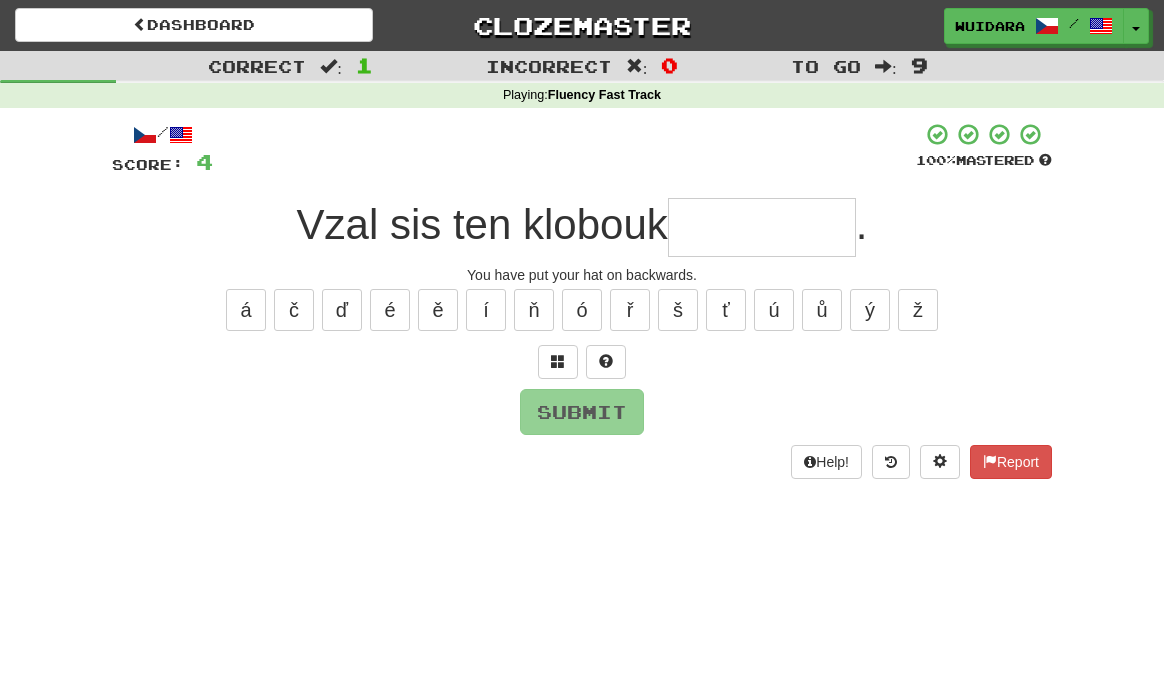 type on "*" 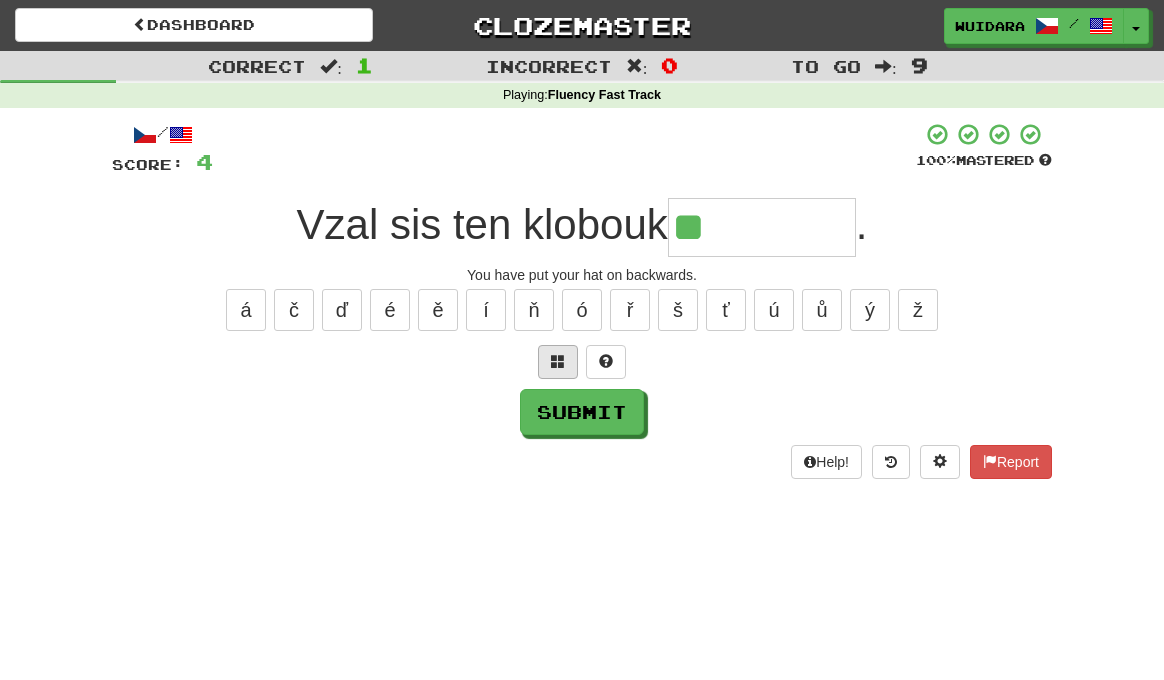 click at bounding box center (558, 361) 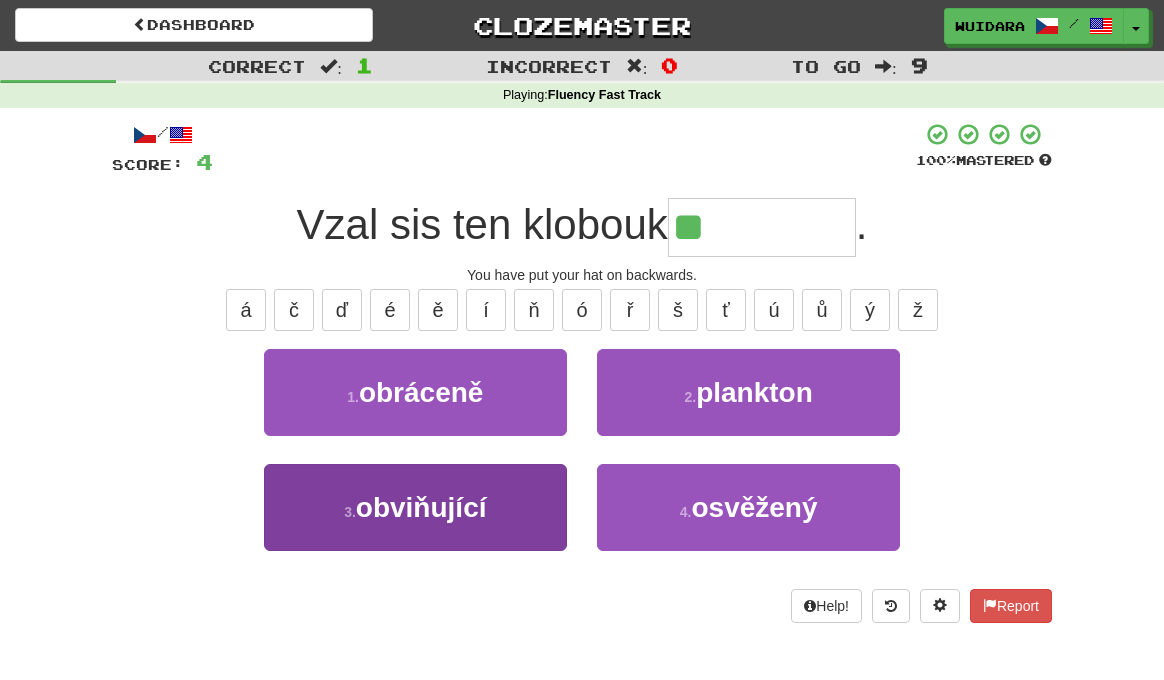 click on "3 .  obviňující" at bounding box center [415, 507] 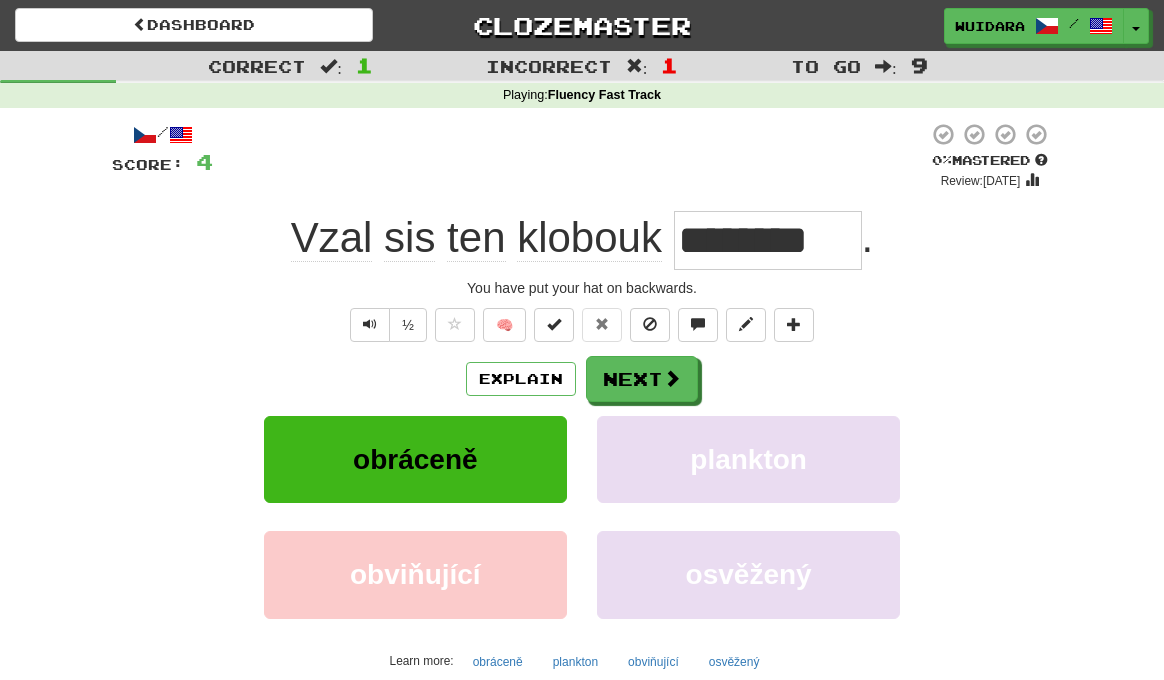 click on "obráceně" at bounding box center [415, 459] 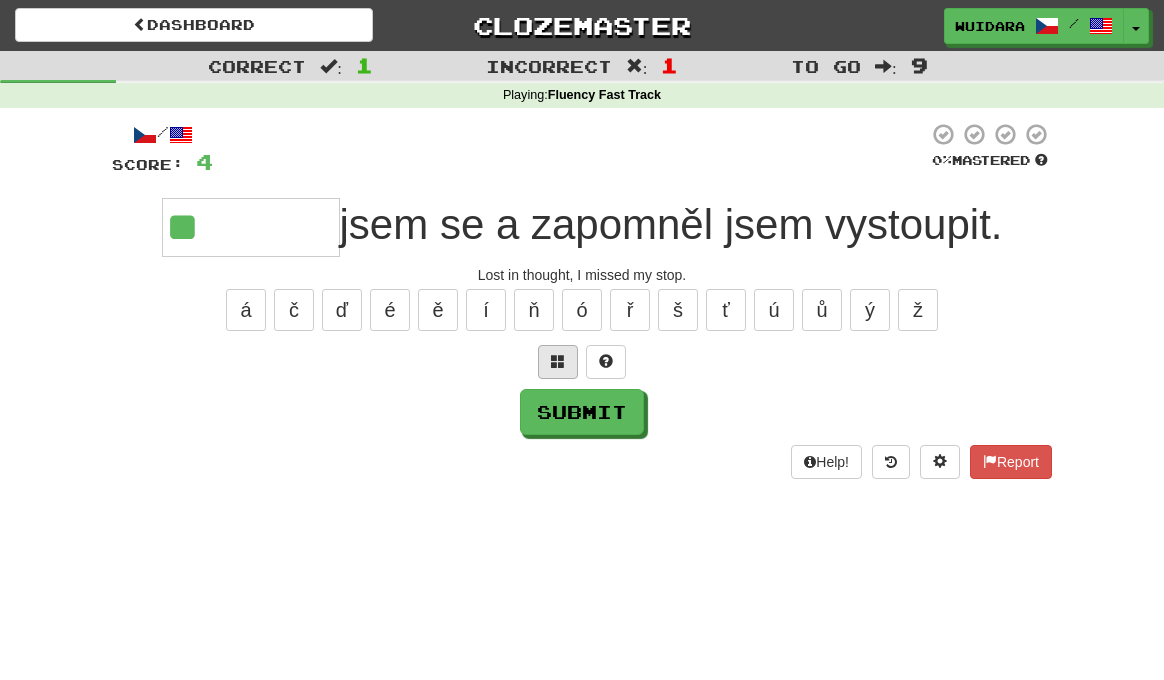 click at bounding box center (558, 362) 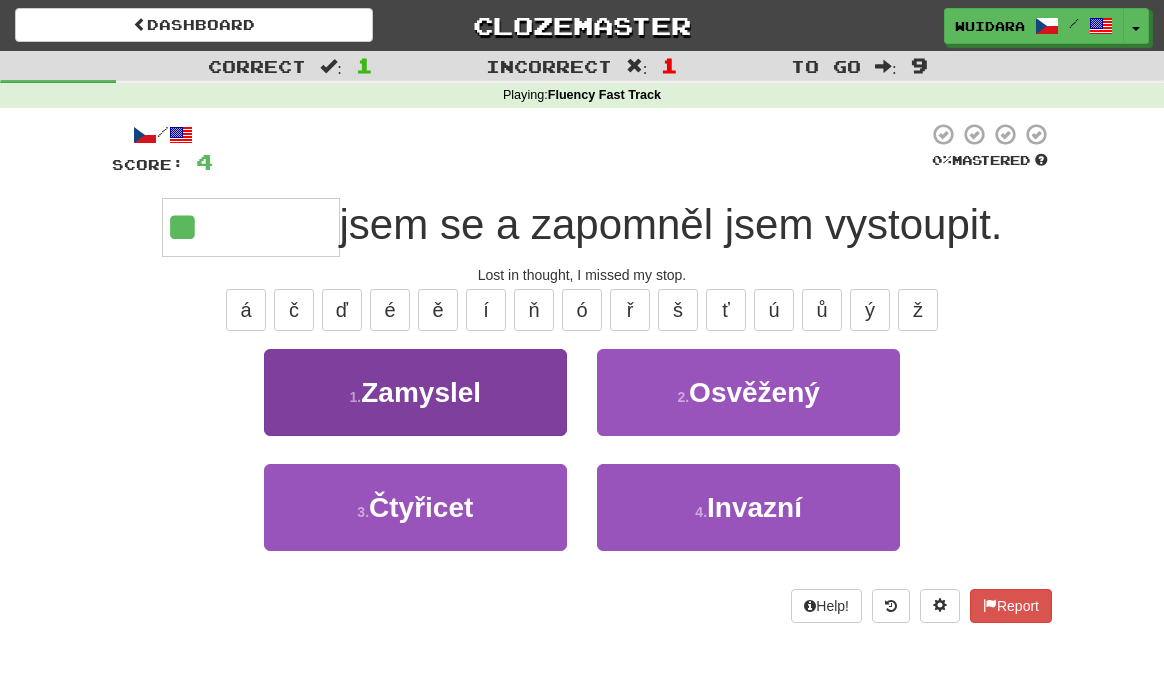click on "1 .  Zamyslel" at bounding box center (415, 392) 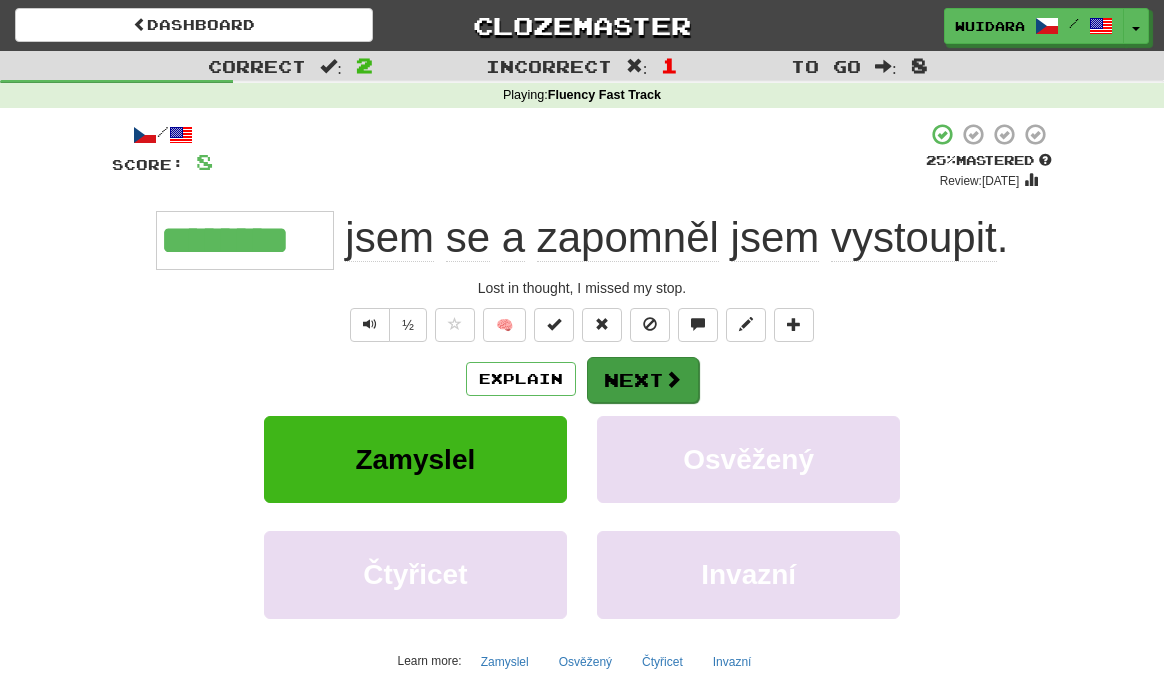 click on "Next" at bounding box center (643, 380) 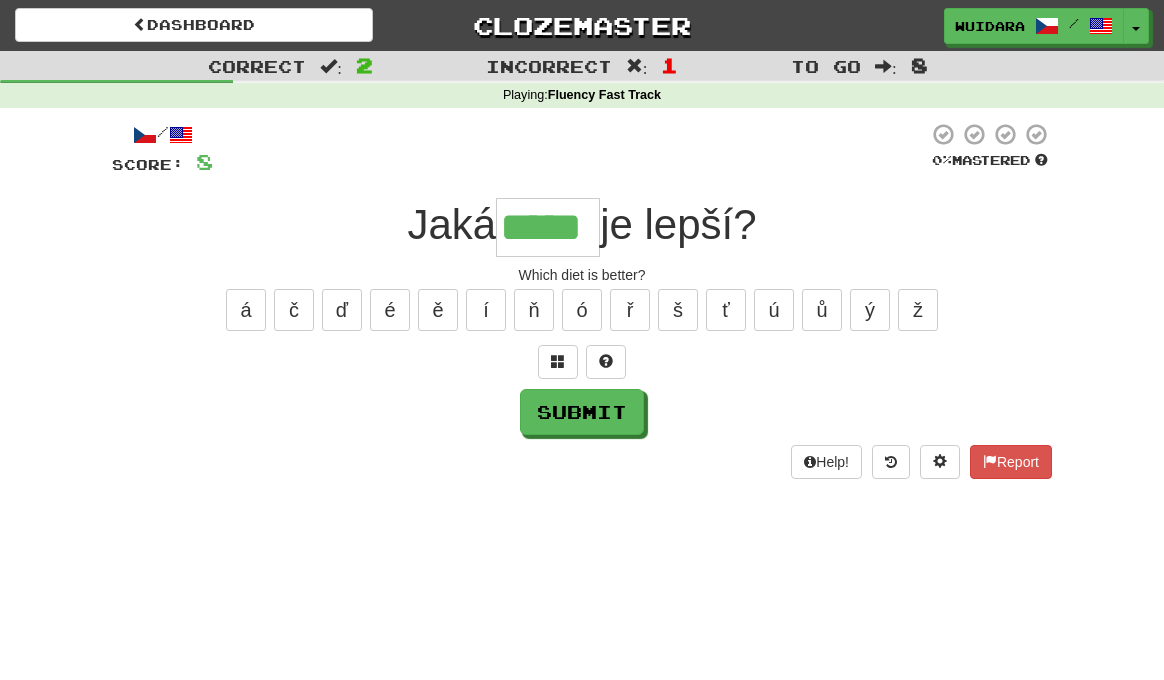 type on "*****" 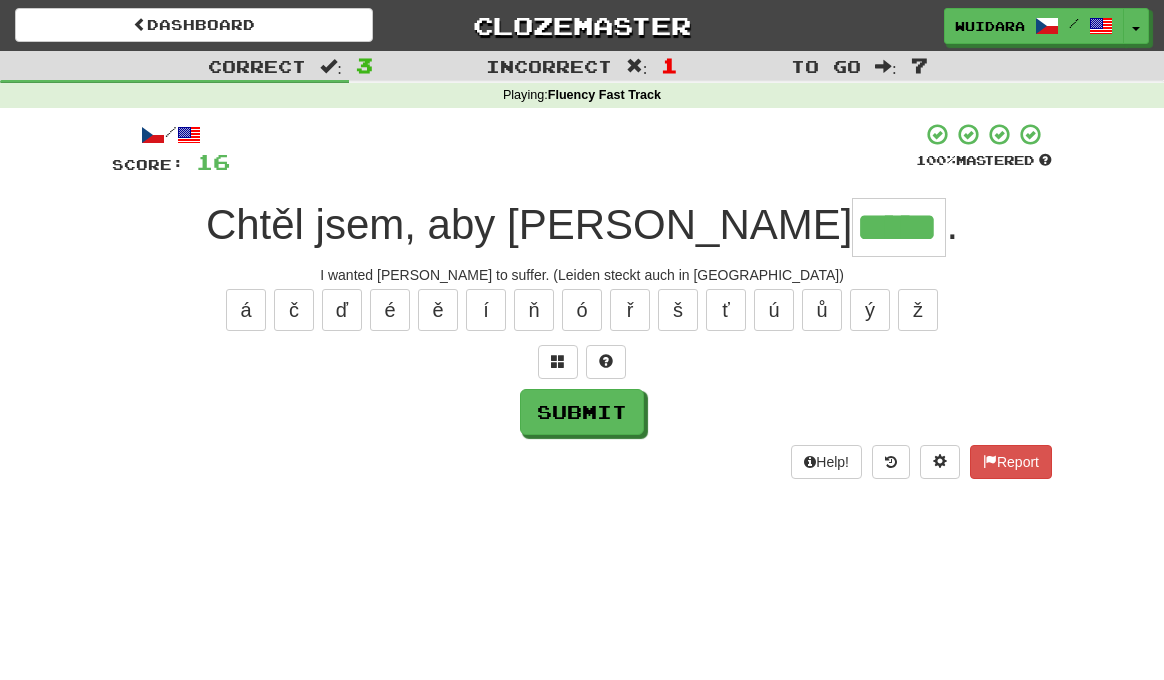type on "*****" 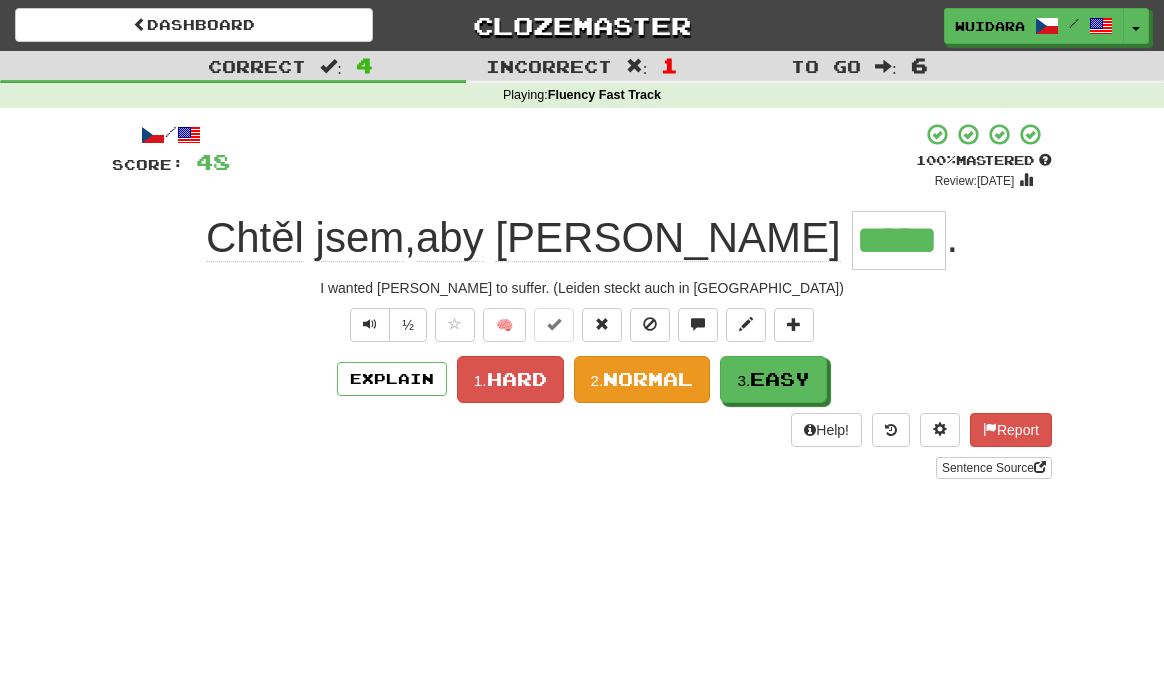 click on "Normal" at bounding box center [648, 379] 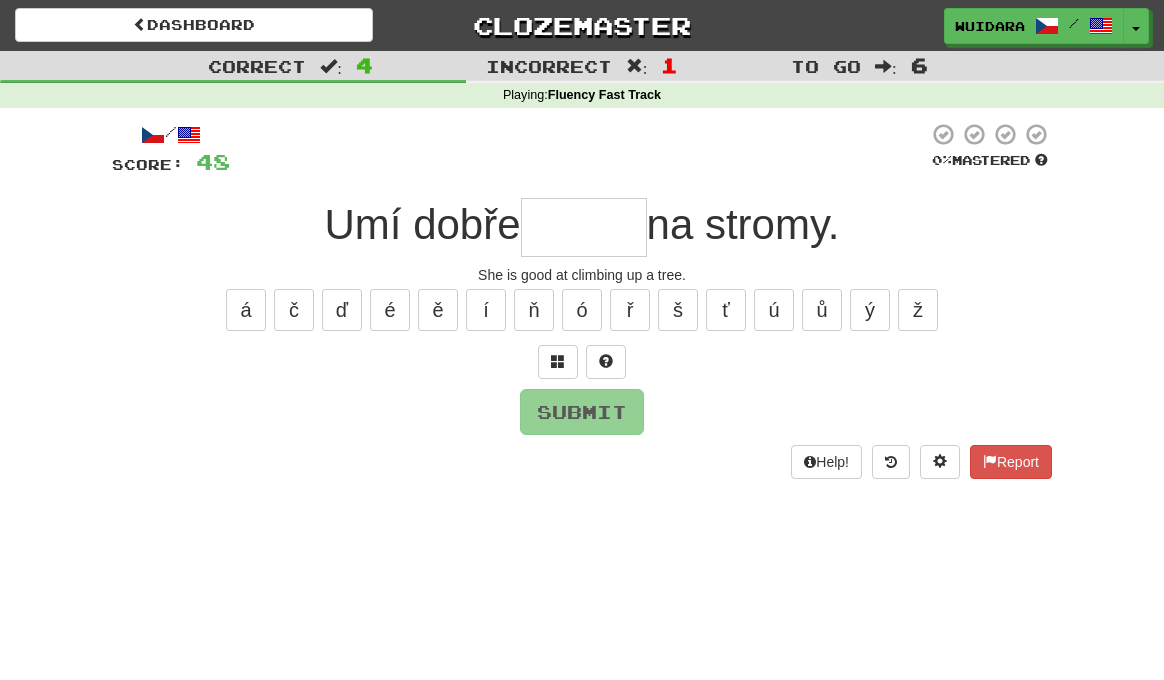 type on "*" 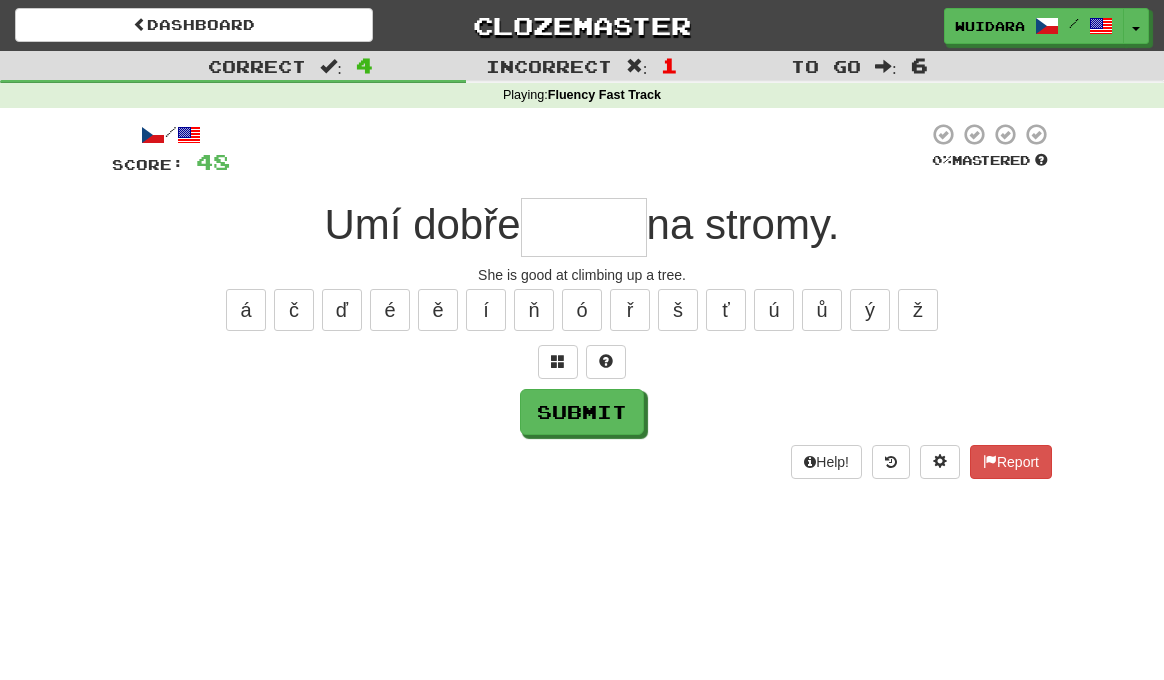 type on "*" 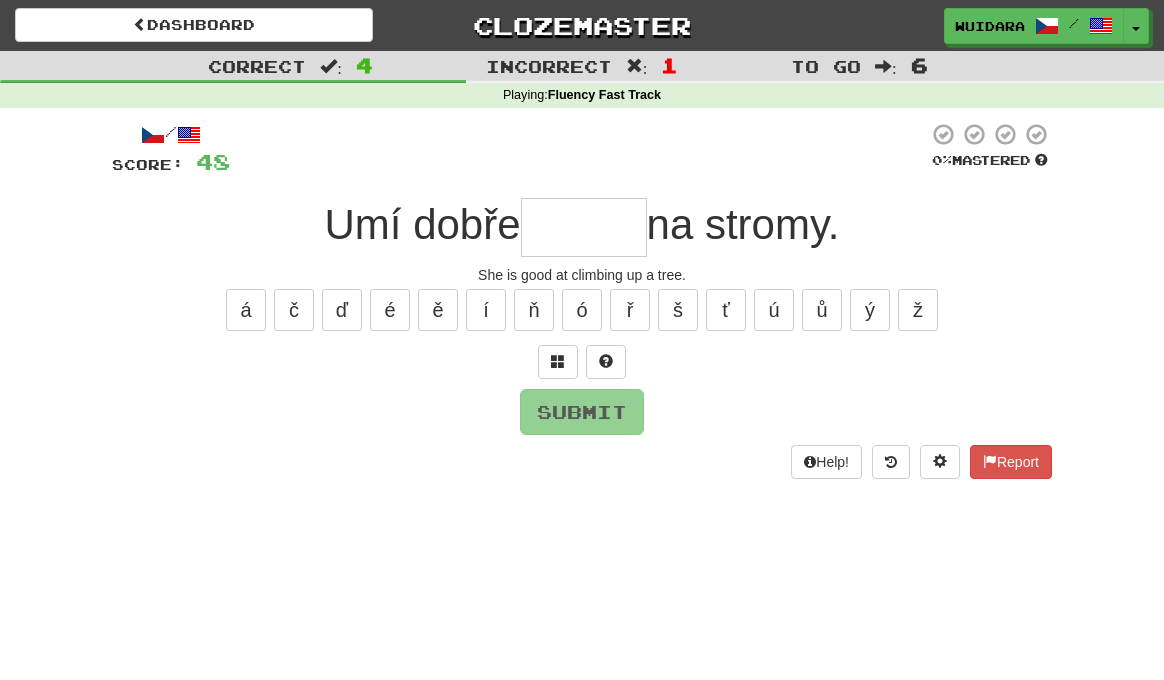 type on "*" 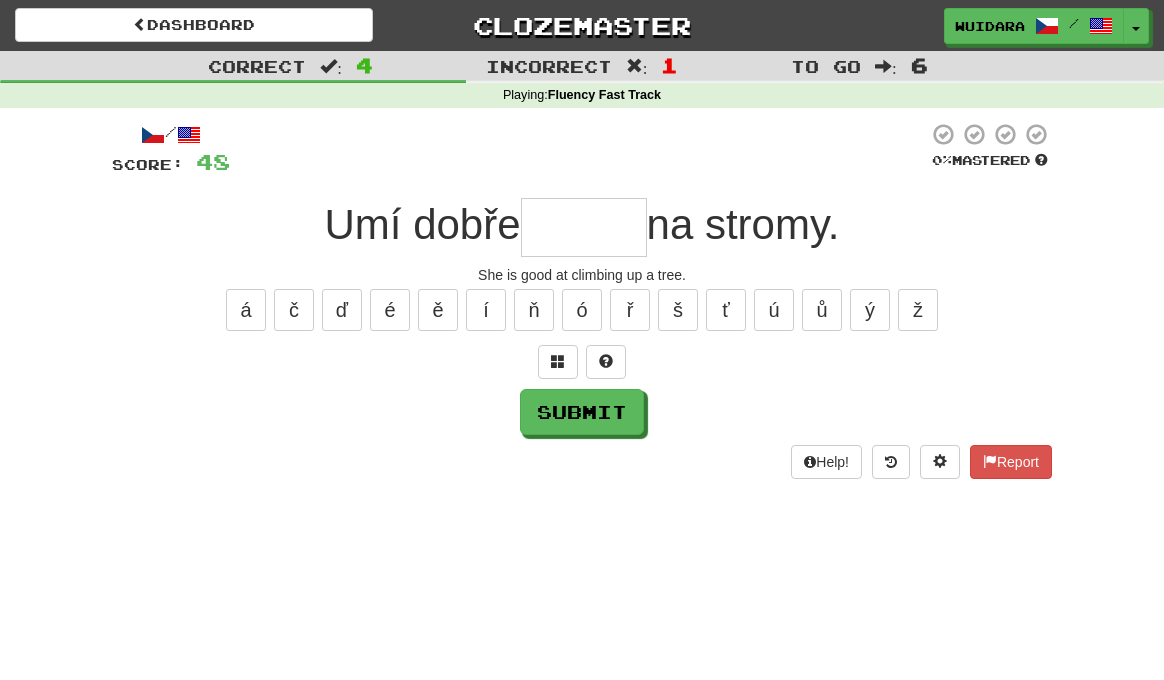type on "*" 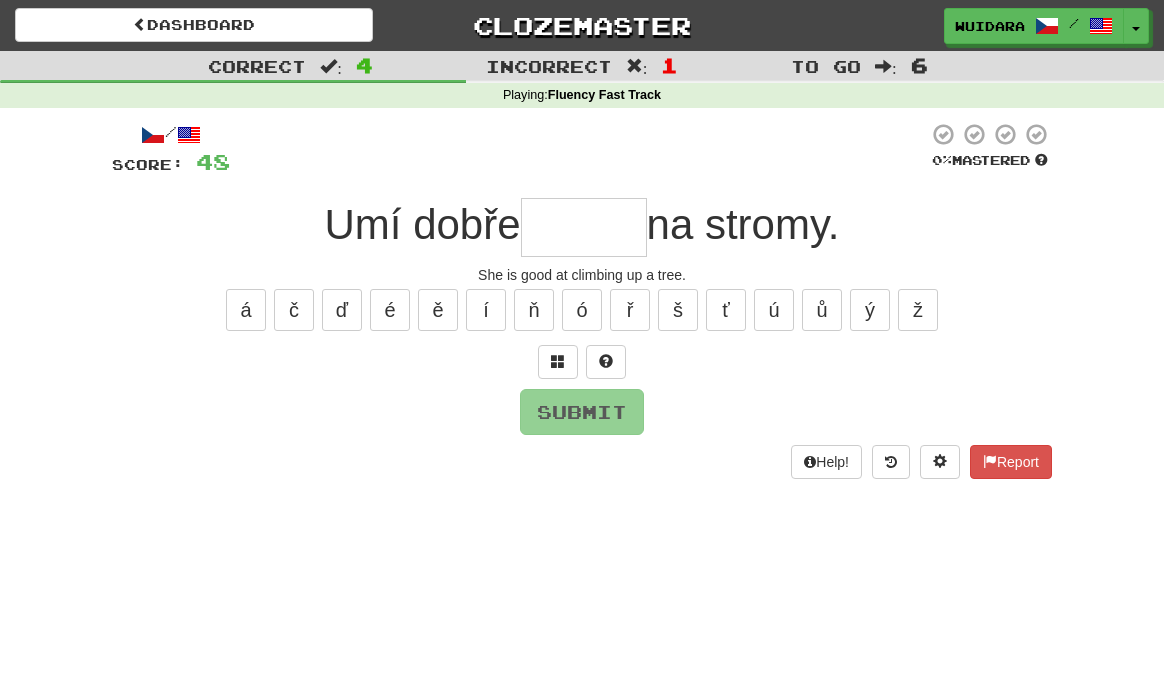 type on "*" 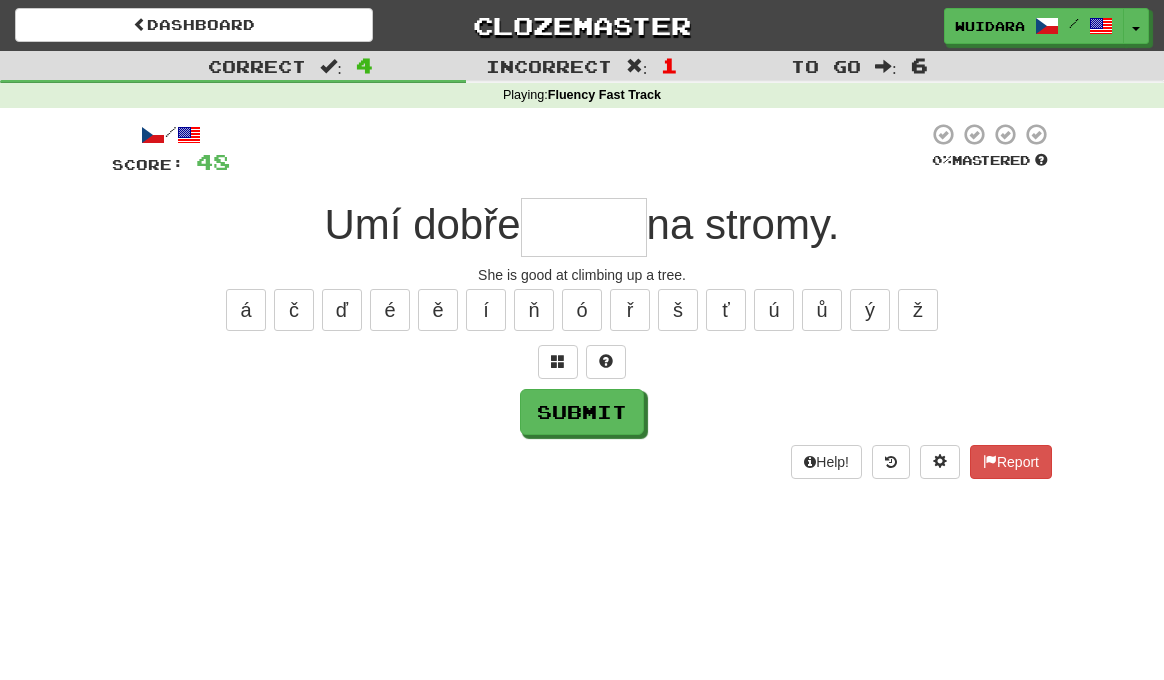 type on "*" 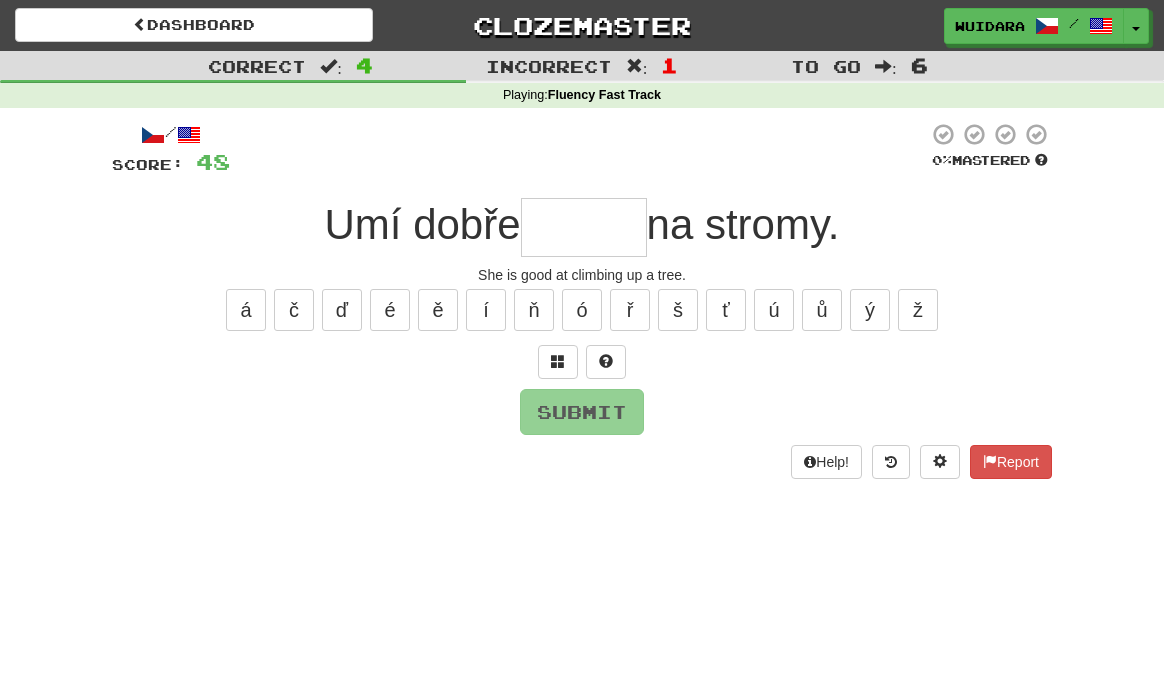 type on "*" 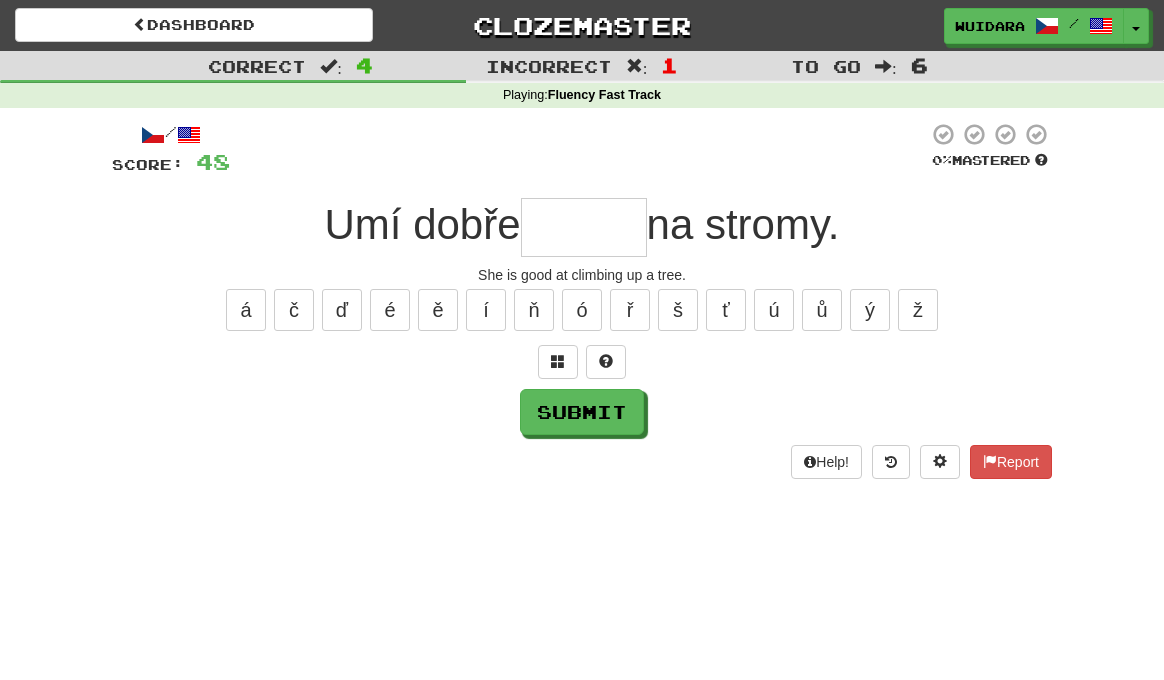 type on "*" 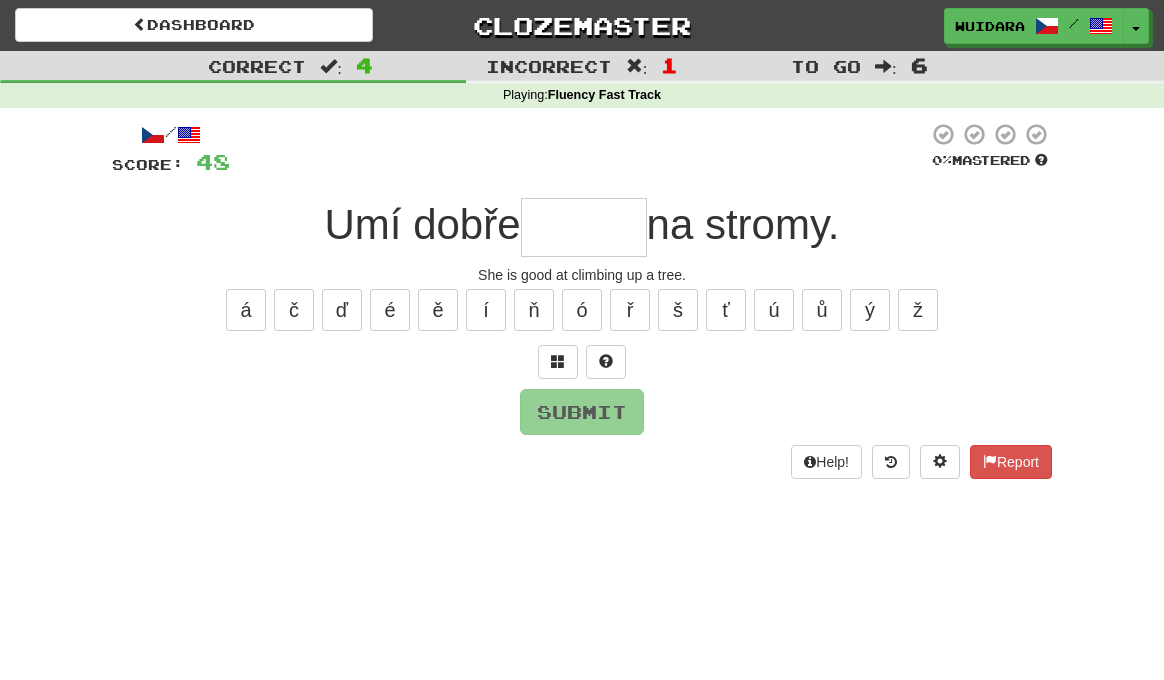 type on "*" 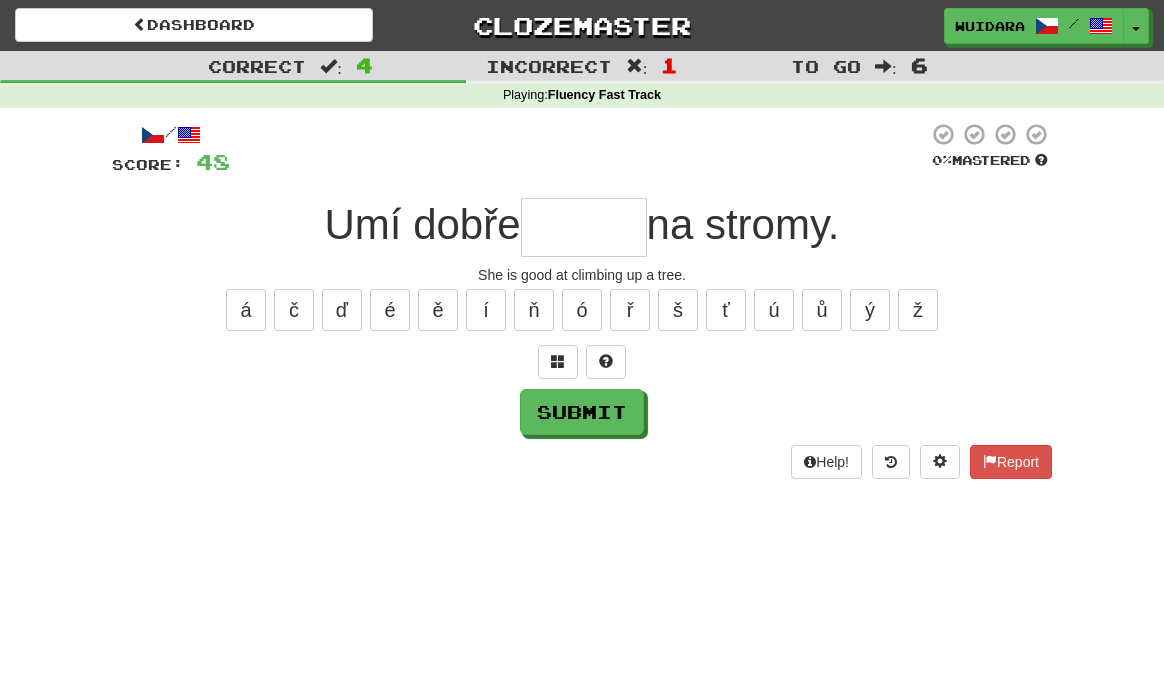 type on "*" 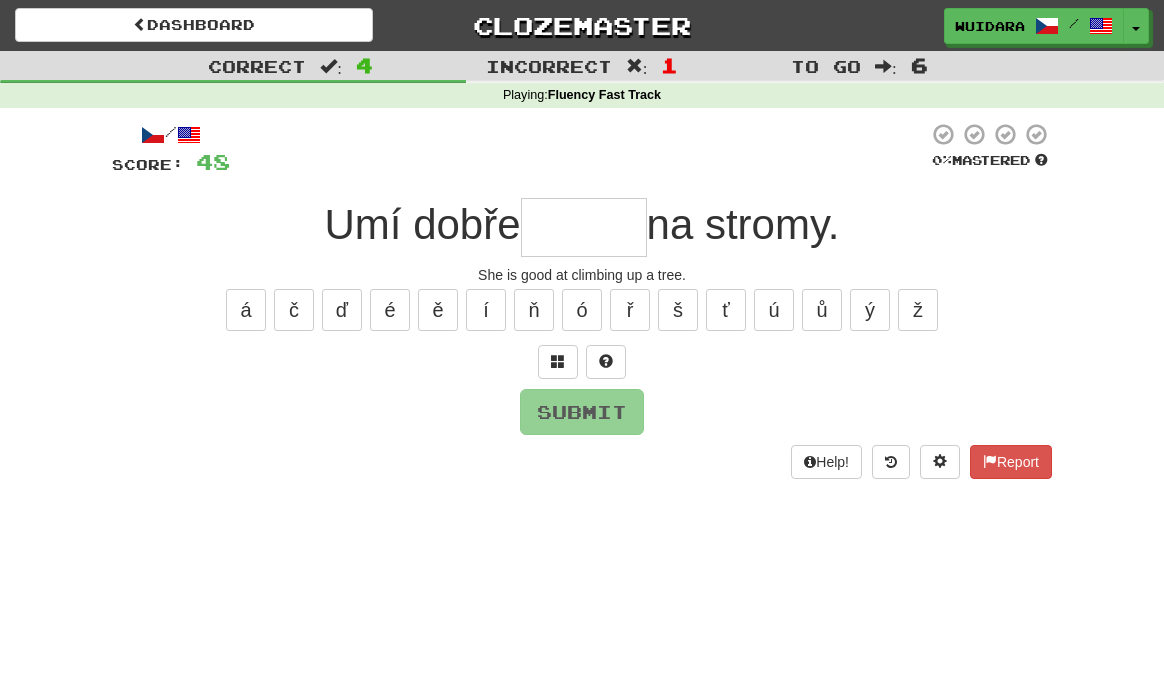 type on "*" 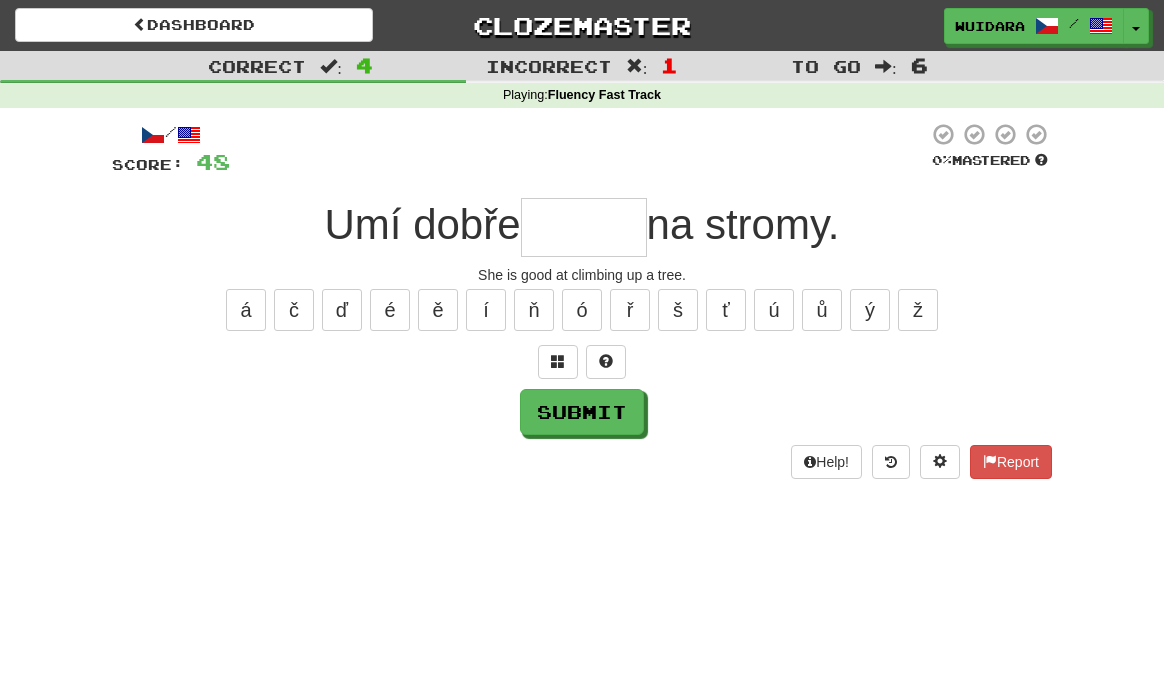 type on "*" 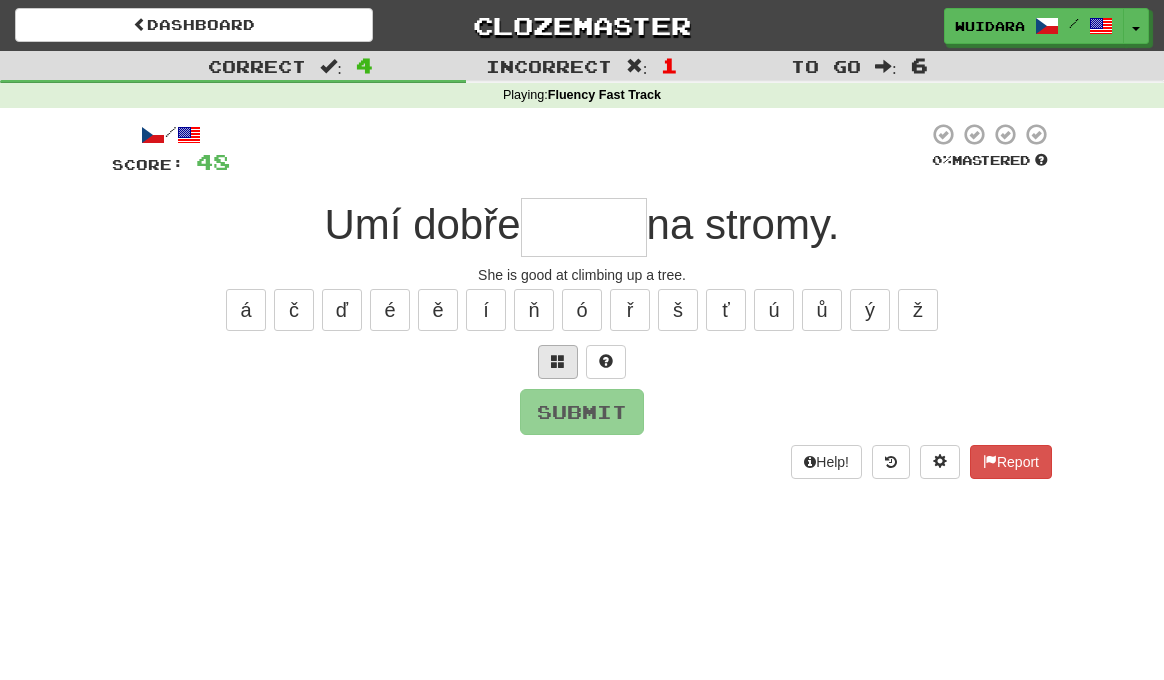 click at bounding box center (558, 362) 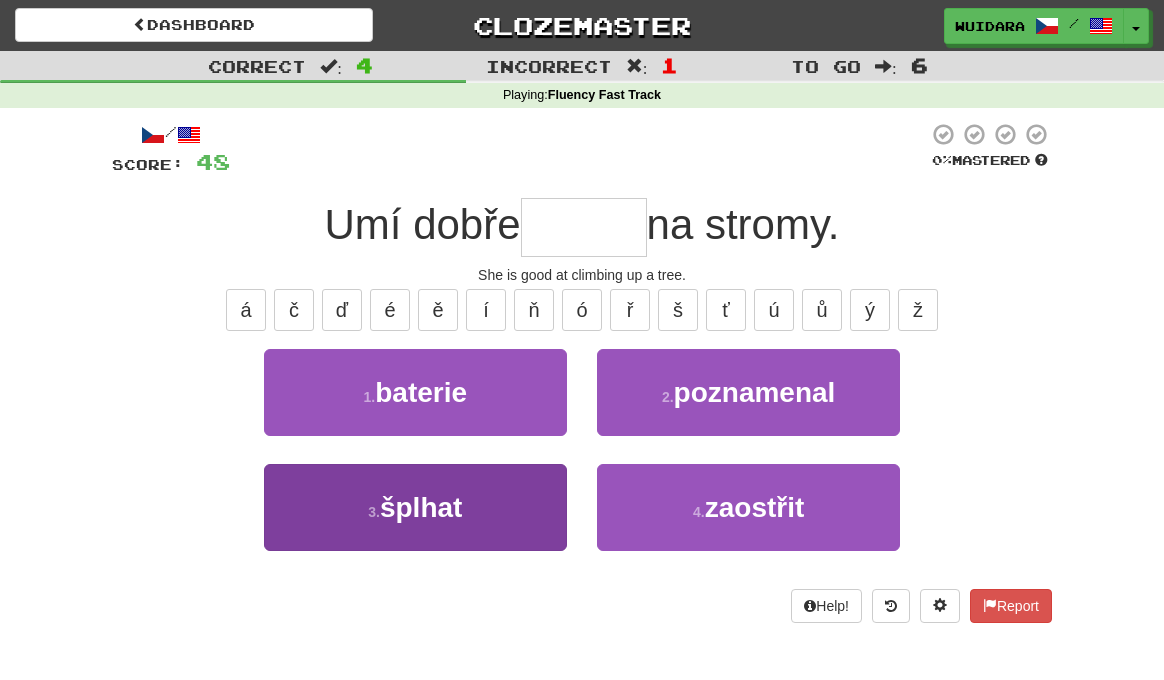 type on "******" 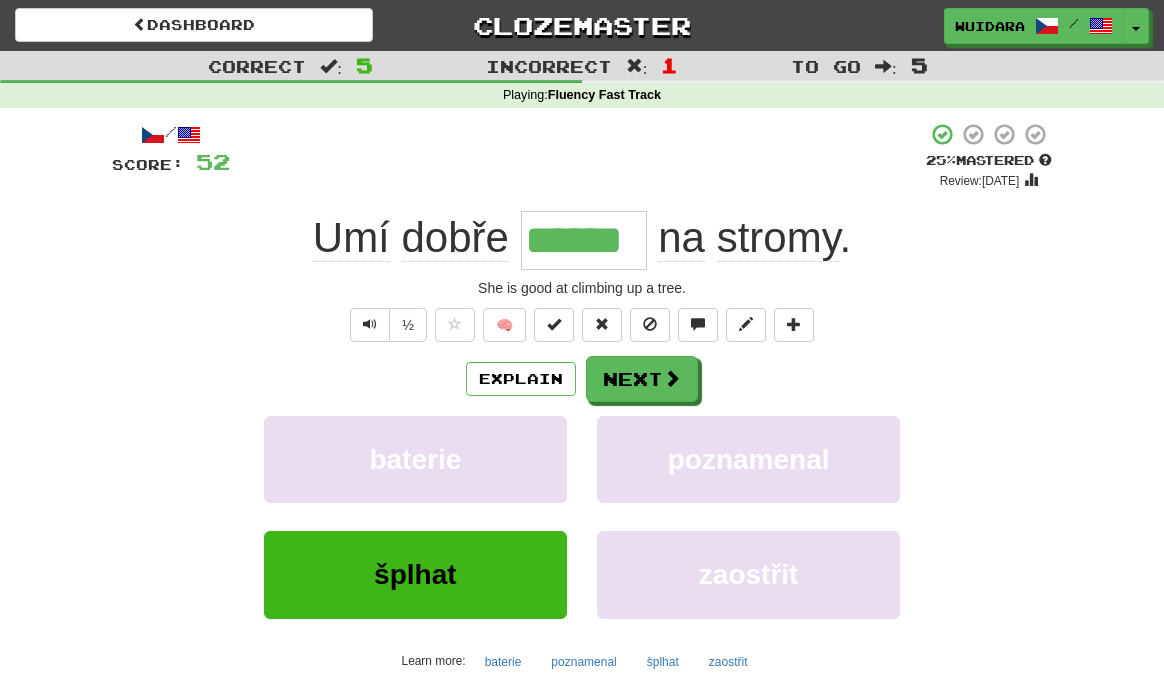 drag, startPoint x: 527, startPoint y: 245, endPoint x: 550, endPoint y: 245, distance: 23 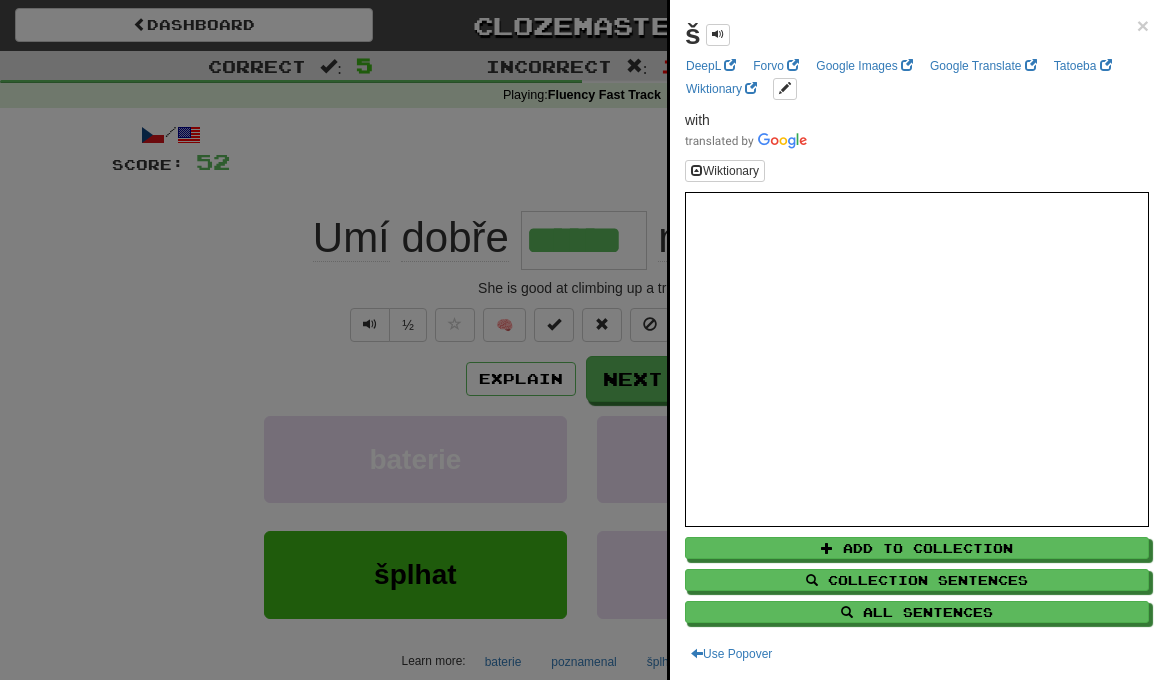click at bounding box center (582, 340) 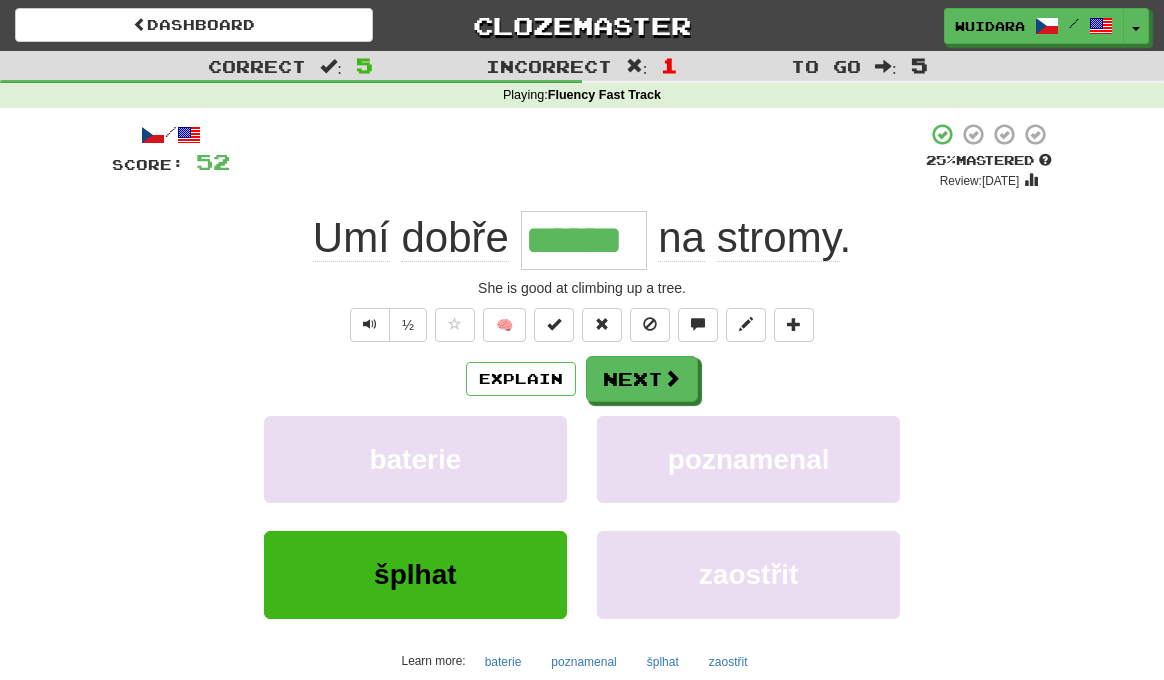 click on "******" at bounding box center (584, 240) 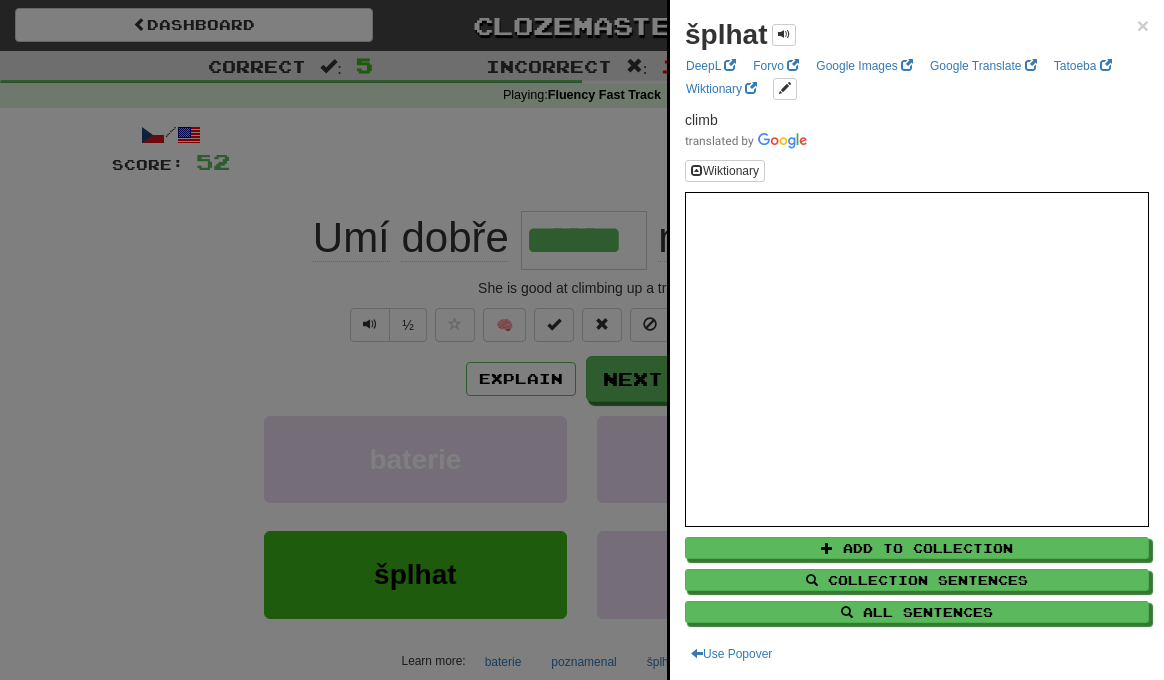 click at bounding box center (582, 340) 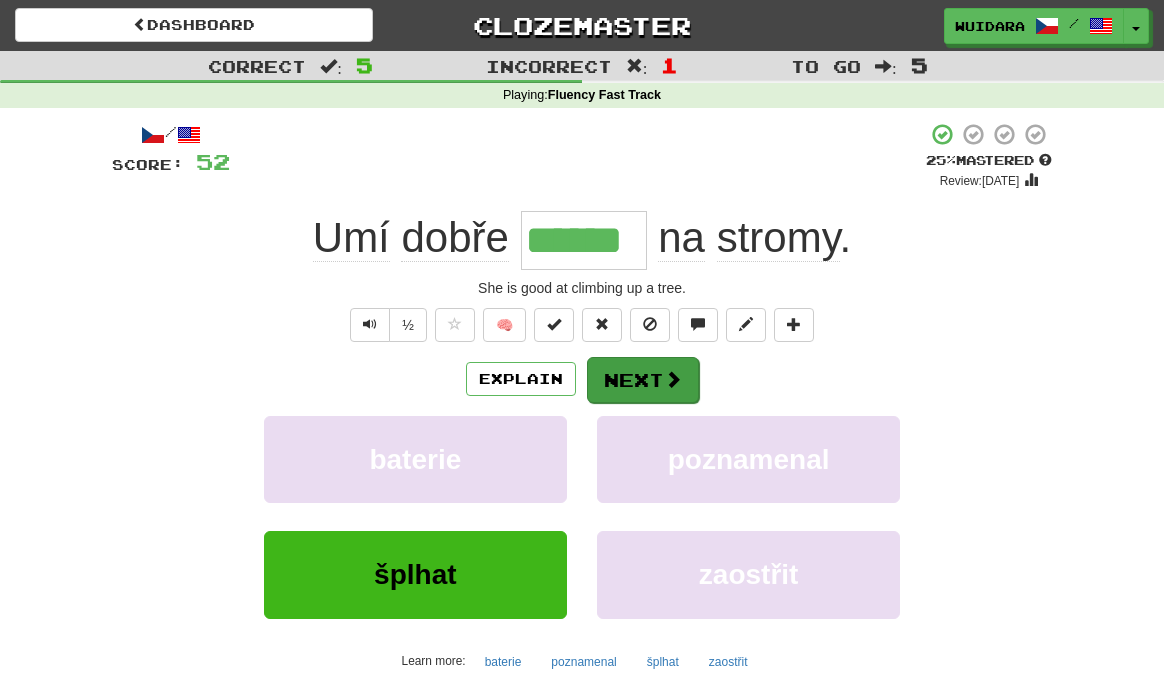 click on "Next" at bounding box center (643, 380) 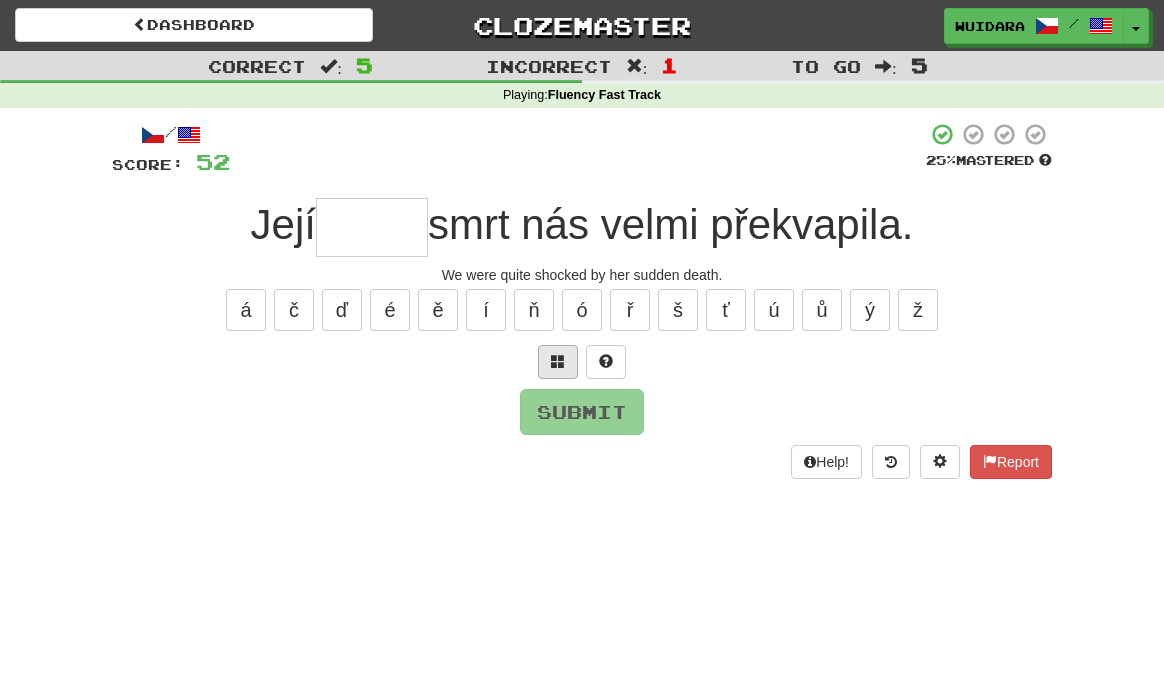 click at bounding box center [558, 362] 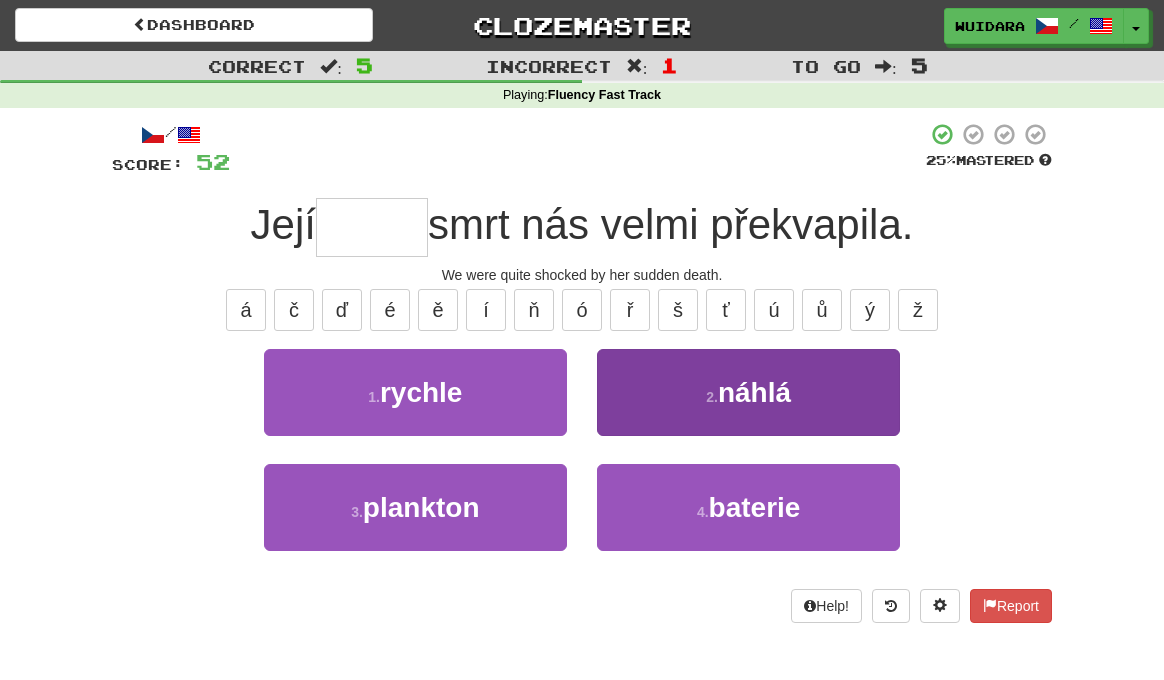 click on "2 .  náhlá" at bounding box center (748, 392) 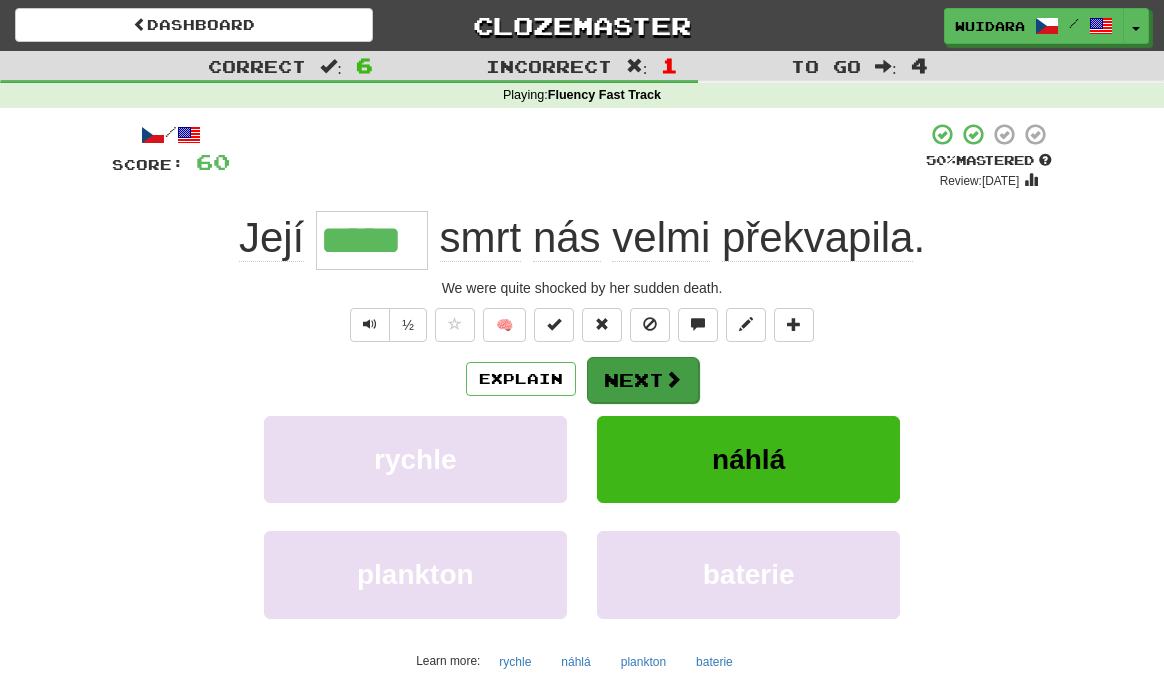 click on "Next" at bounding box center (643, 380) 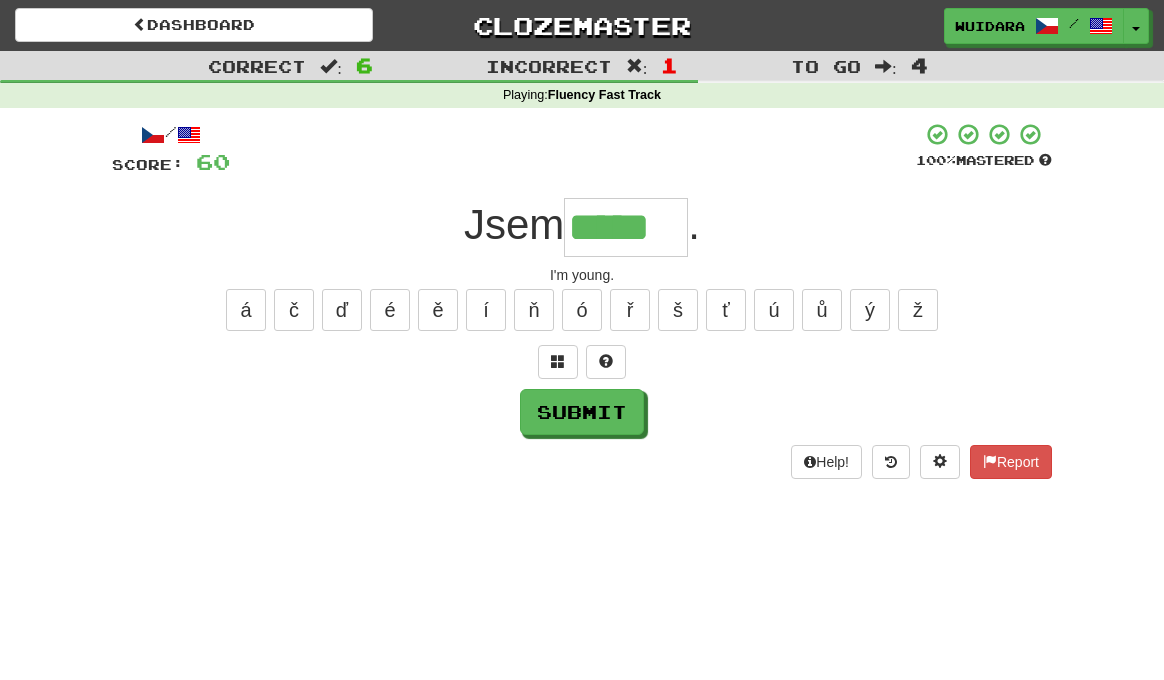 type on "*****" 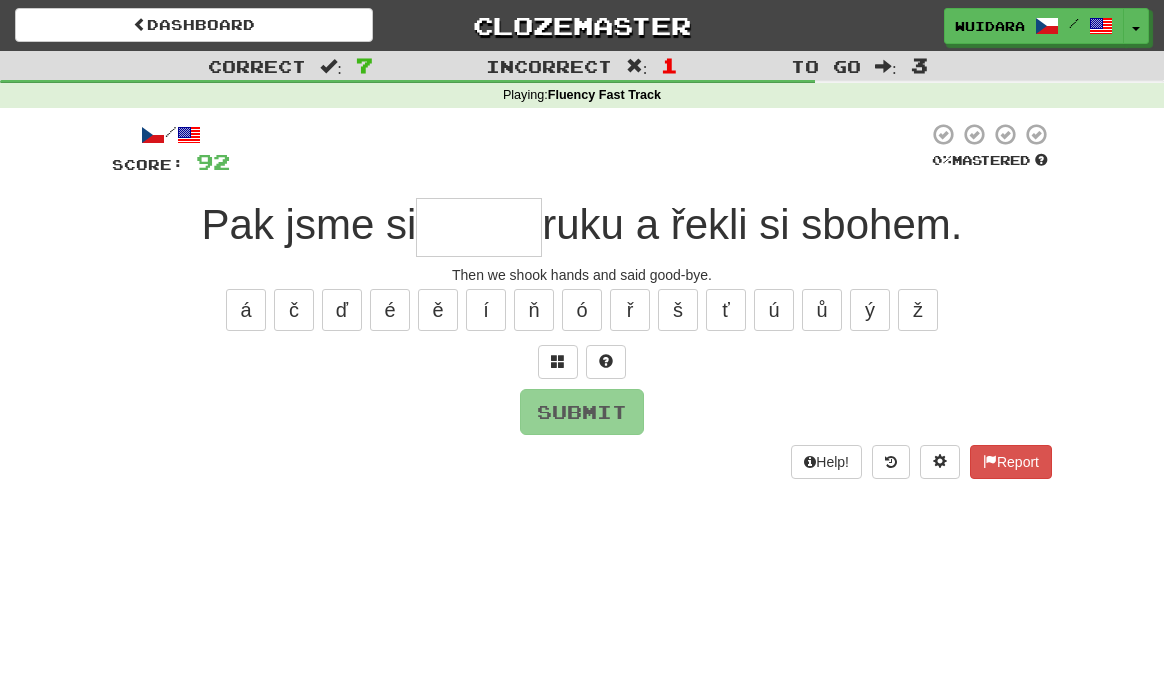 type on "*" 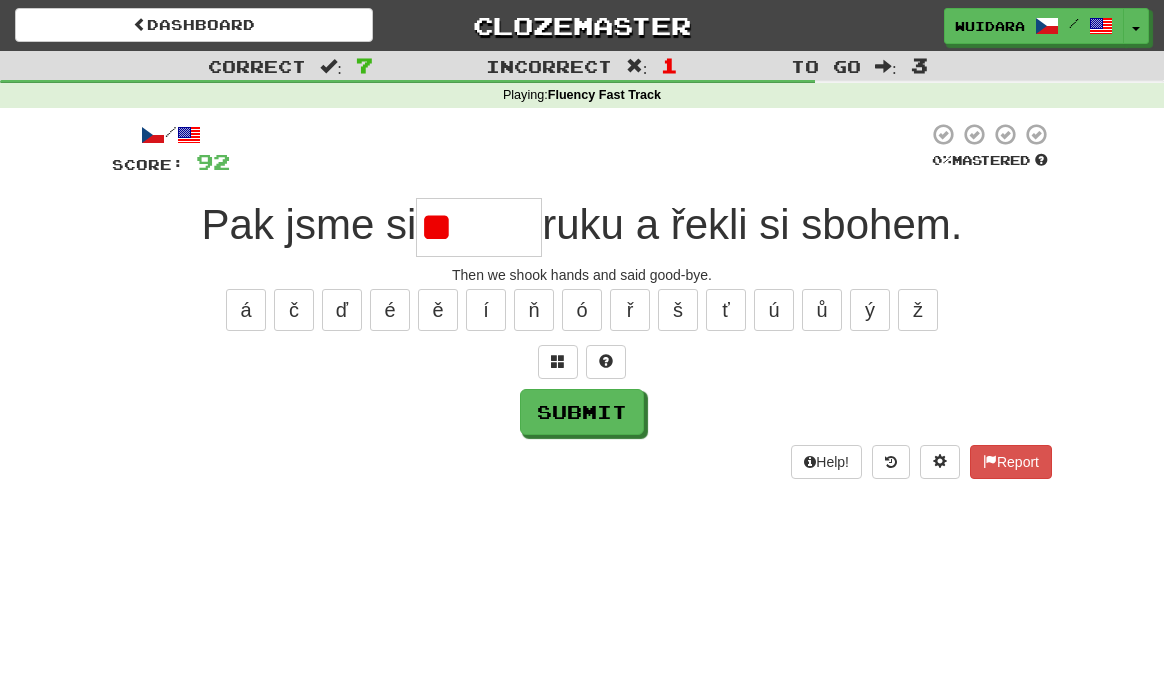 type on "*" 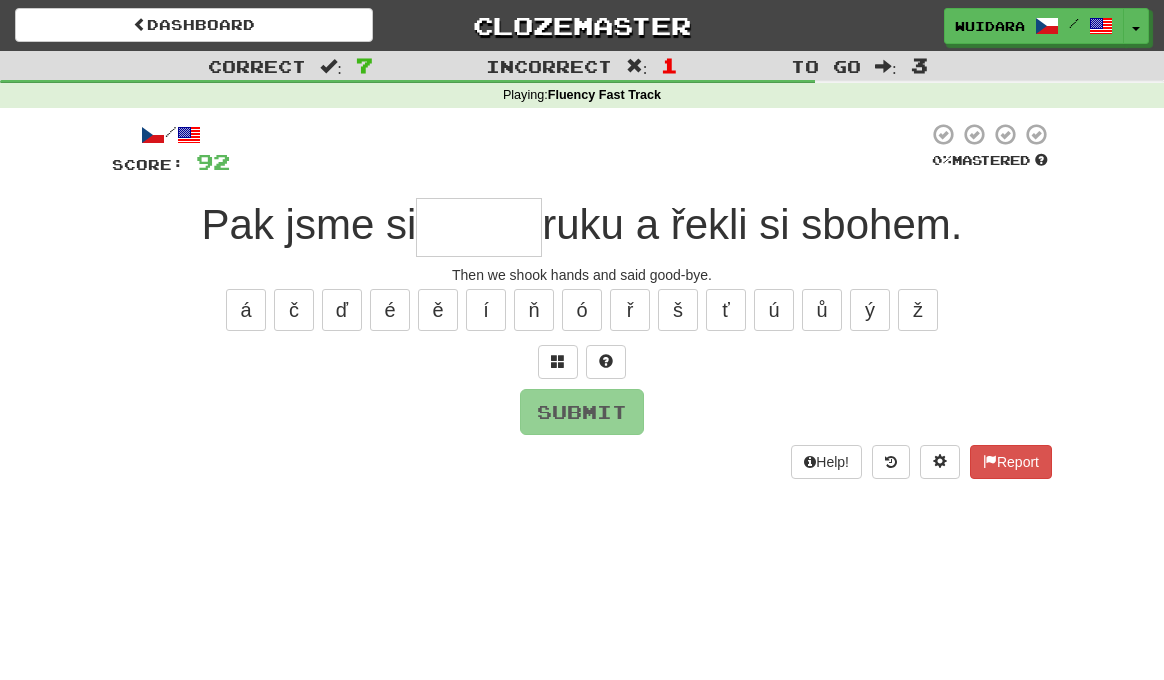 type on "*" 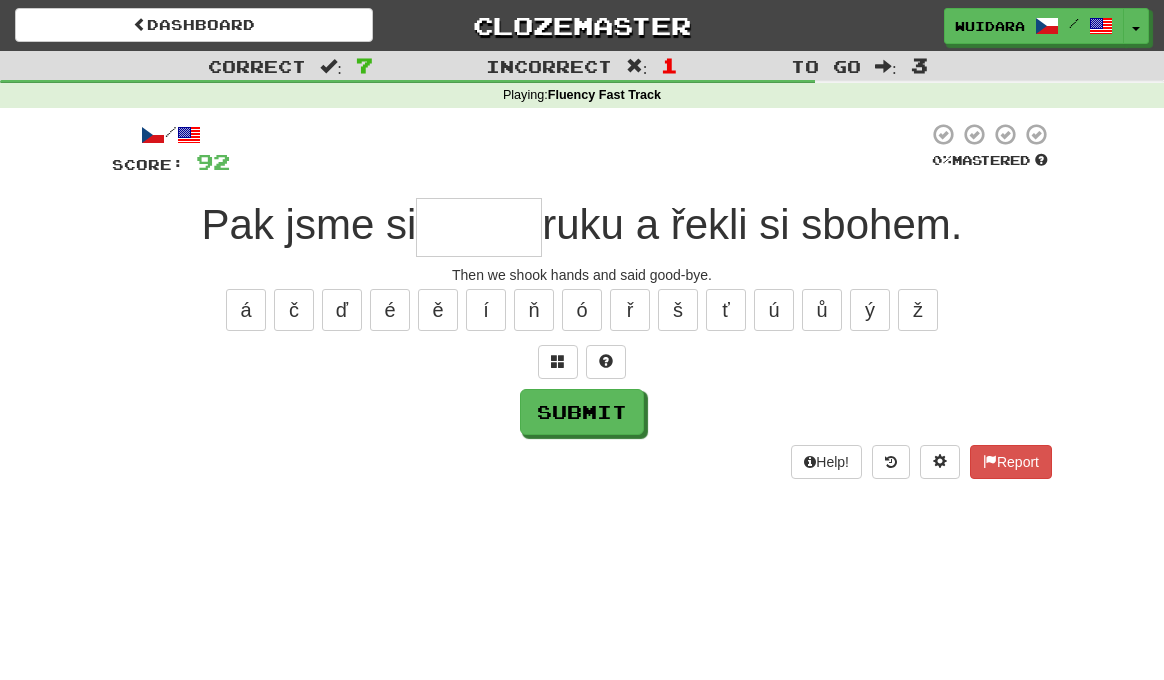 type on "*" 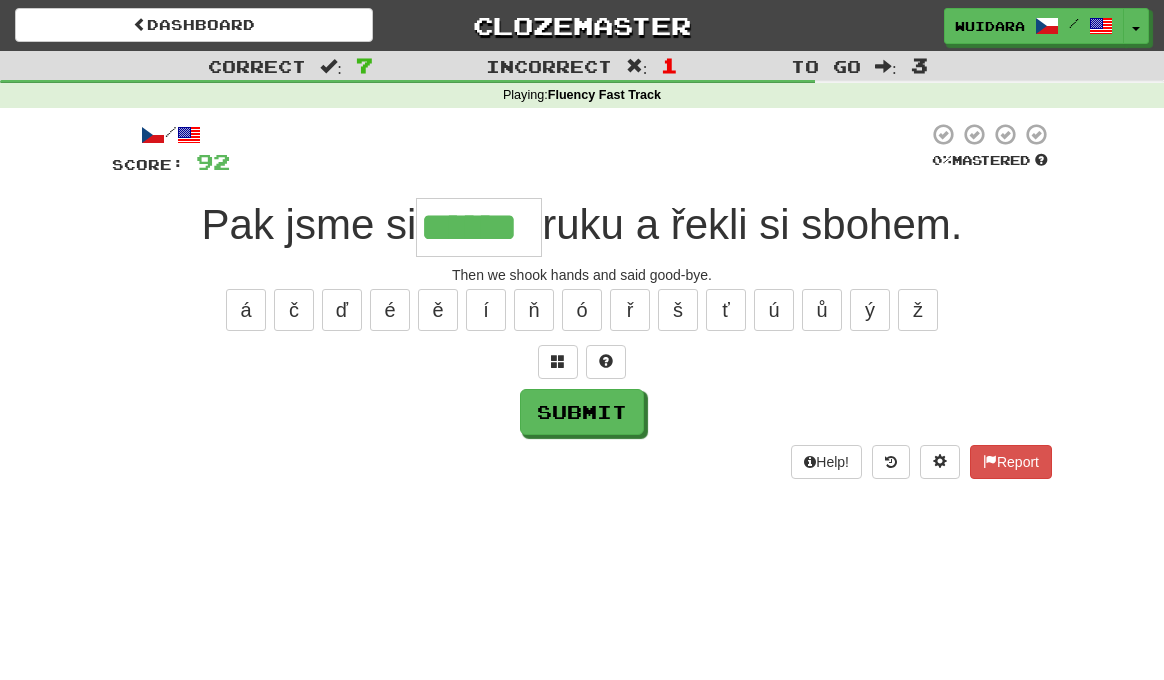 type on "******" 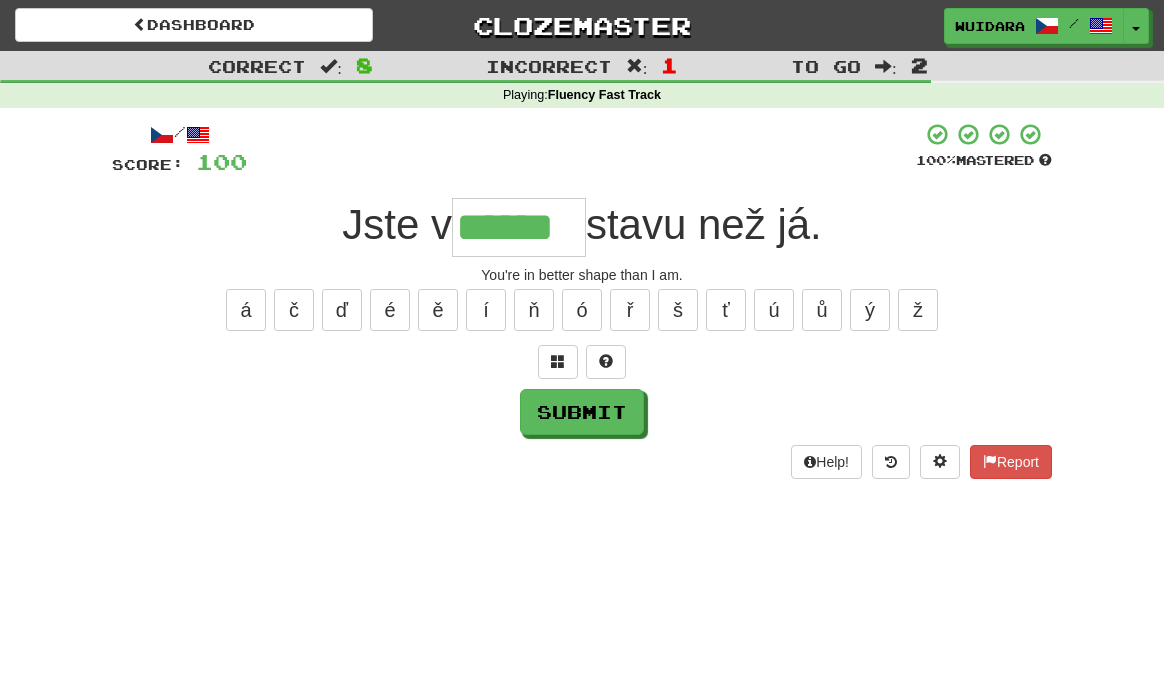 type on "******" 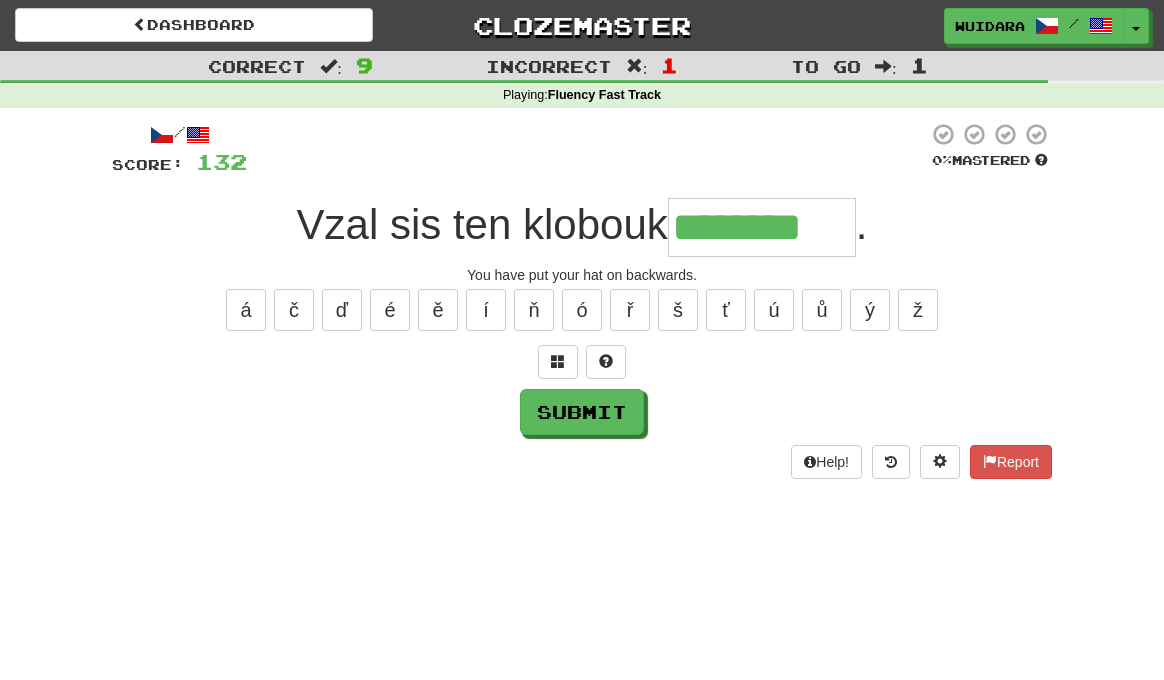 type on "********" 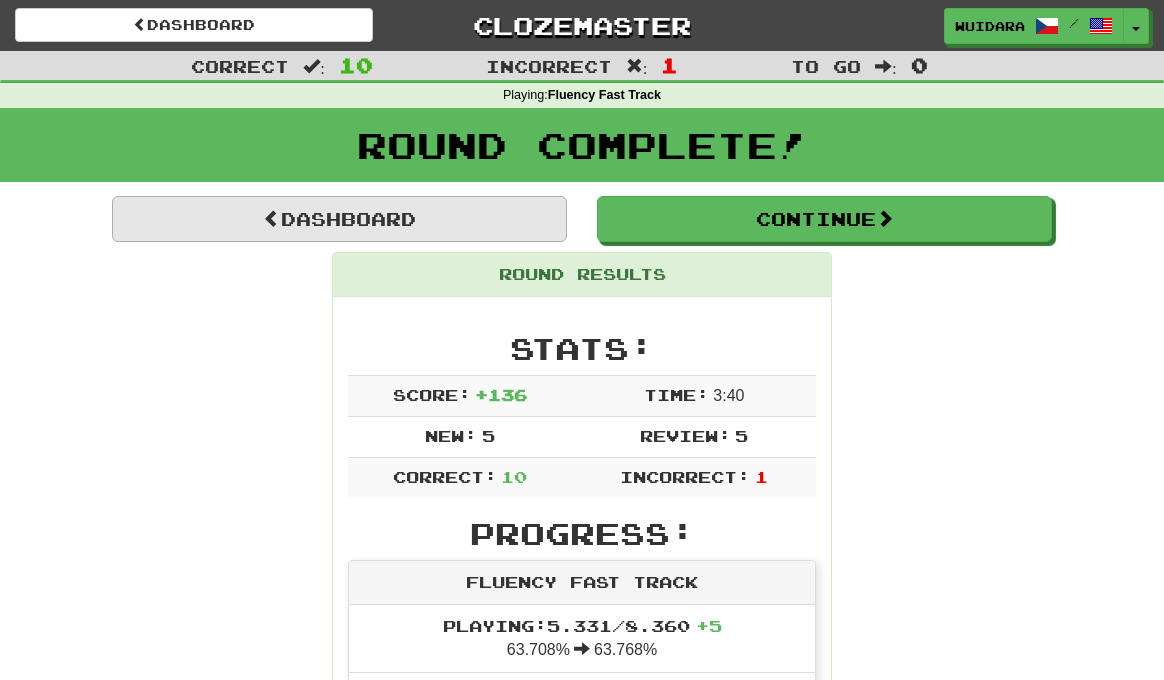 click on "Dashboard" at bounding box center (339, 219) 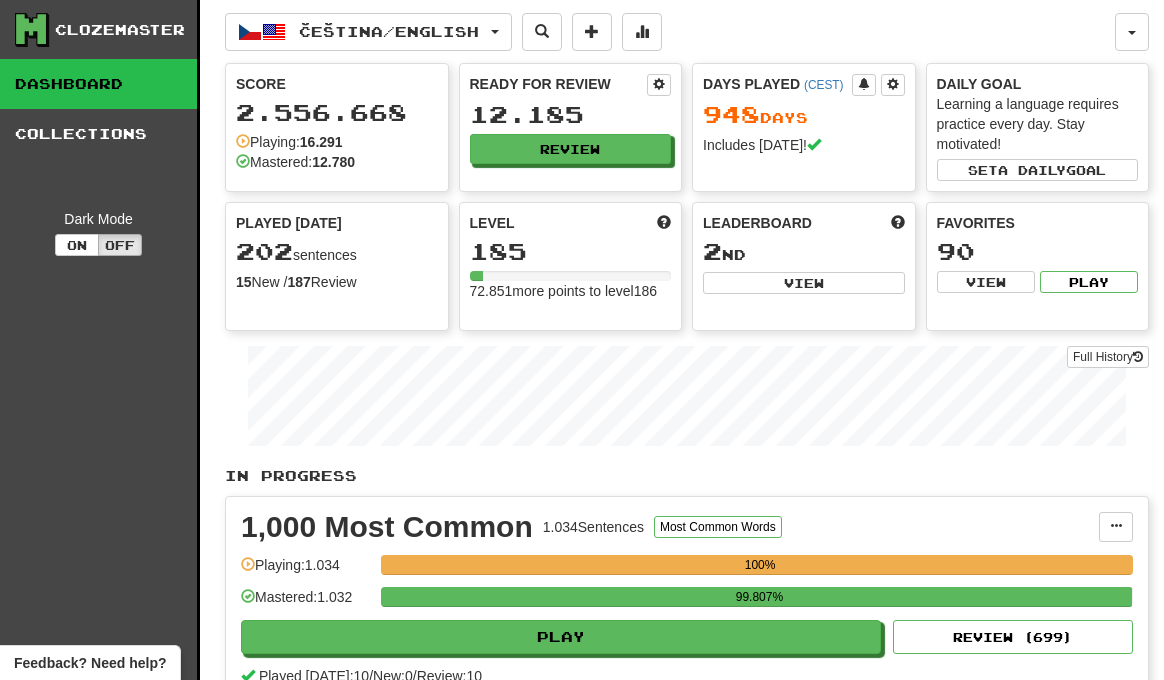 scroll, scrollTop: 0, scrollLeft: 0, axis: both 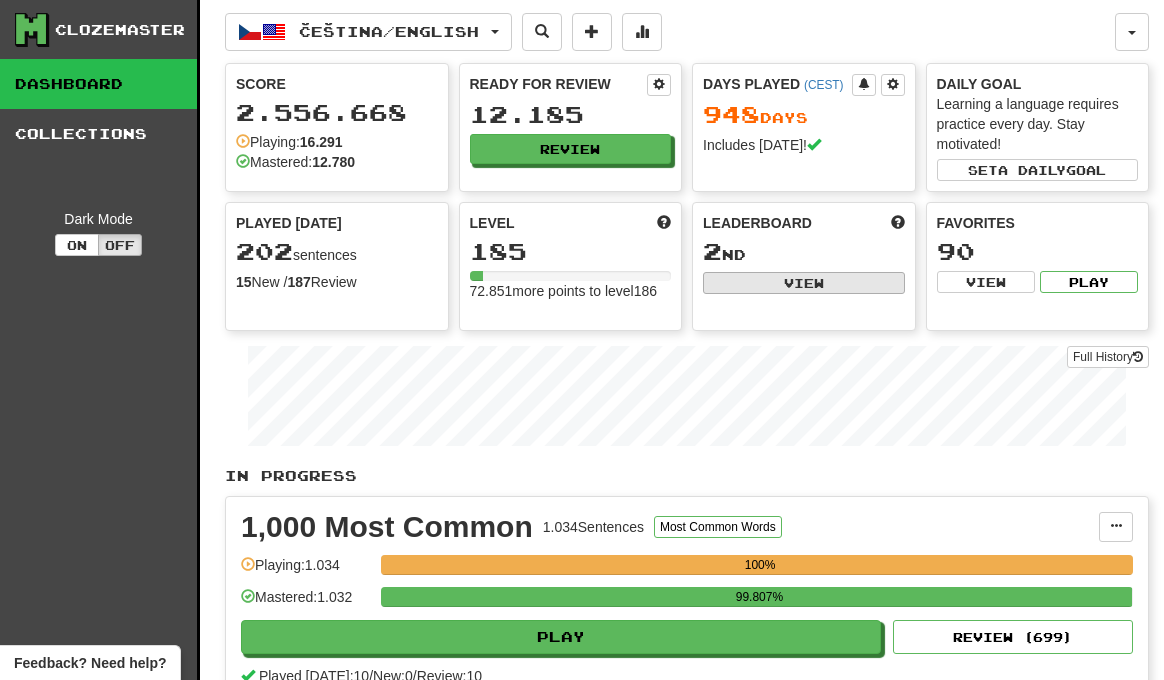 click on "View" at bounding box center (804, 283) 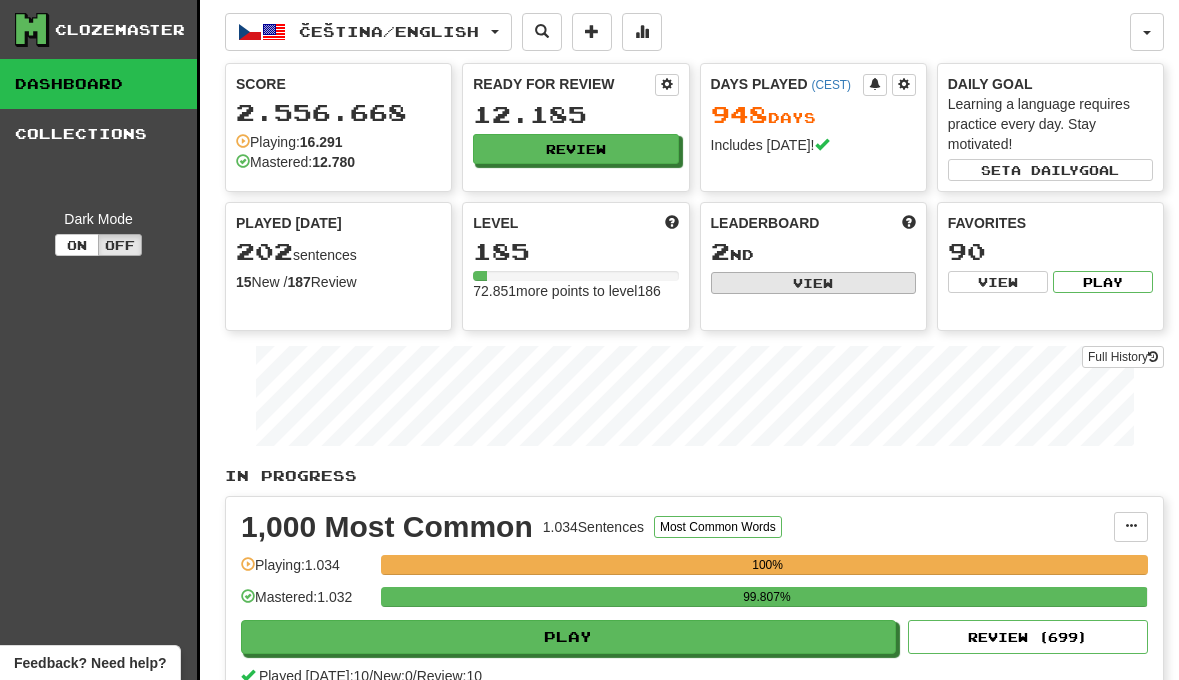 select on "**********" 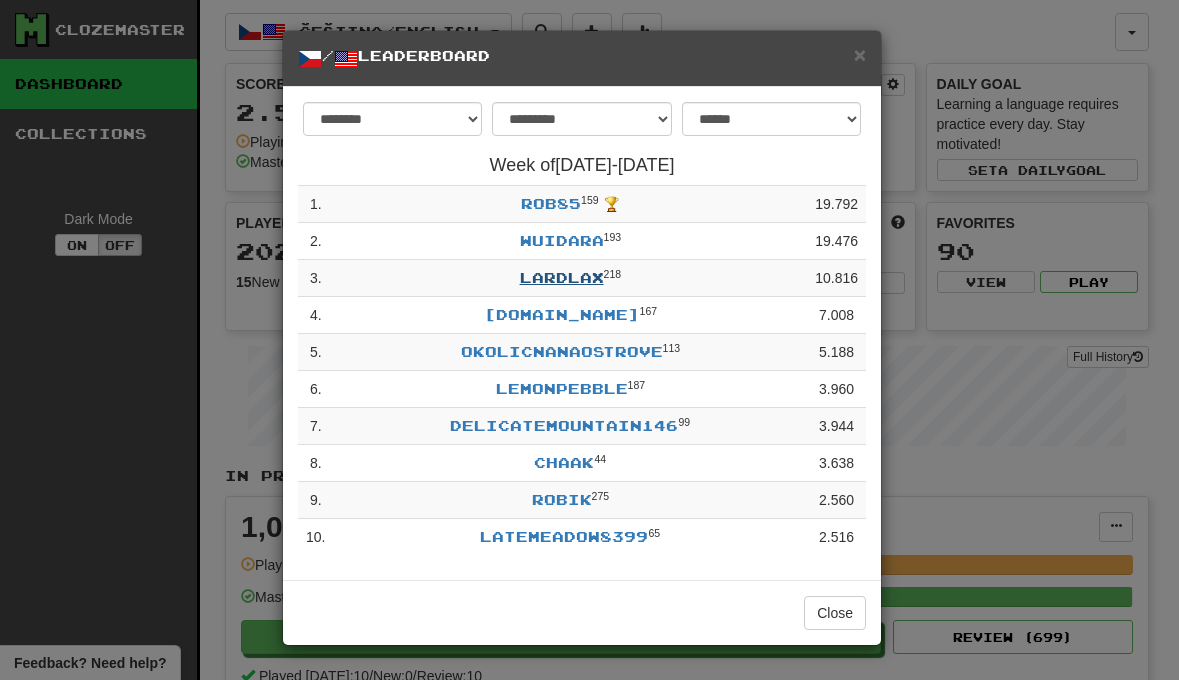click on "Lardlax" at bounding box center (562, 277) 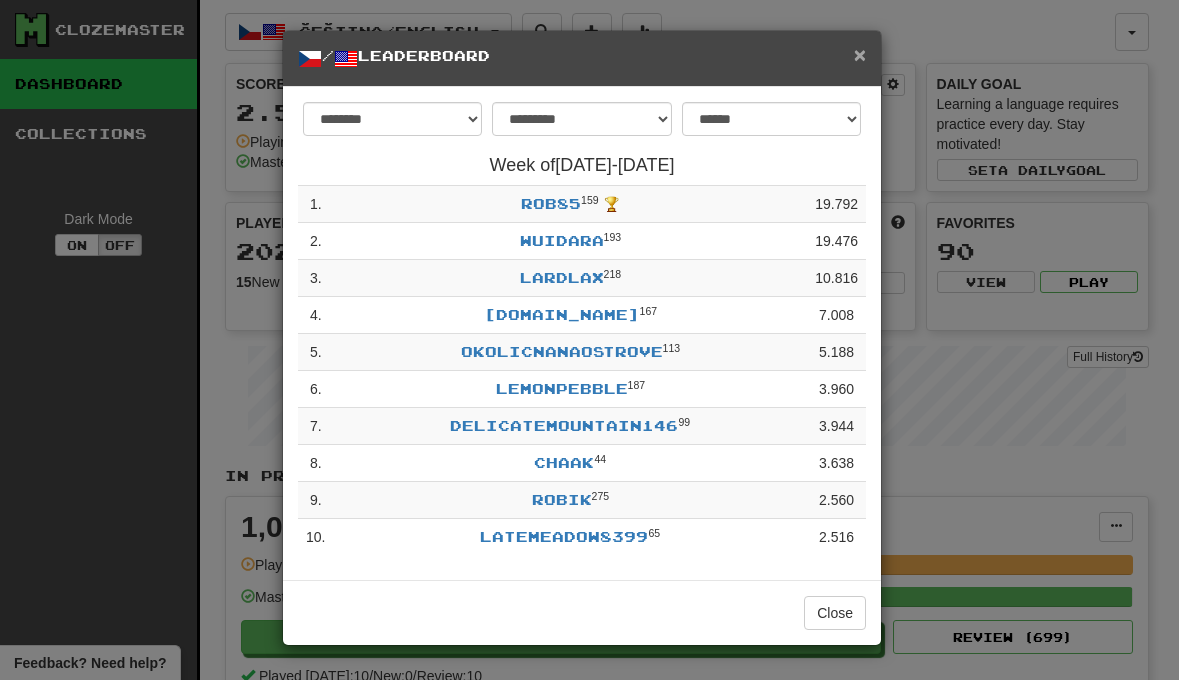 click on "×" at bounding box center (860, 54) 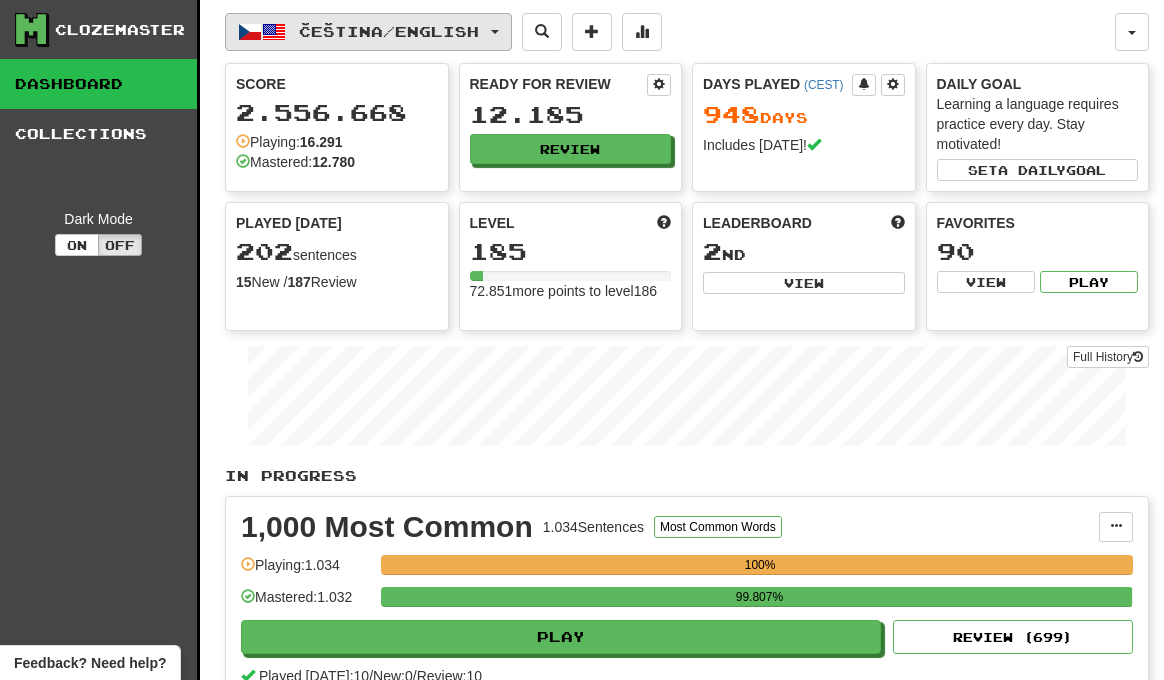 click on "Čeština  /  English" at bounding box center [389, 31] 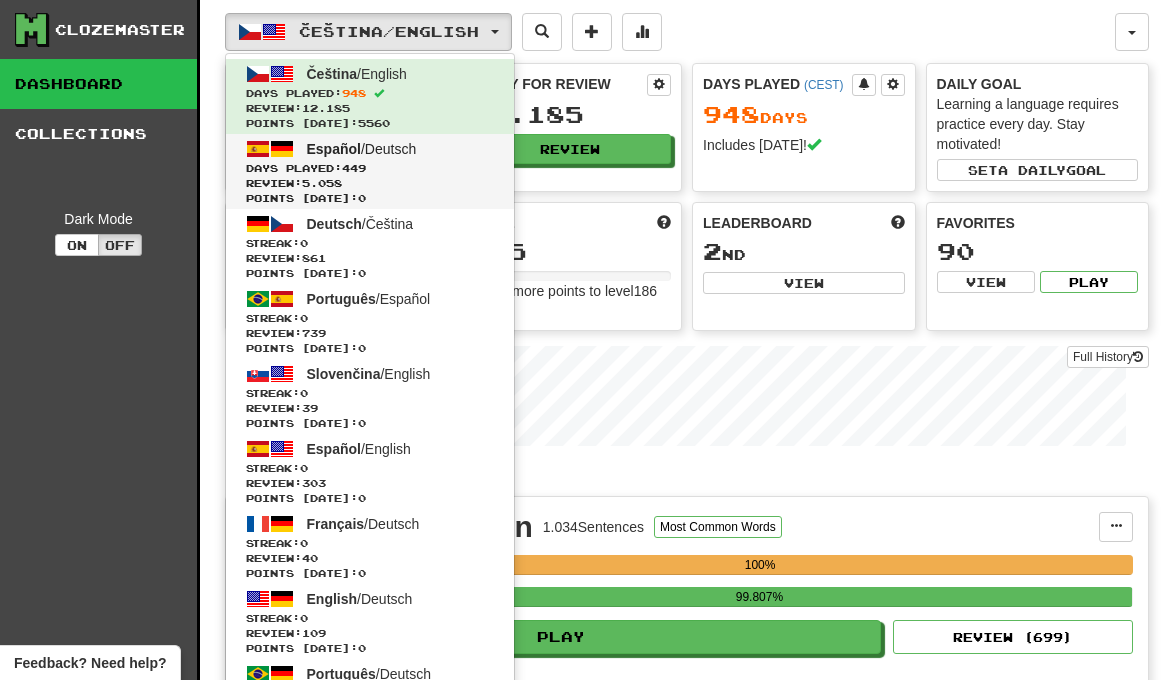 click on "Days Played:  449" at bounding box center [370, 168] 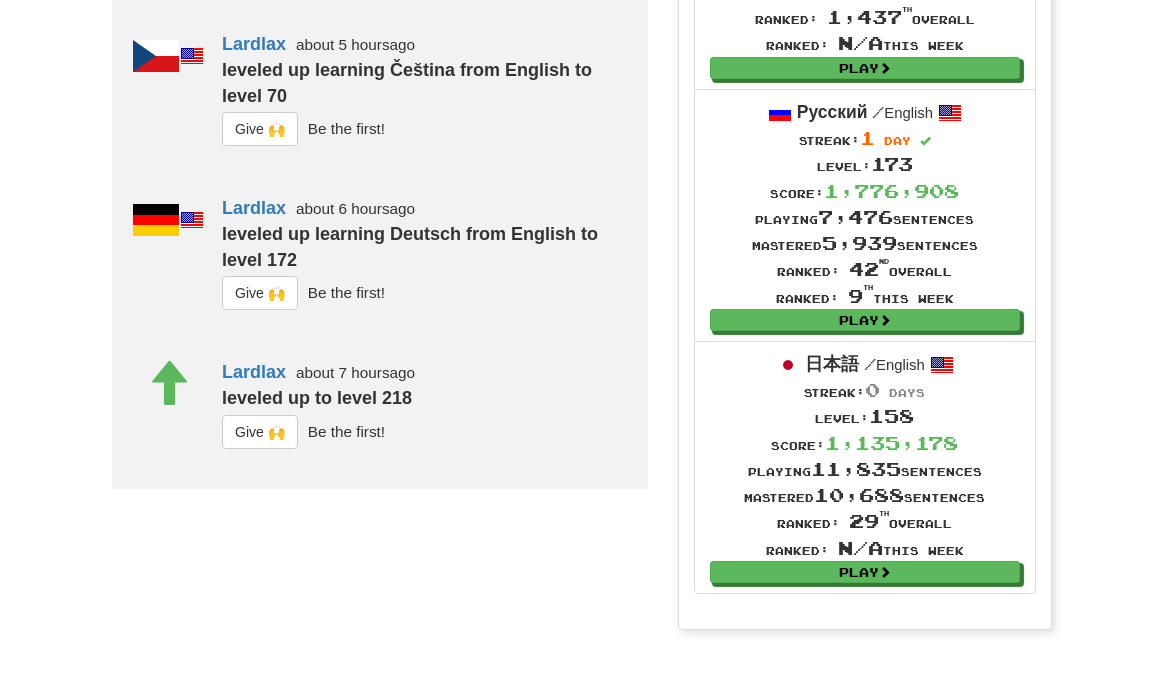 scroll, scrollTop: 1324, scrollLeft: 0, axis: vertical 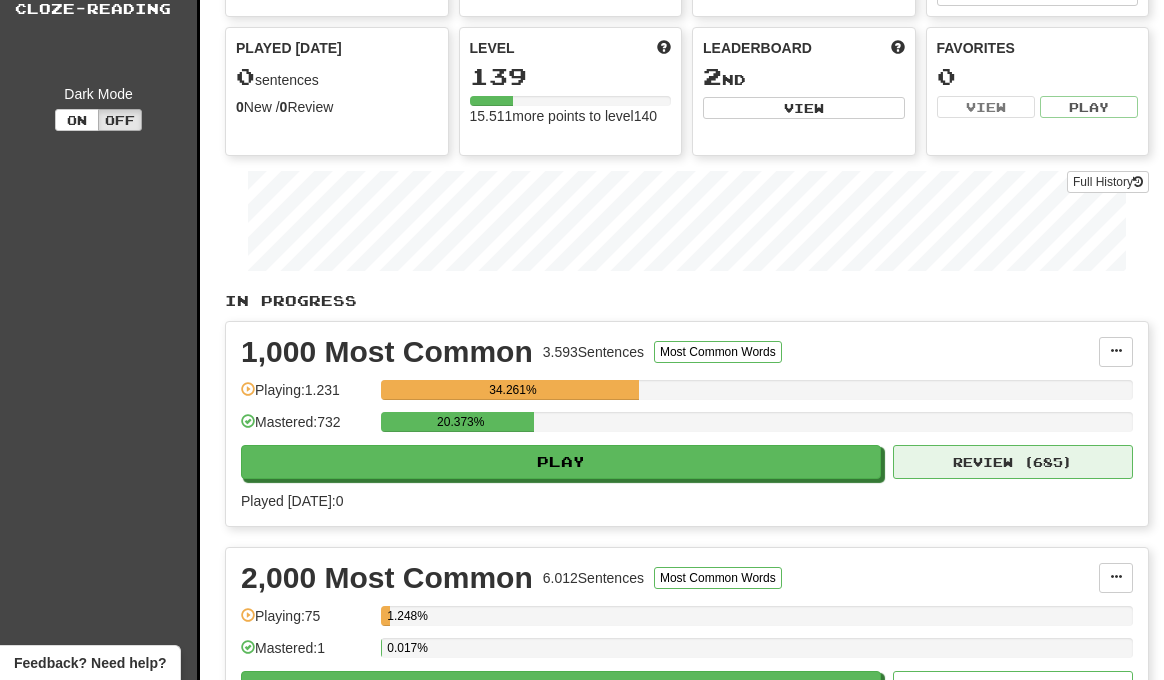 click on "Review ( 685 )" at bounding box center [1013, 462] 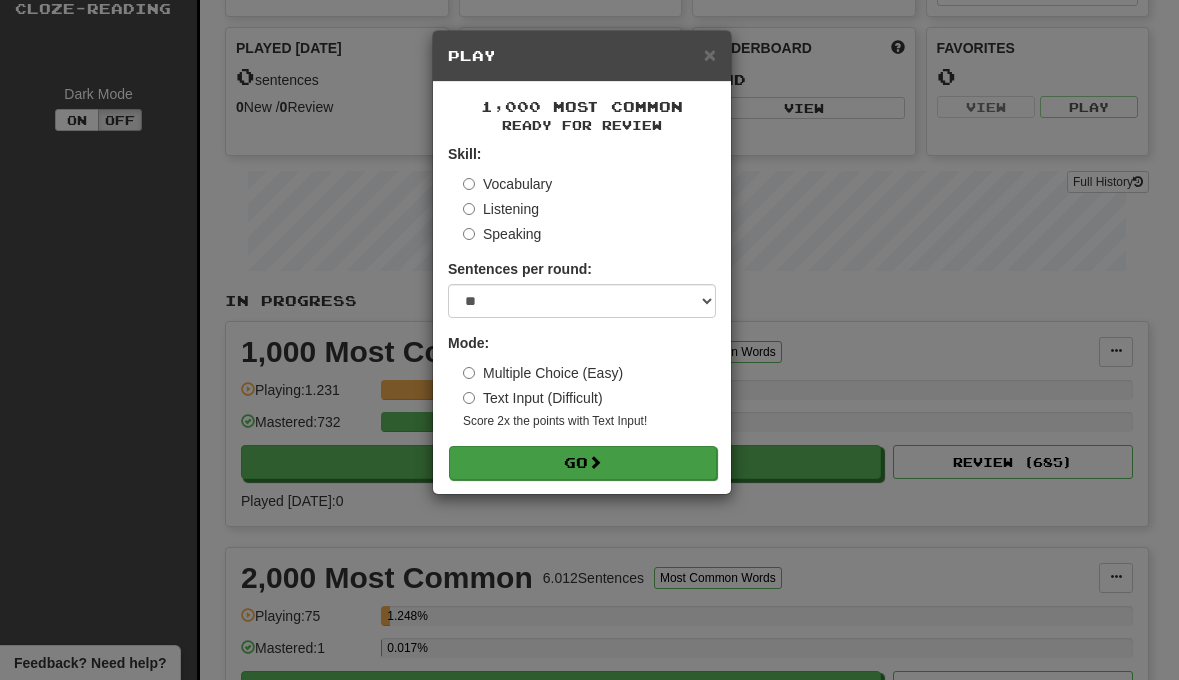 click on "Go" at bounding box center [583, 463] 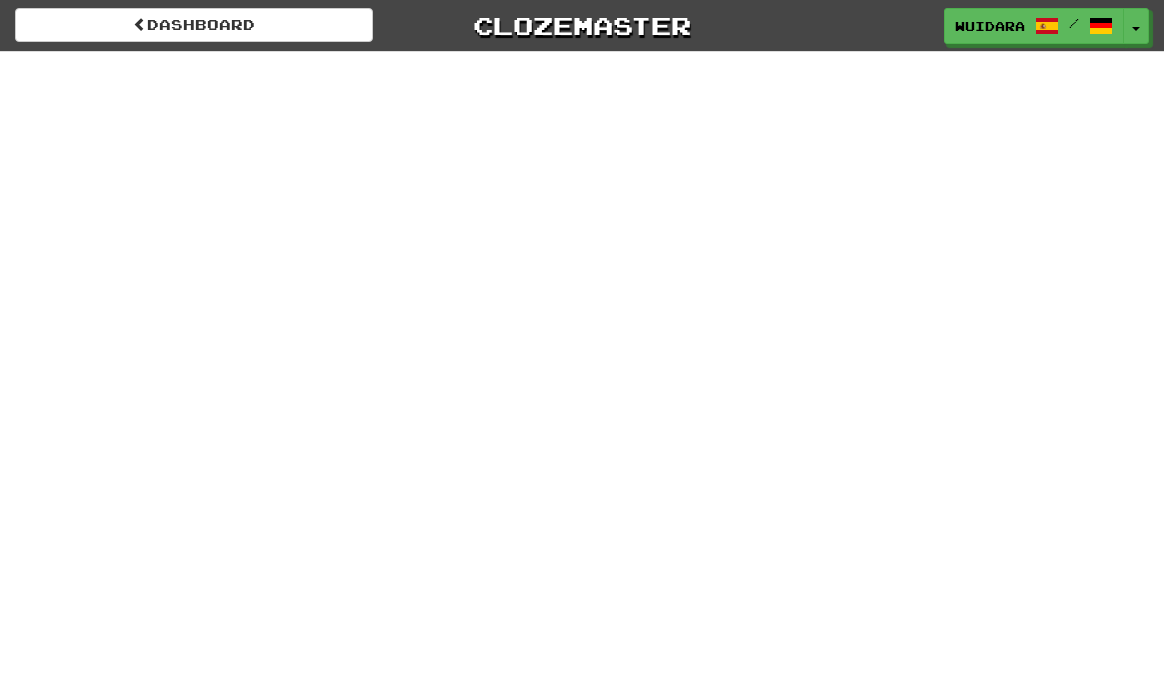 scroll, scrollTop: 0, scrollLeft: 0, axis: both 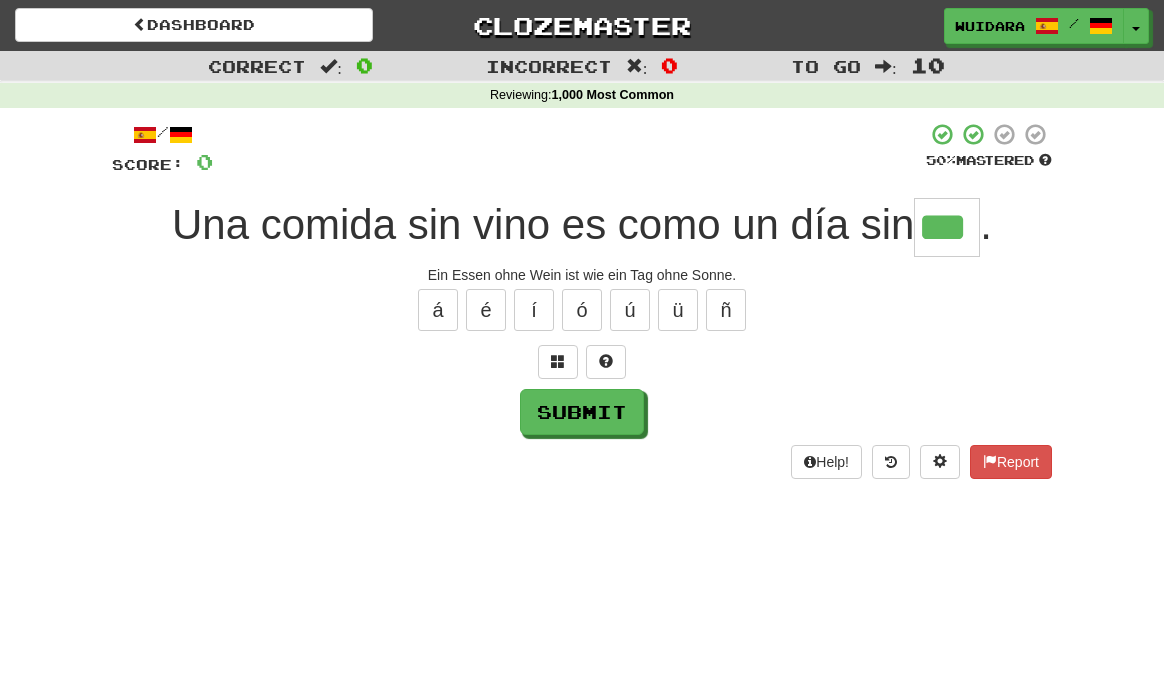 type on "***" 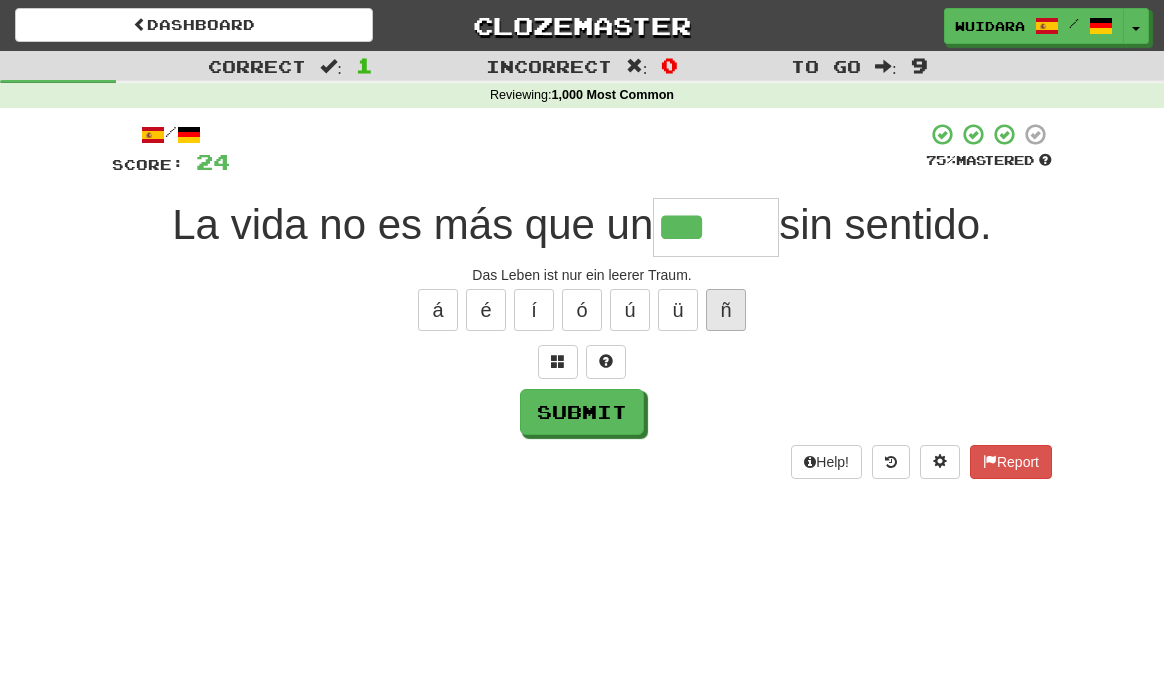 click on "ñ" at bounding box center (726, 310) 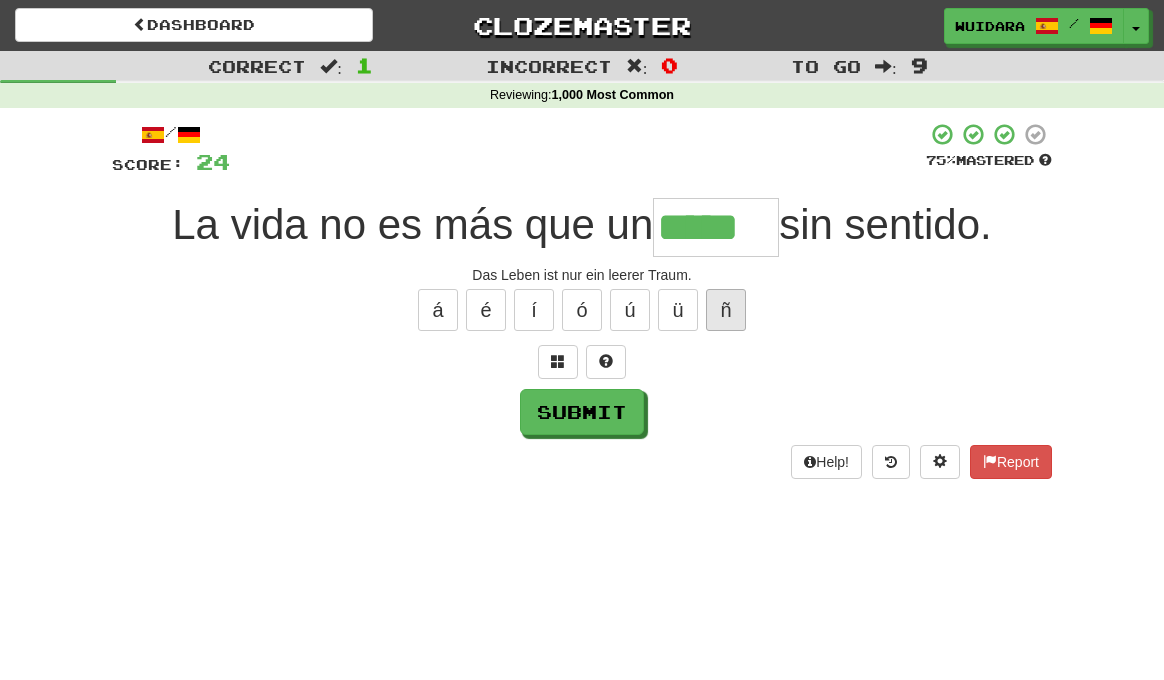 type on "*****" 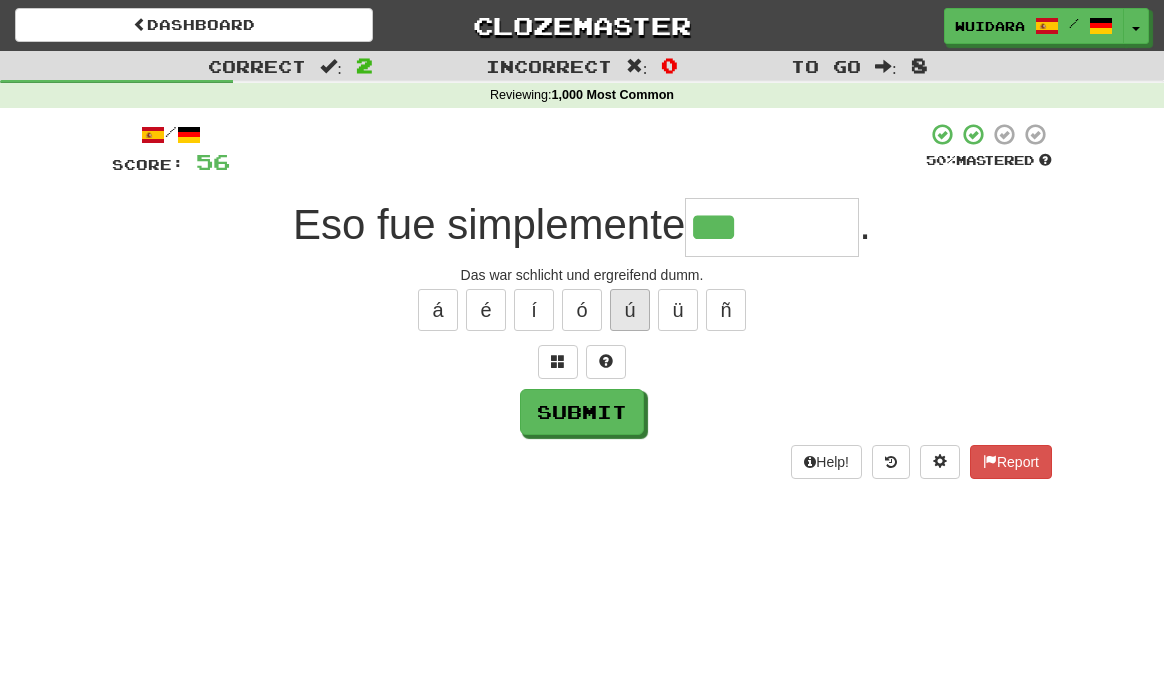 click on "ú" at bounding box center (630, 310) 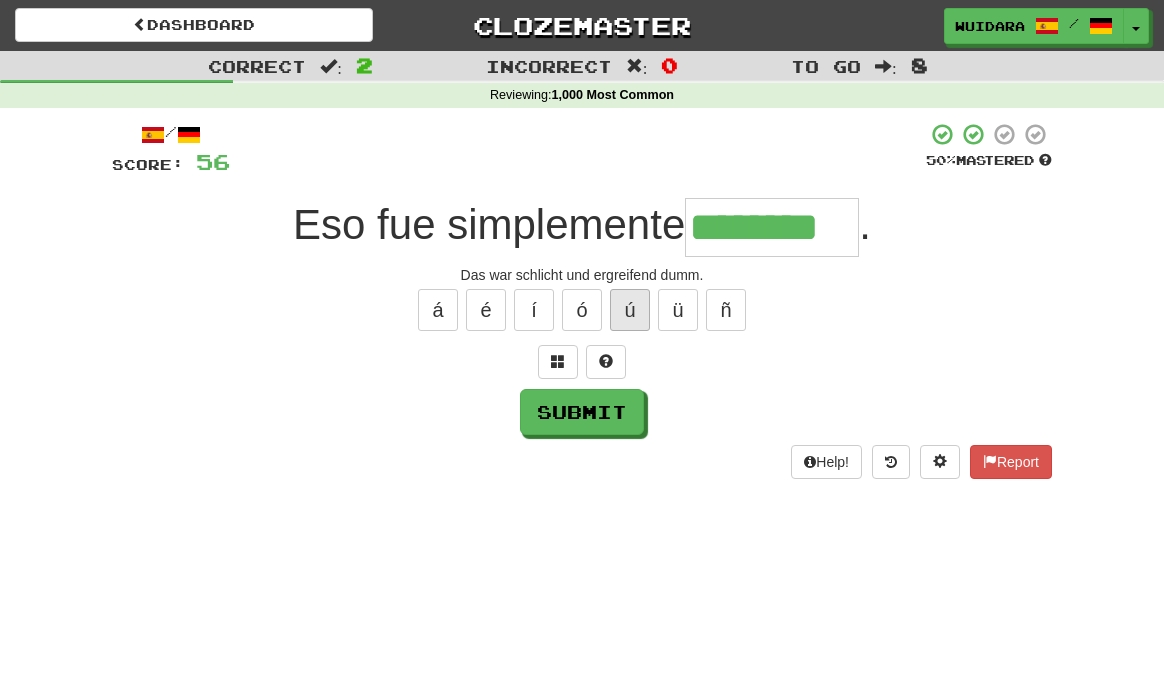 type on "********" 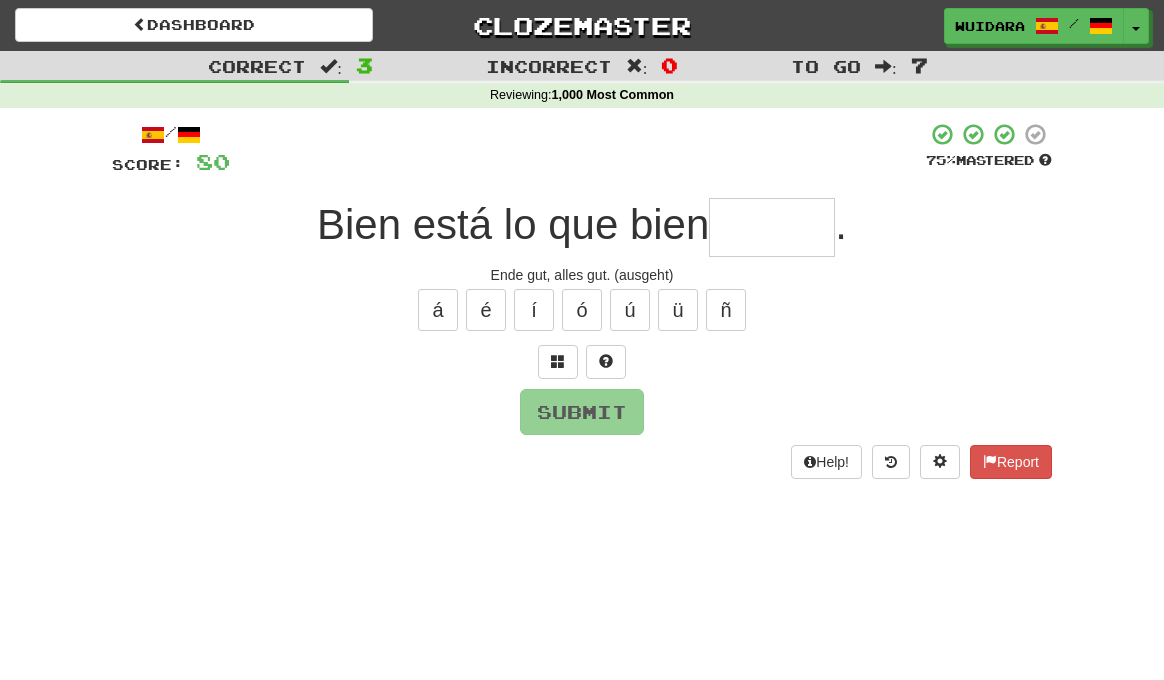 type on "*" 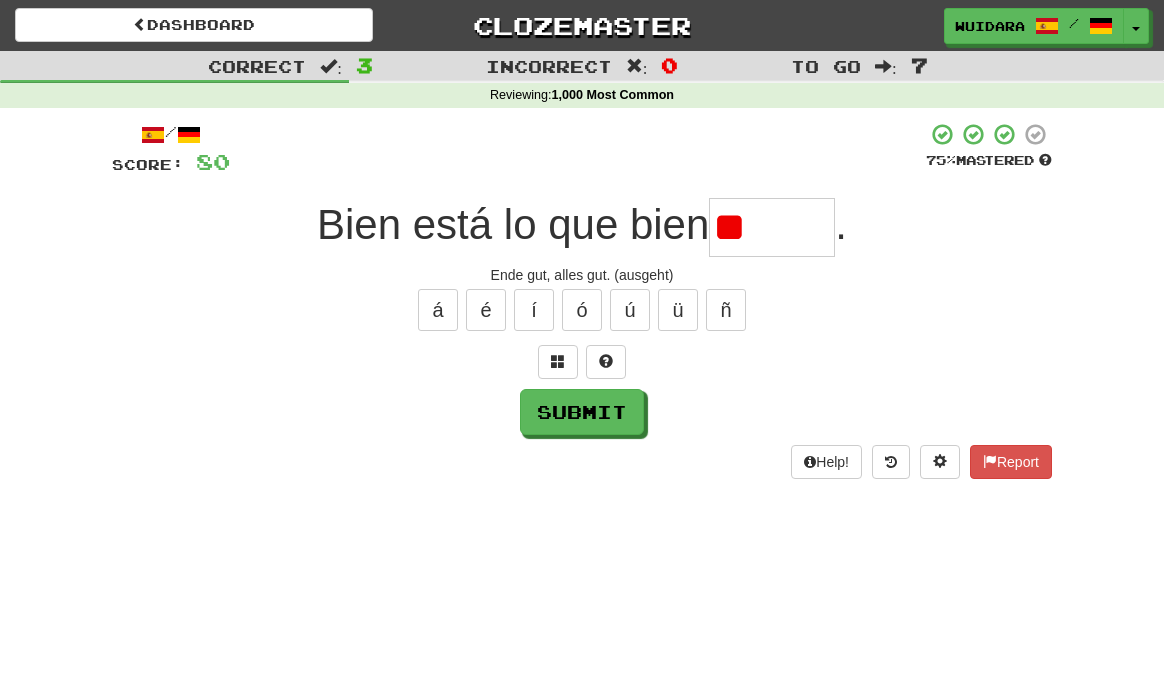 type on "*" 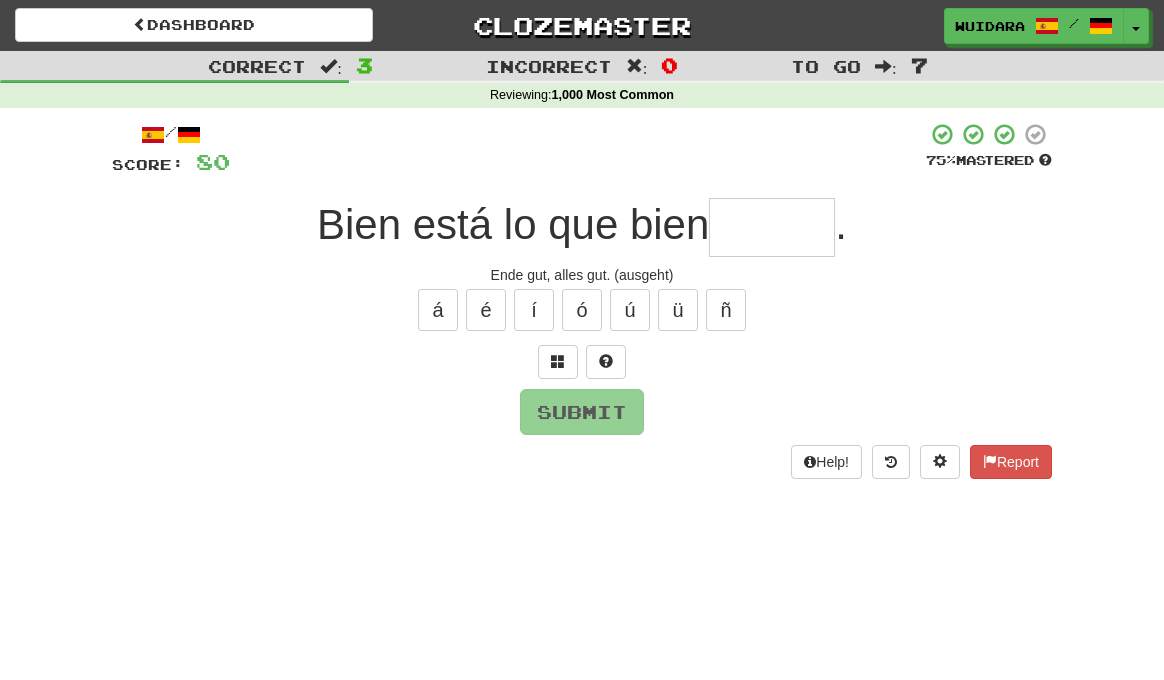 type on "*" 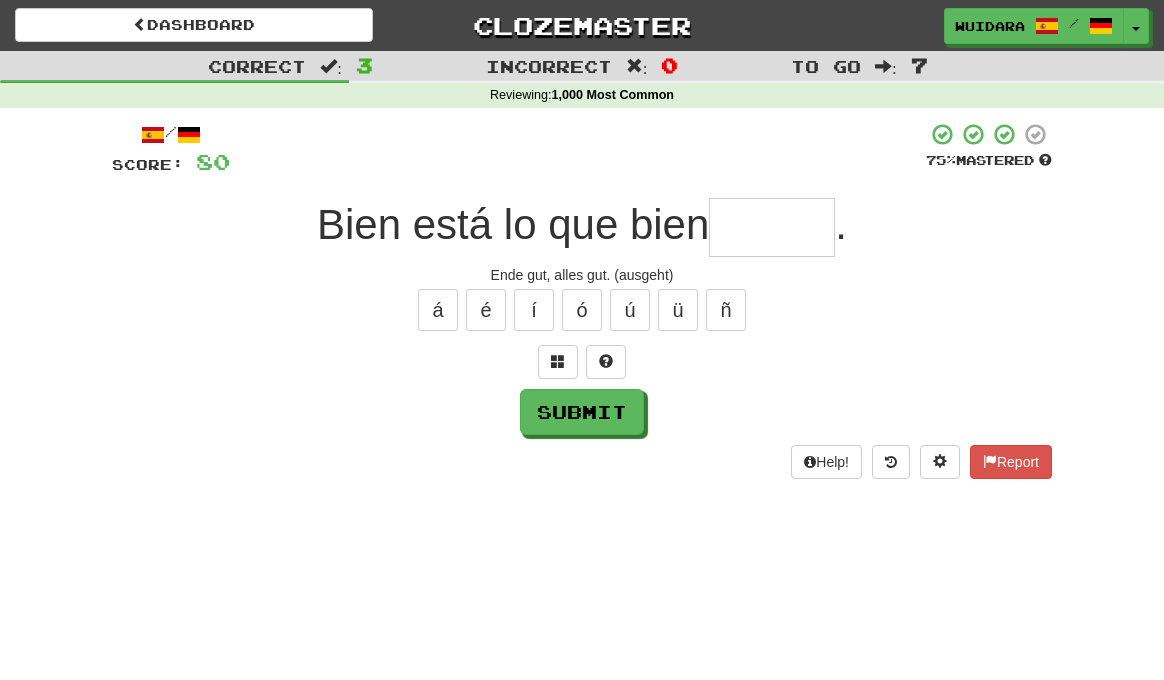 type on "*" 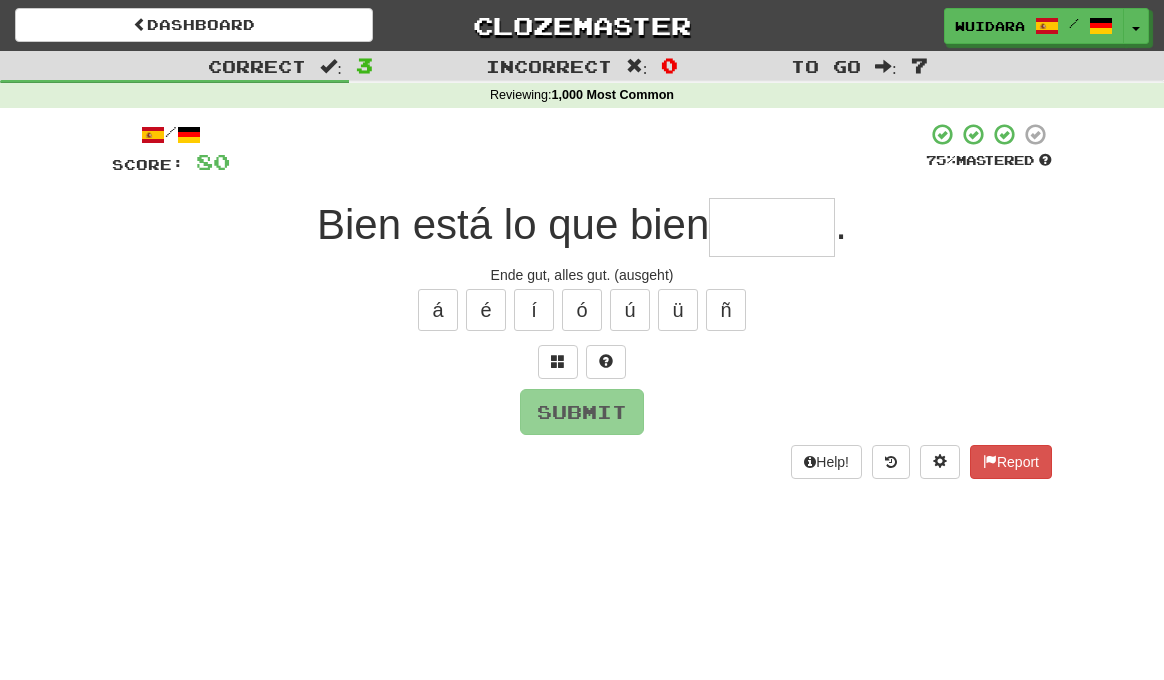 type on "*" 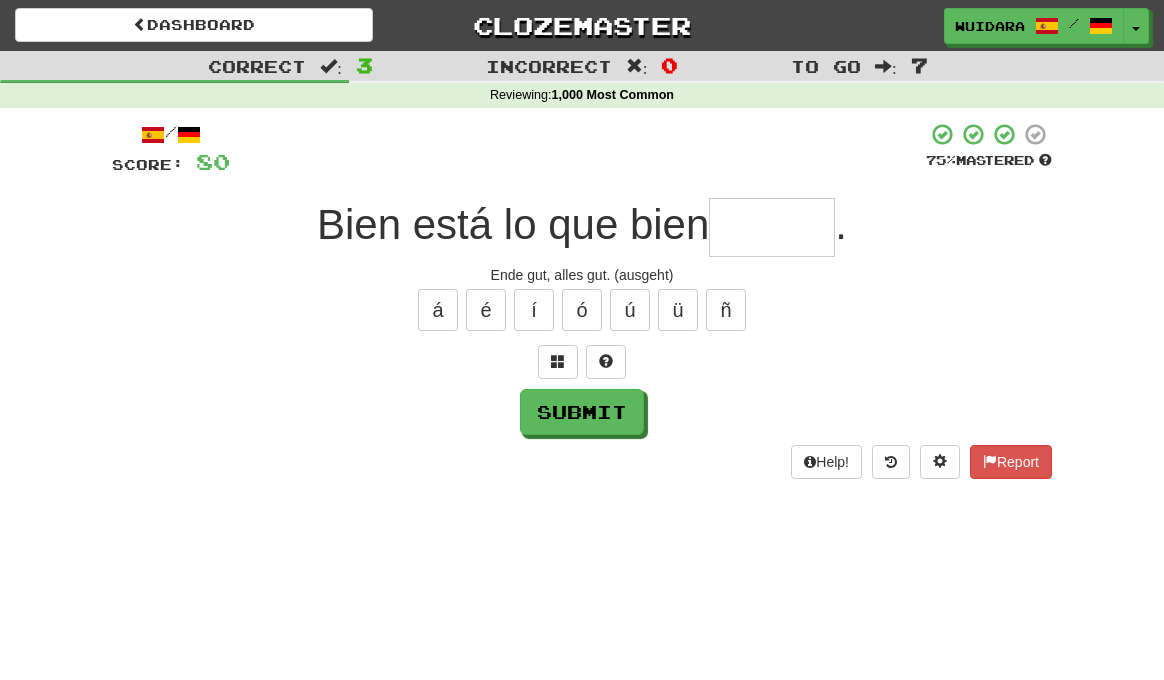 type on "*" 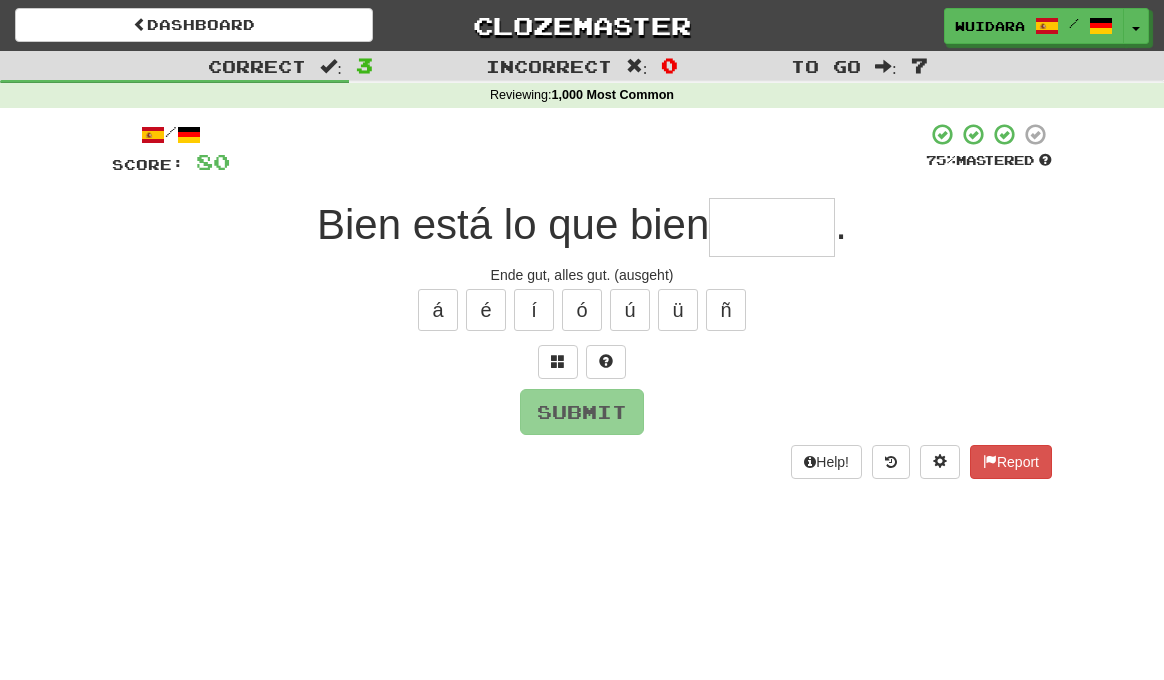 type on "*" 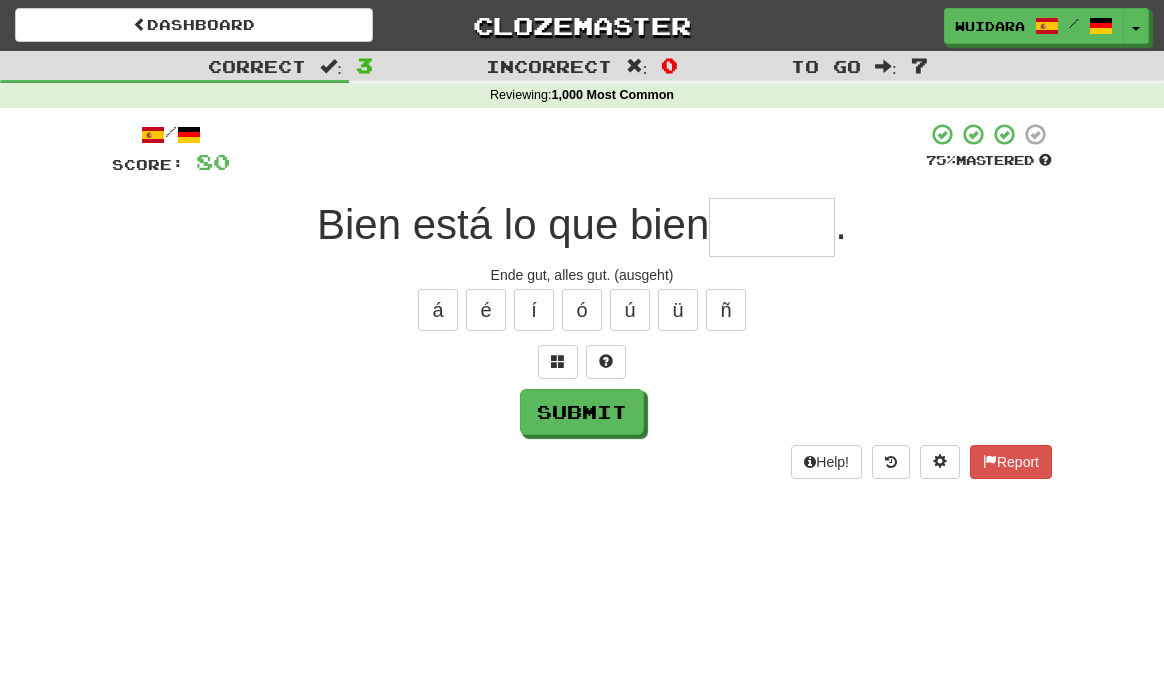 type on "*" 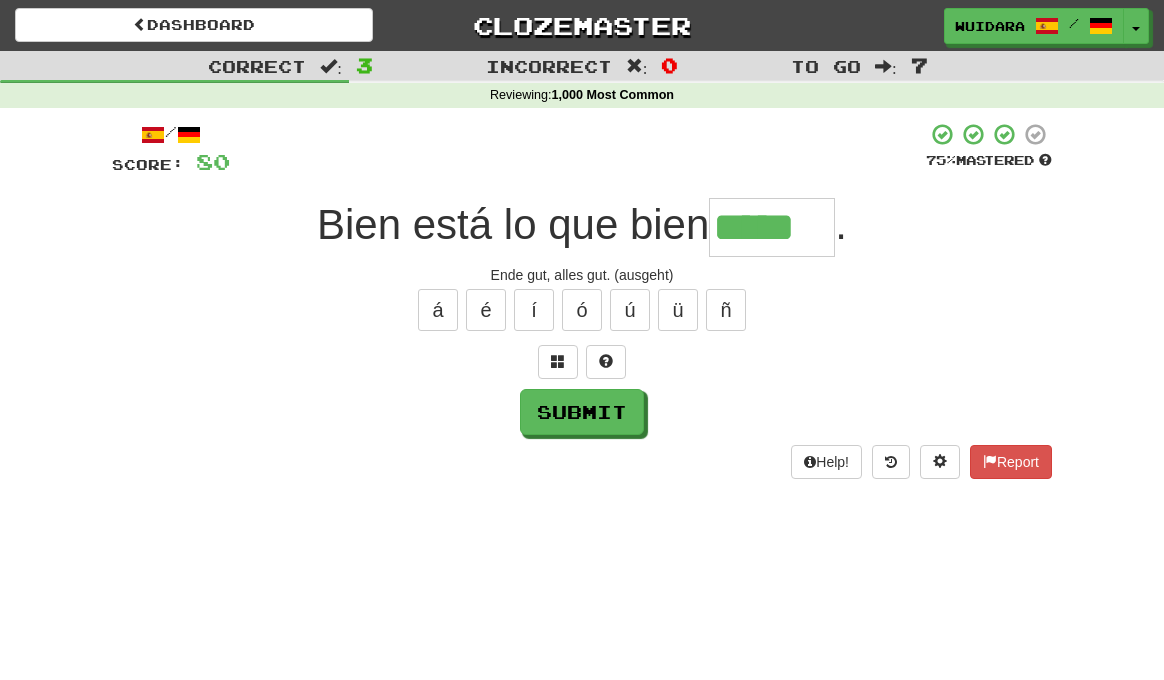type on "*****" 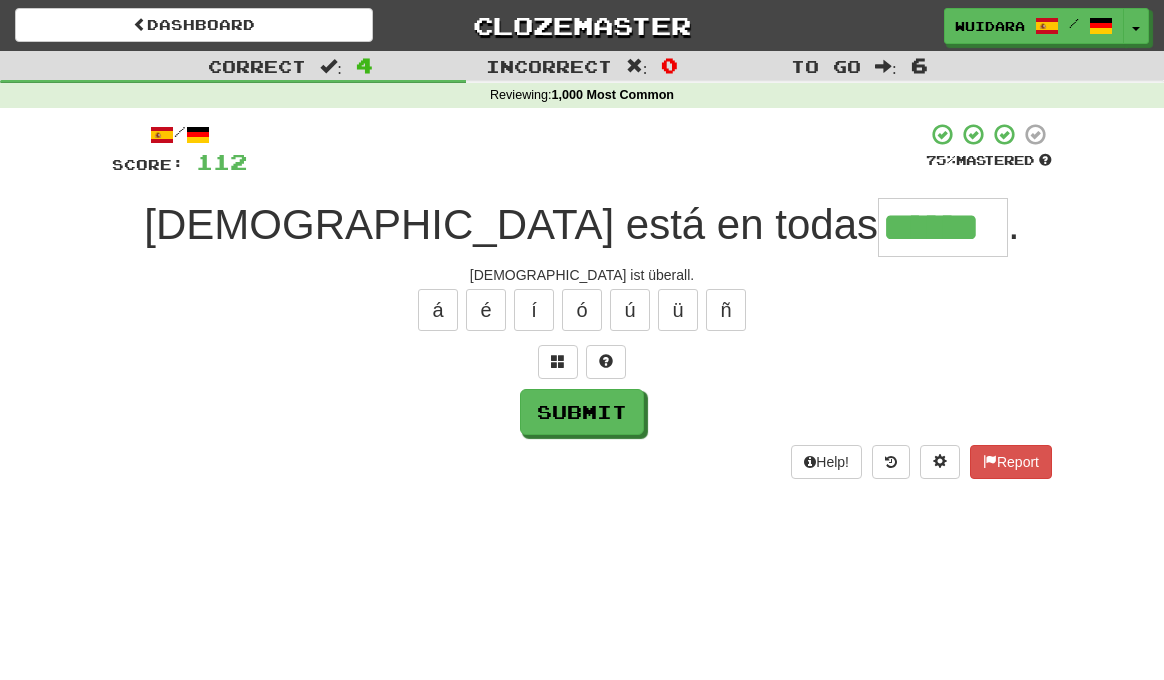 type on "******" 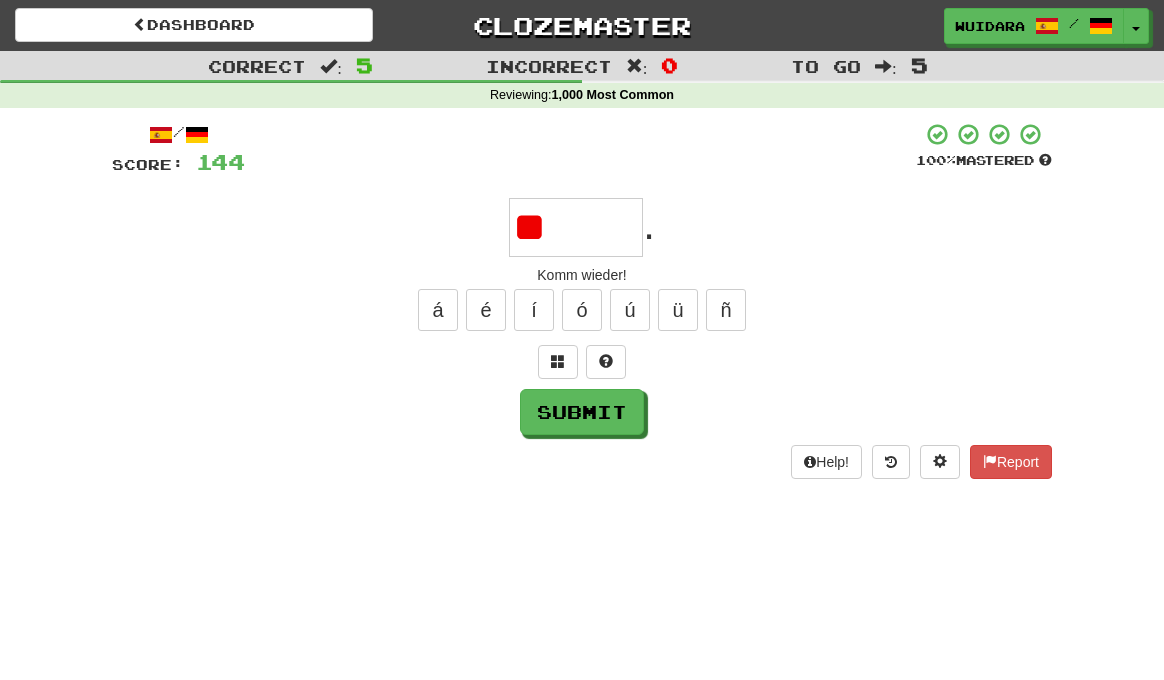 type on "*" 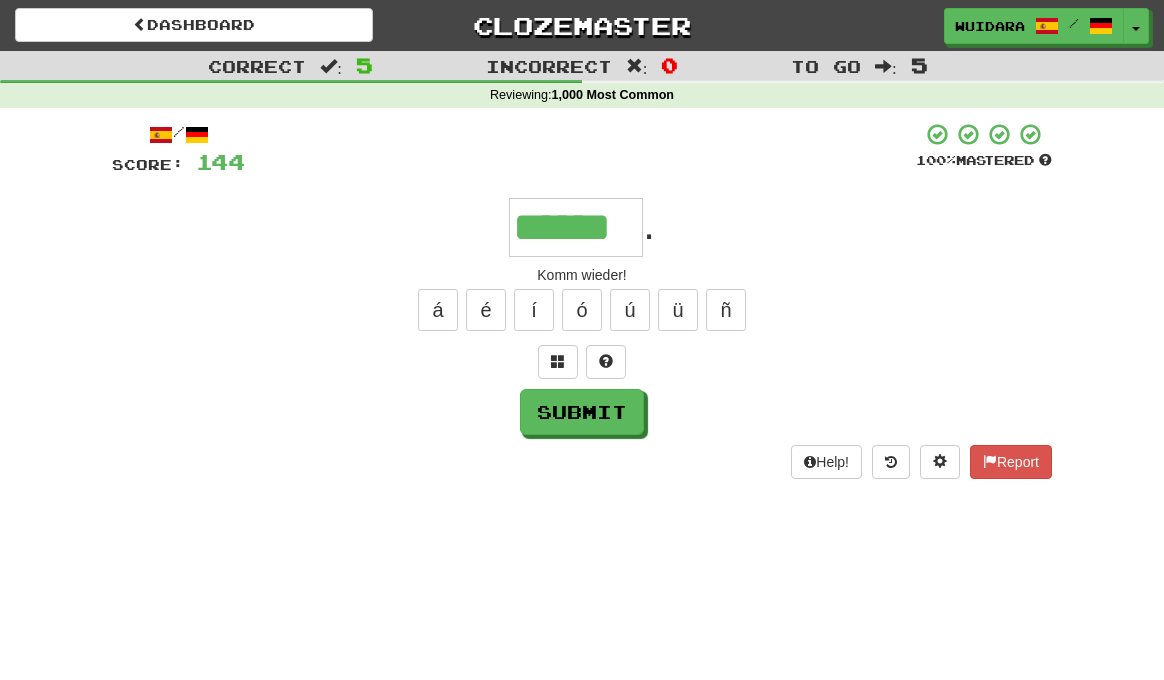type on "******" 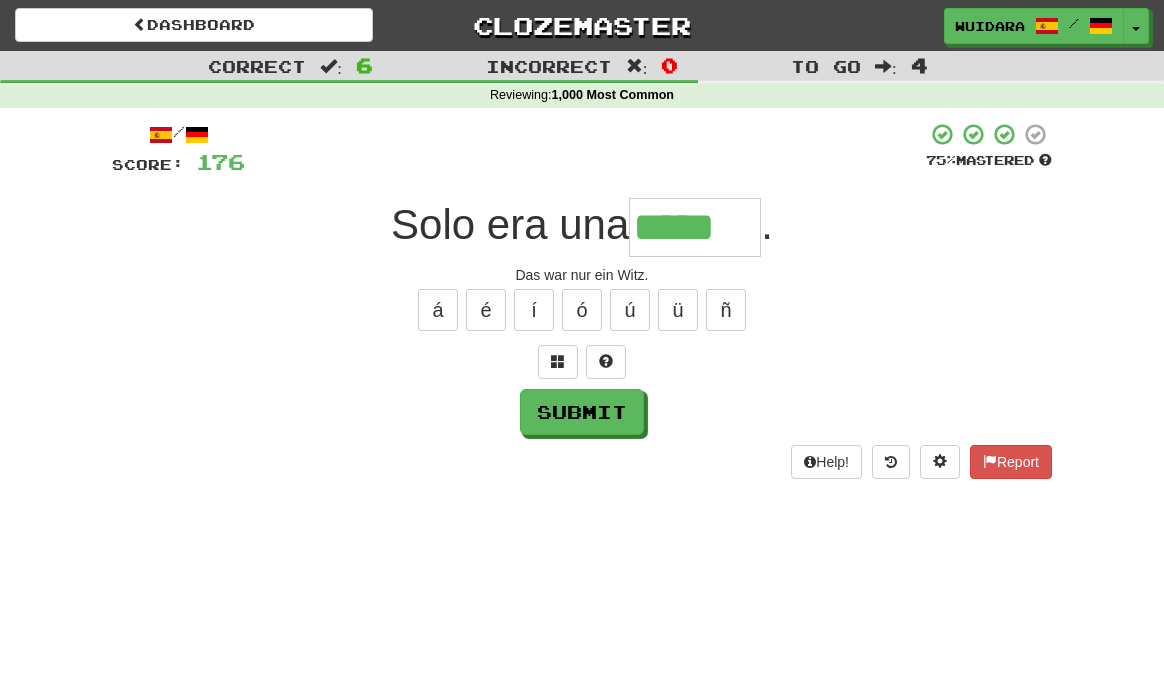 type on "*****" 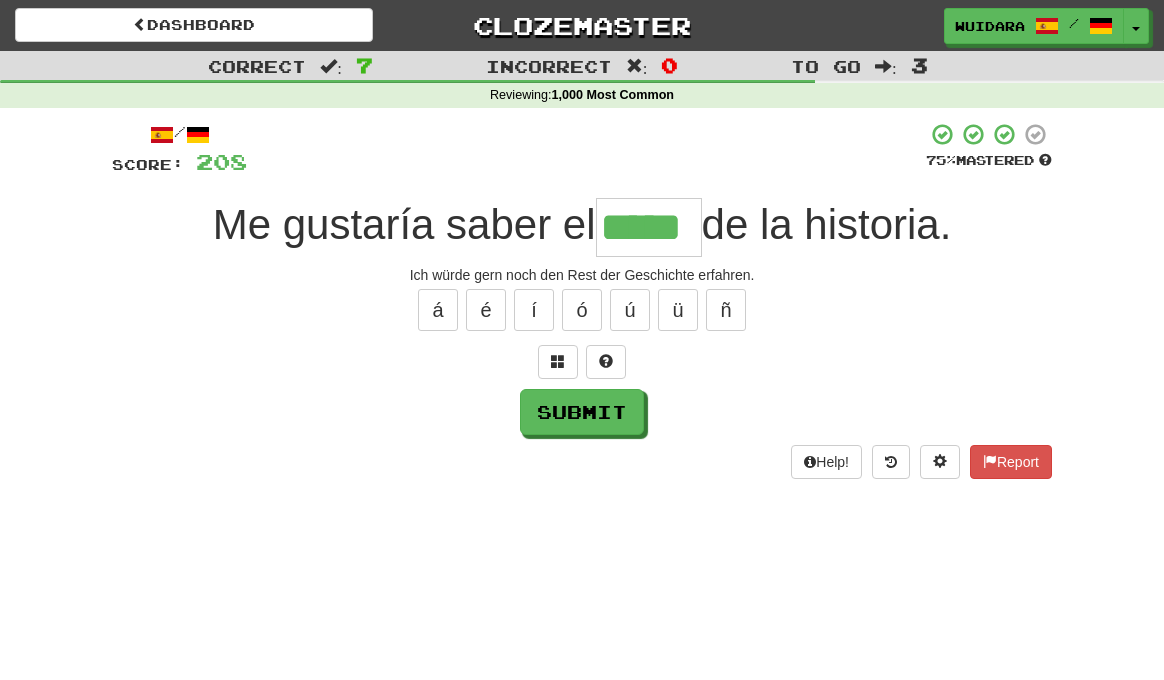 type on "*****" 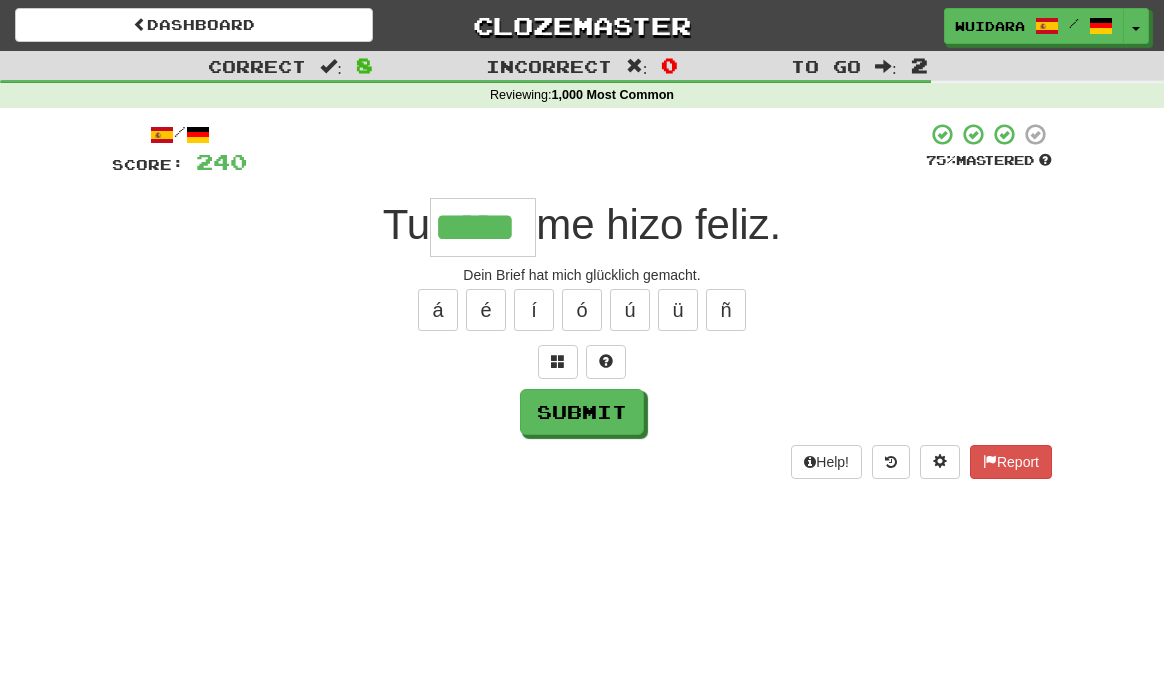 type on "*****" 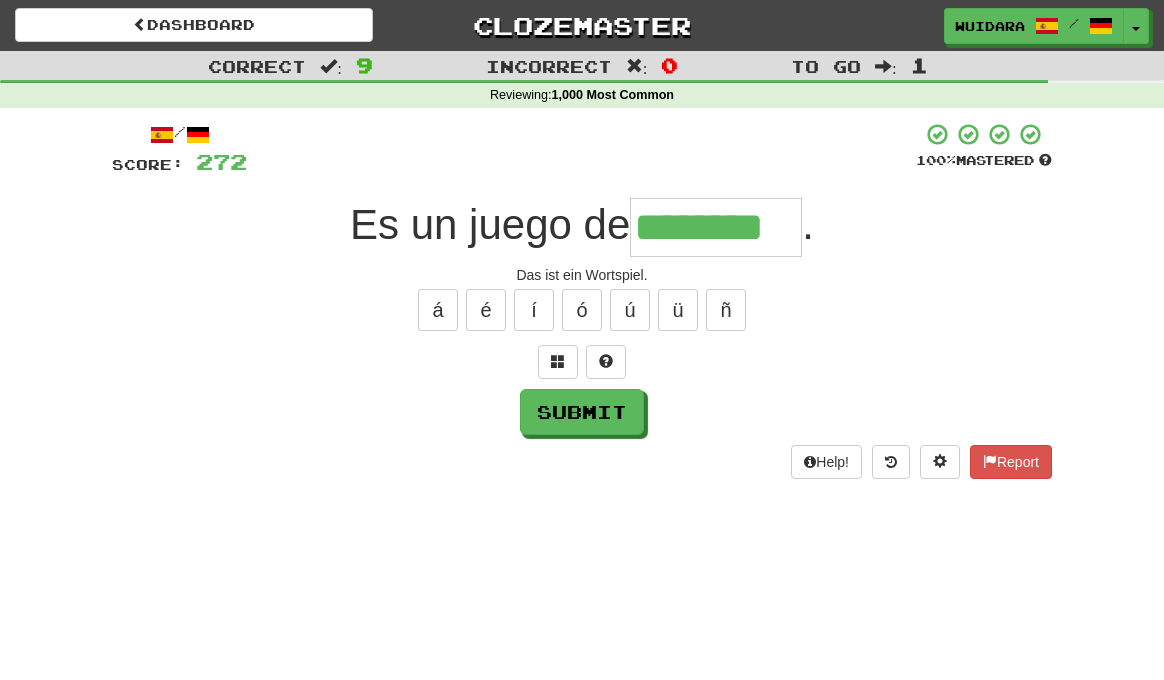 type on "********" 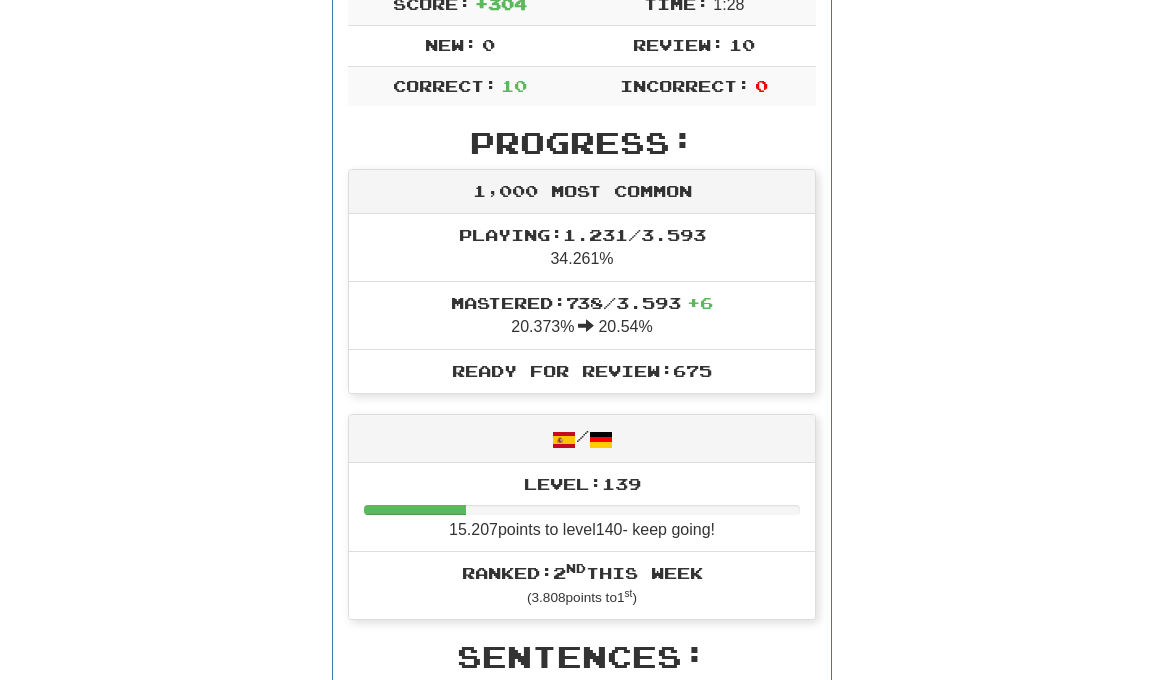 scroll, scrollTop: 0, scrollLeft: 0, axis: both 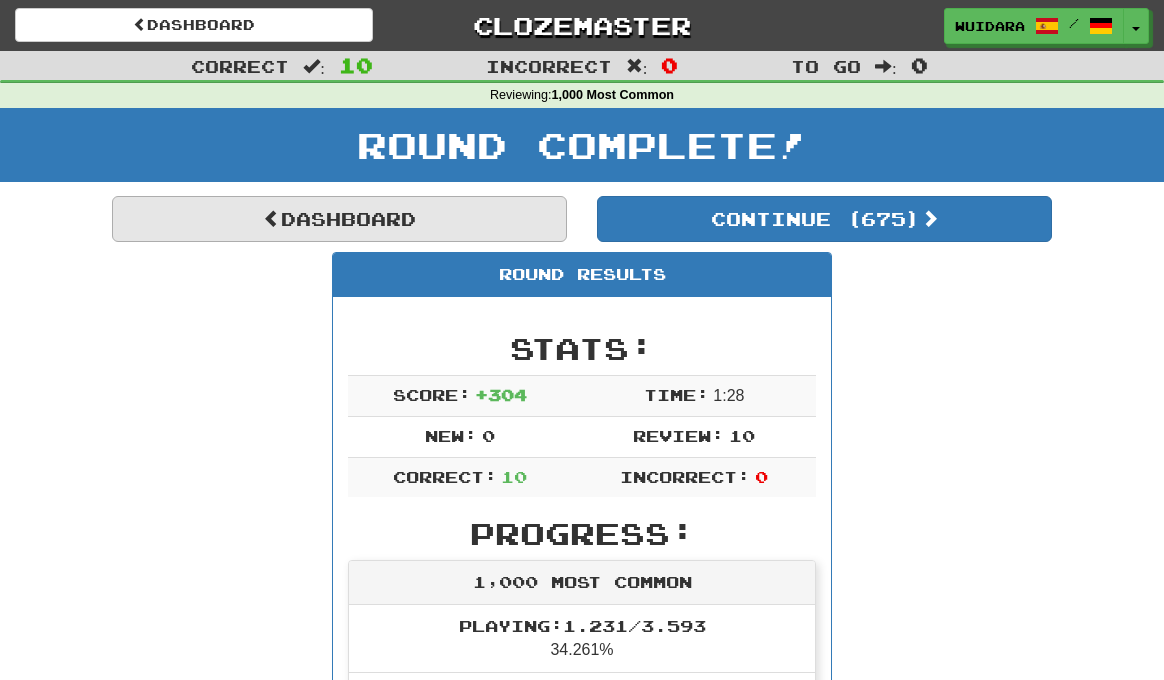 click on "Dashboard" at bounding box center [339, 219] 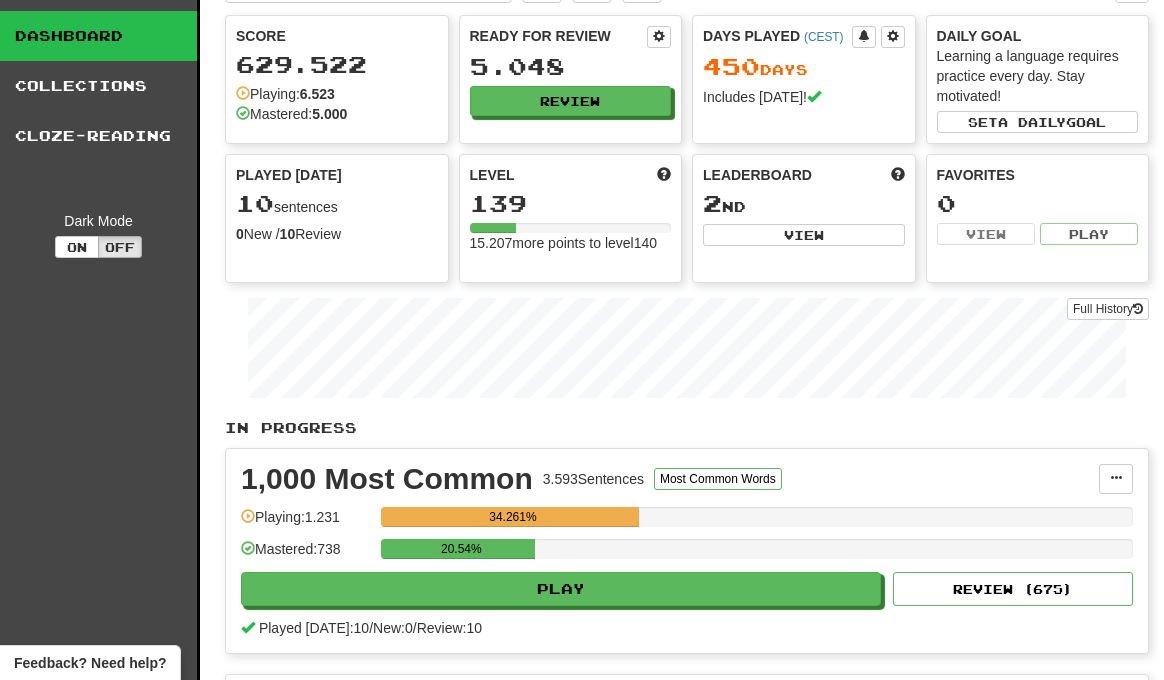 scroll, scrollTop: 147, scrollLeft: 0, axis: vertical 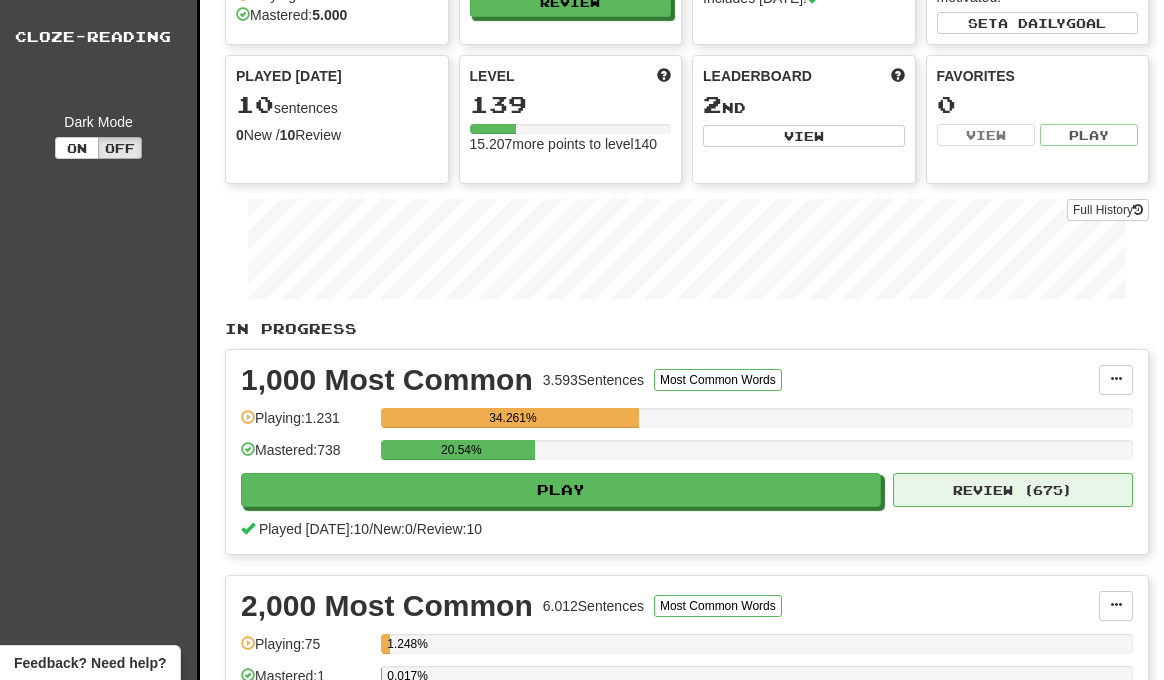 click on "Review ( 675 )" at bounding box center (1013, 490) 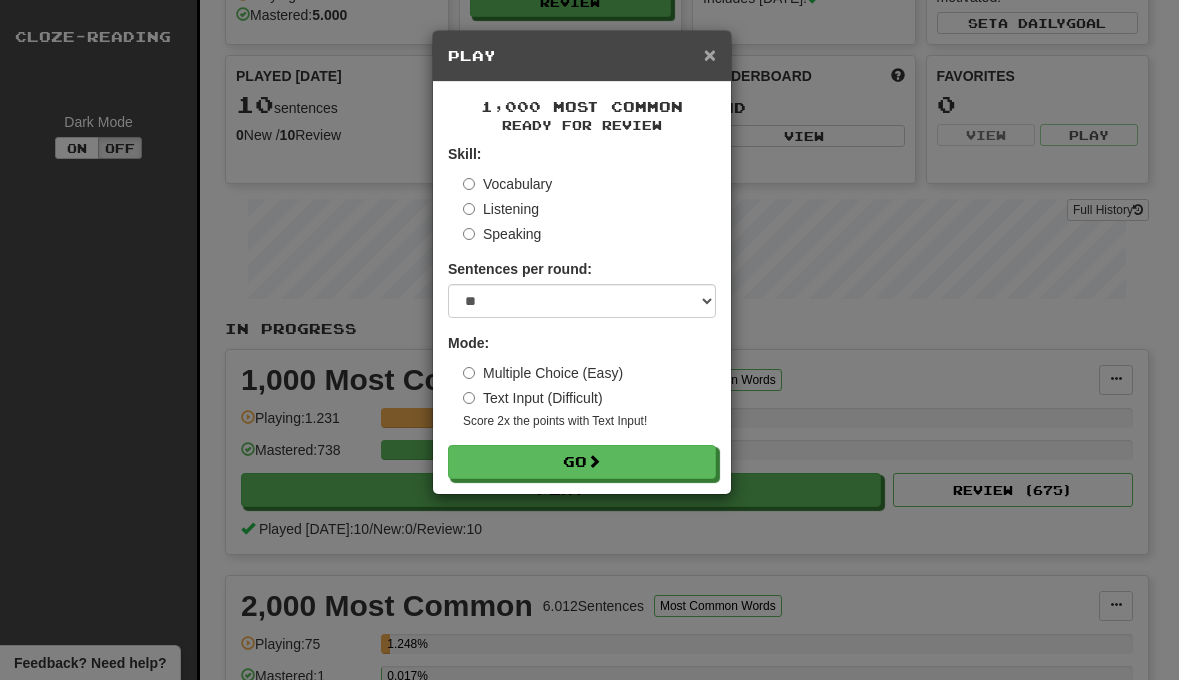 click on "×" at bounding box center [710, 54] 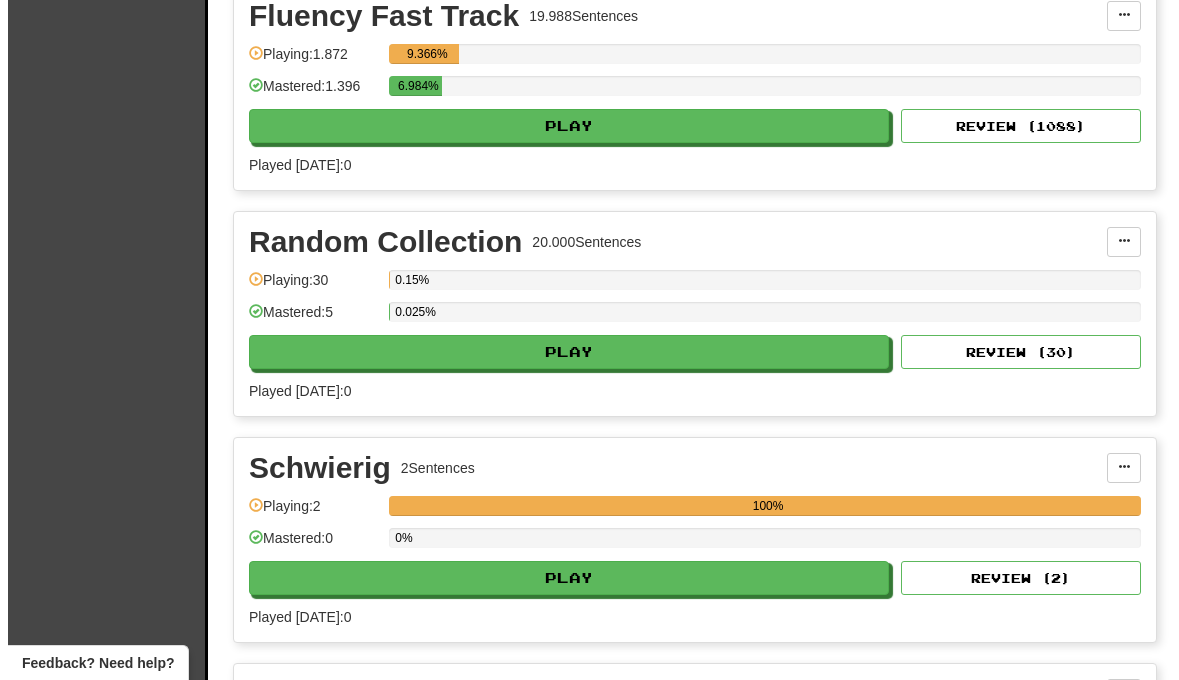 scroll, scrollTop: 2089, scrollLeft: 0, axis: vertical 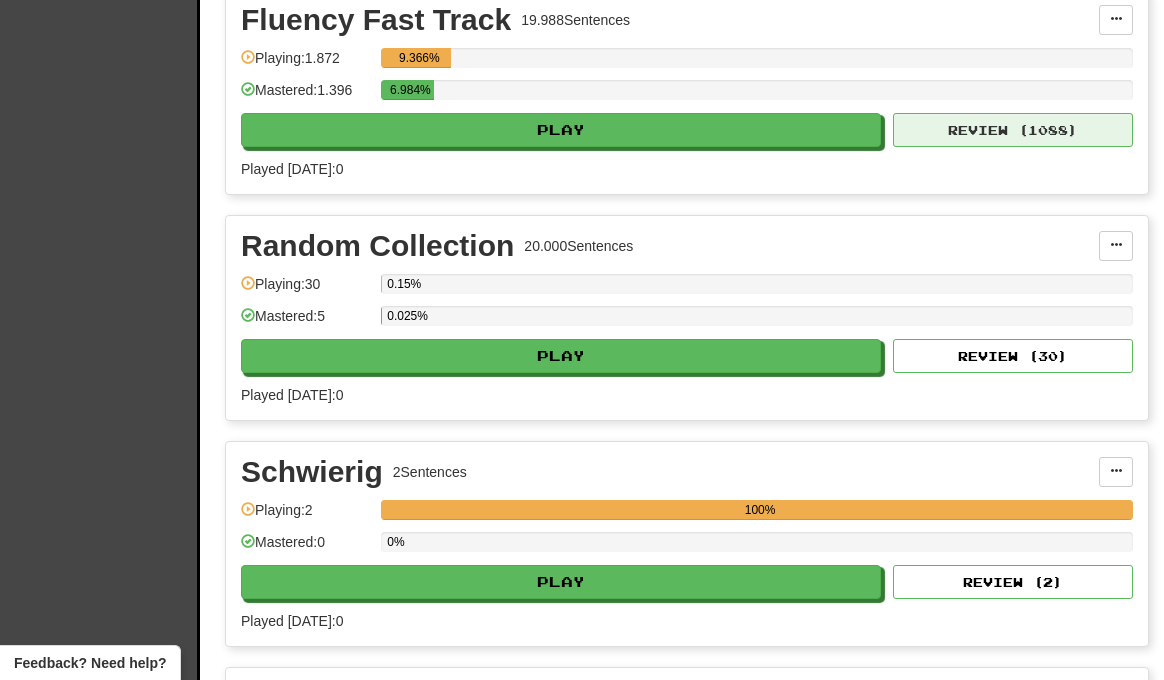 click on "Review ( 1088 )" at bounding box center [1013, 130] 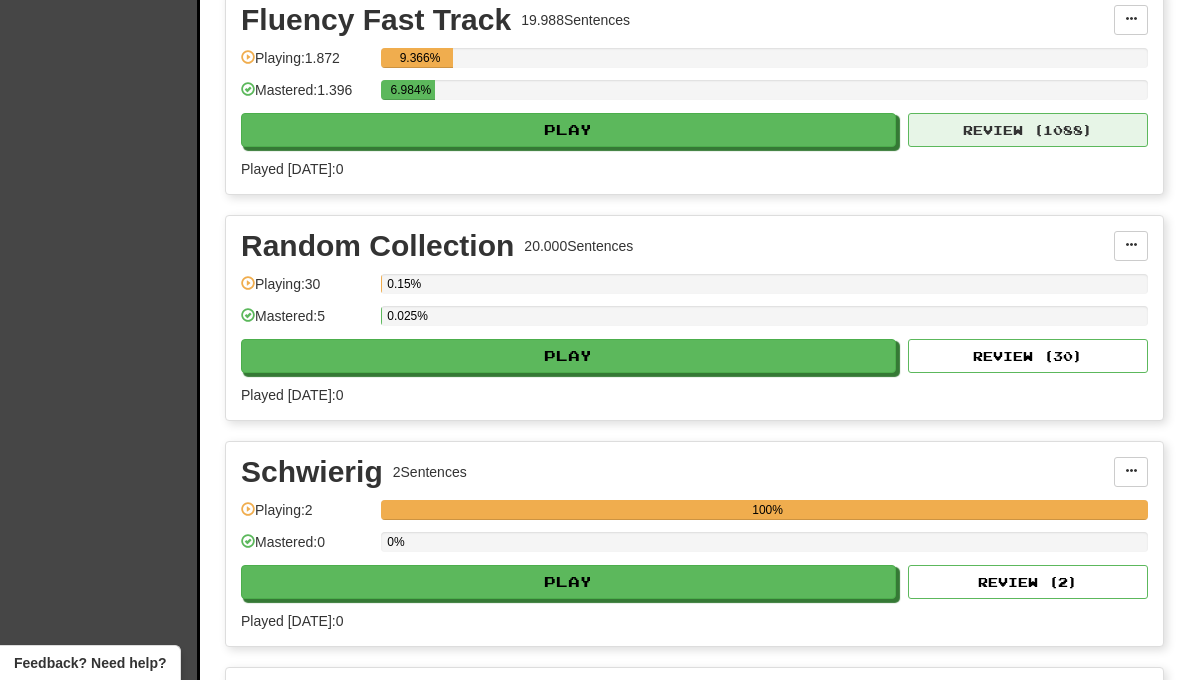 select on "**" 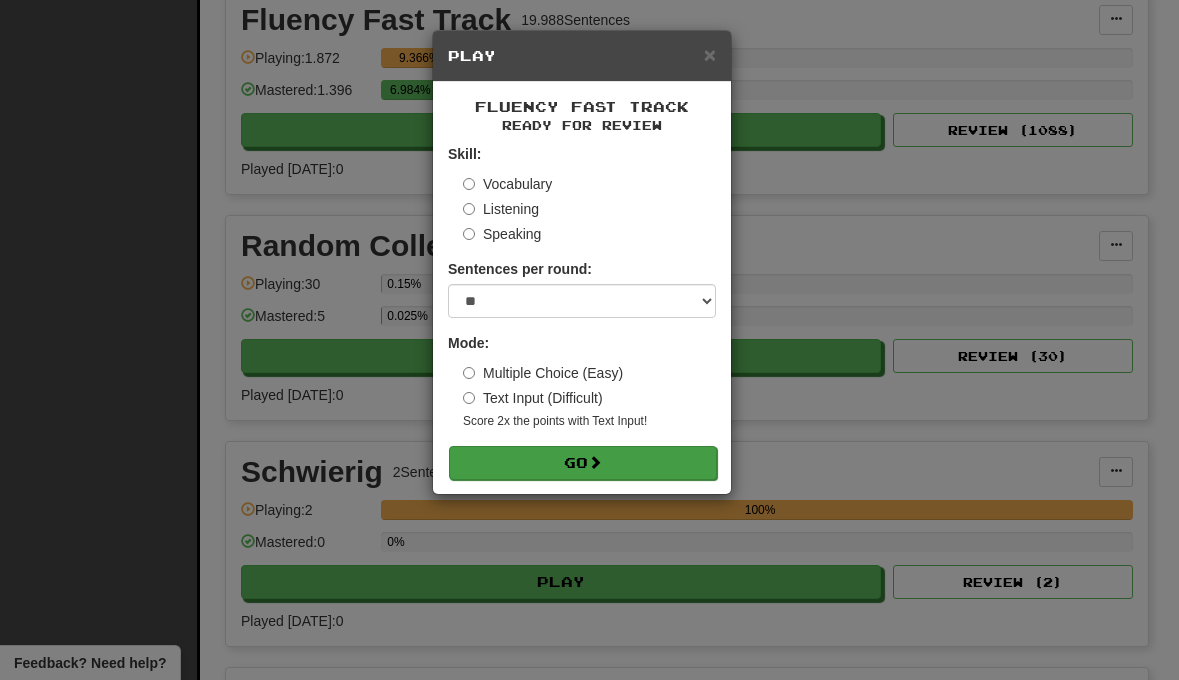 click on "Go" at bounding box center (583, 463) 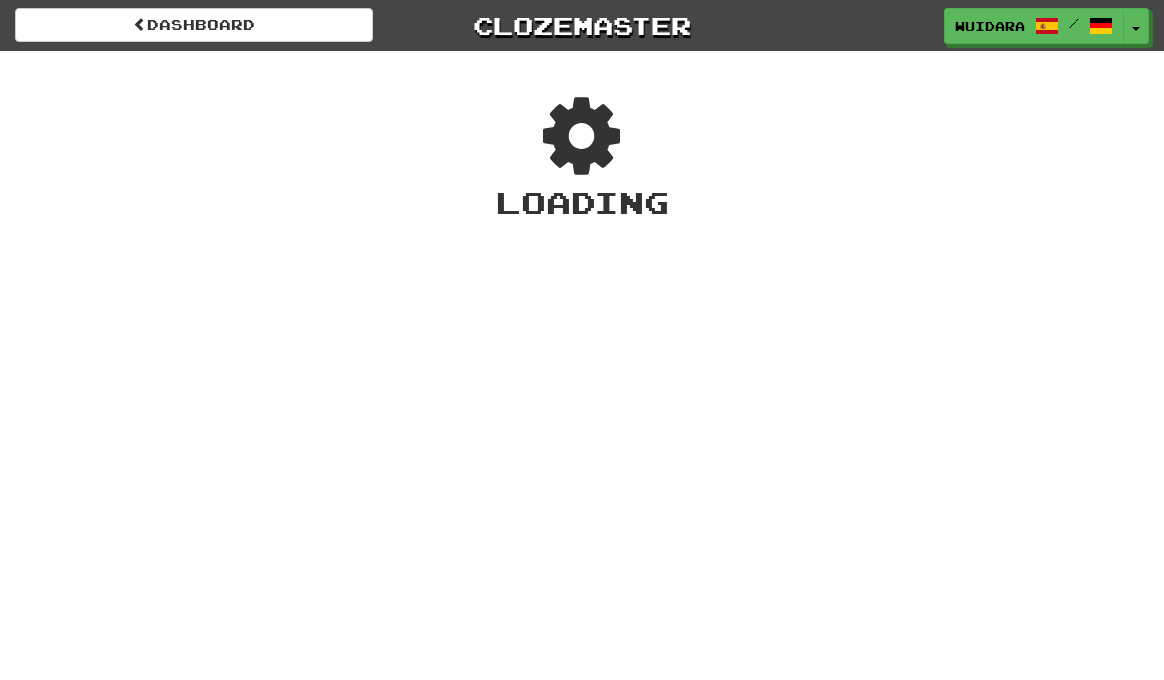 scroll, scrollTop: 0, scrollLeft: 0, axis: both 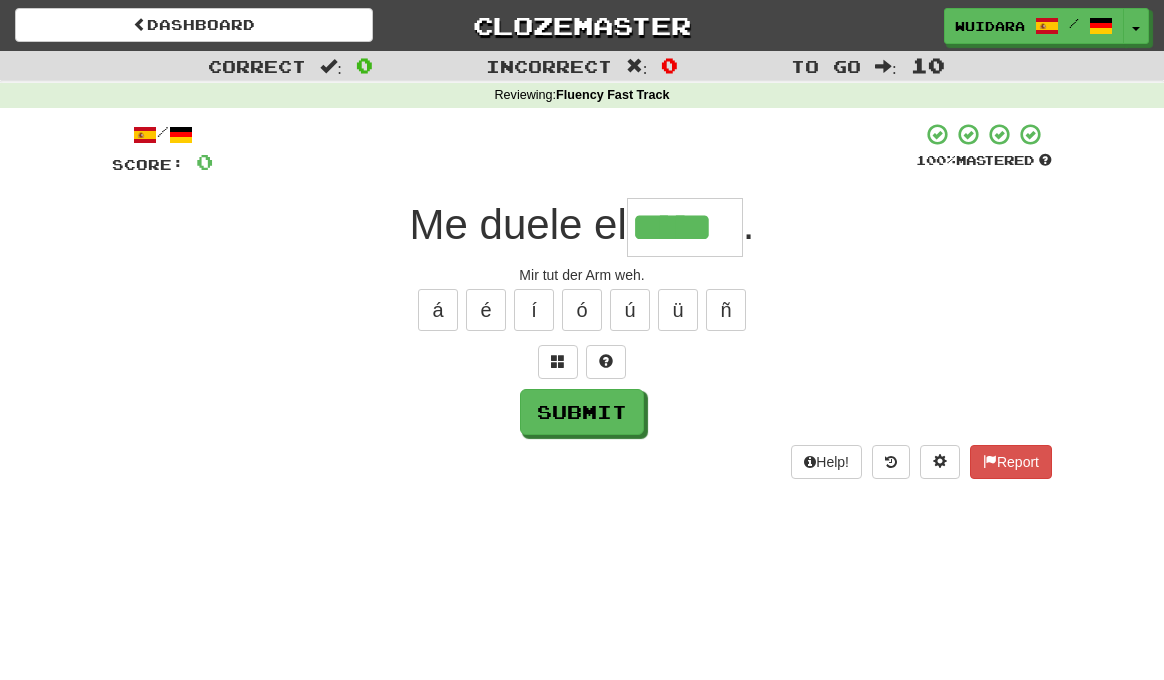 type on "*****" 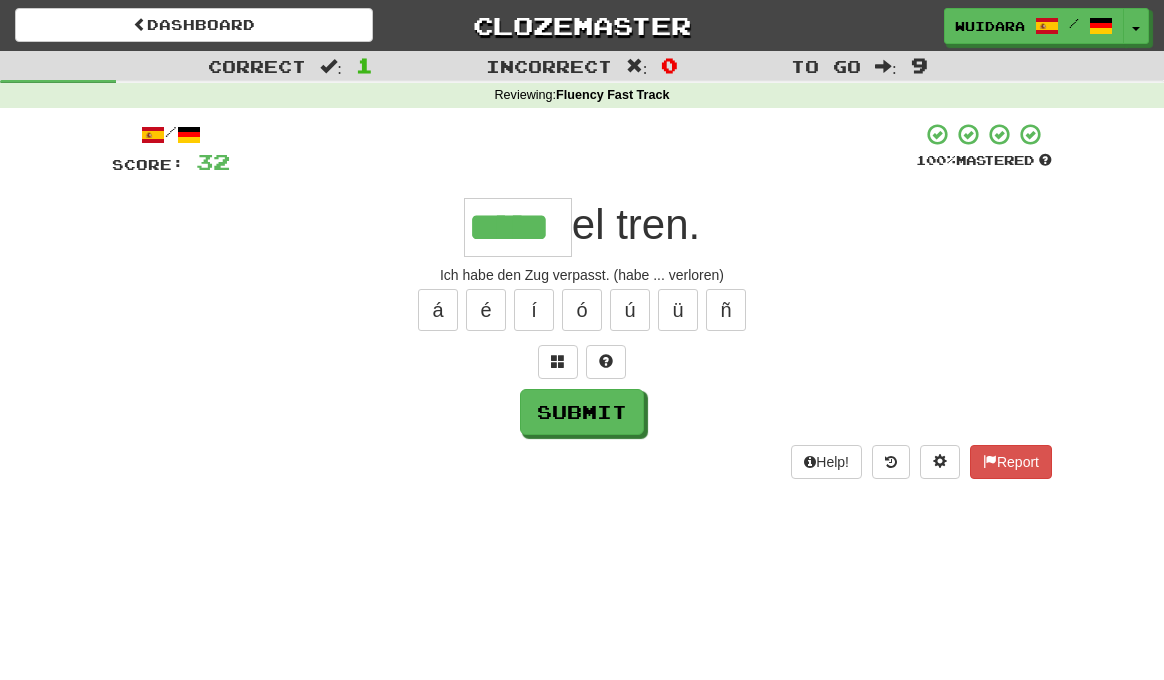 type on "*****" 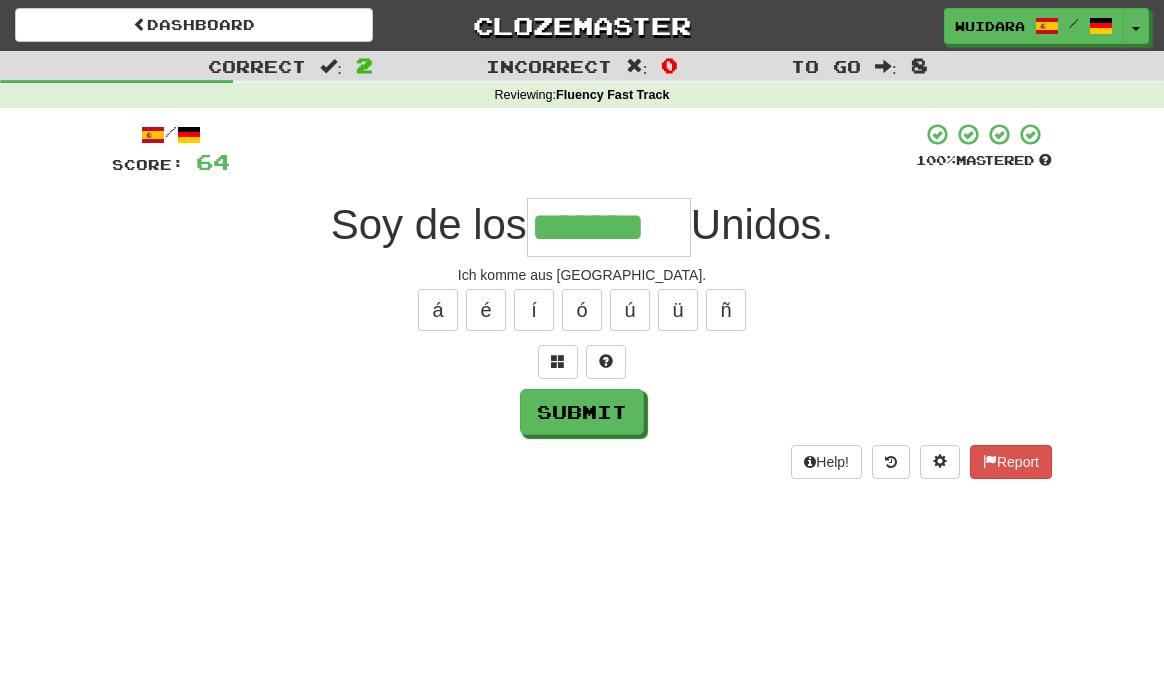 type on "*******" 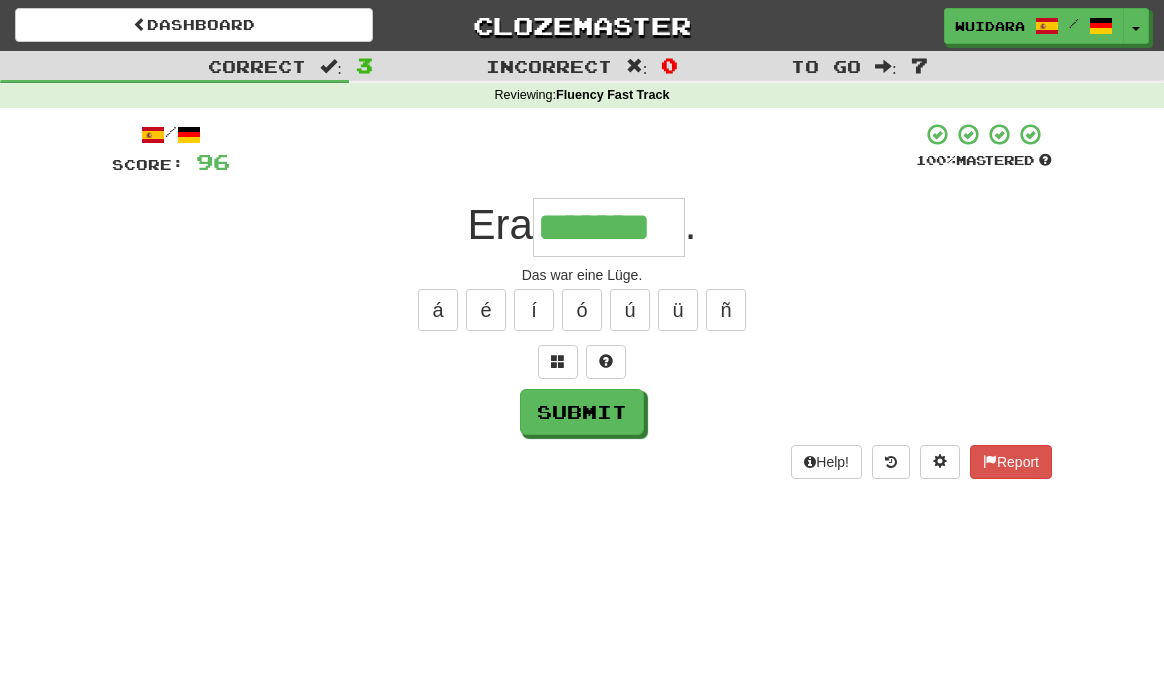 type on "*******" 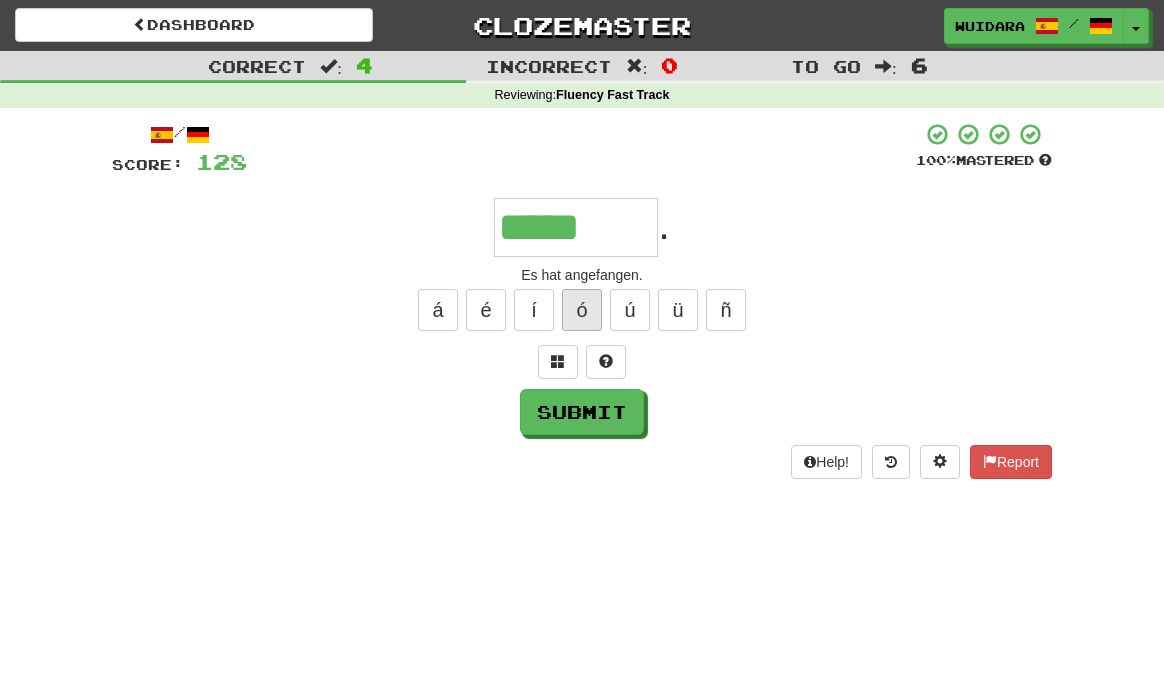 click on "ó" at bounding box center (582, 310) 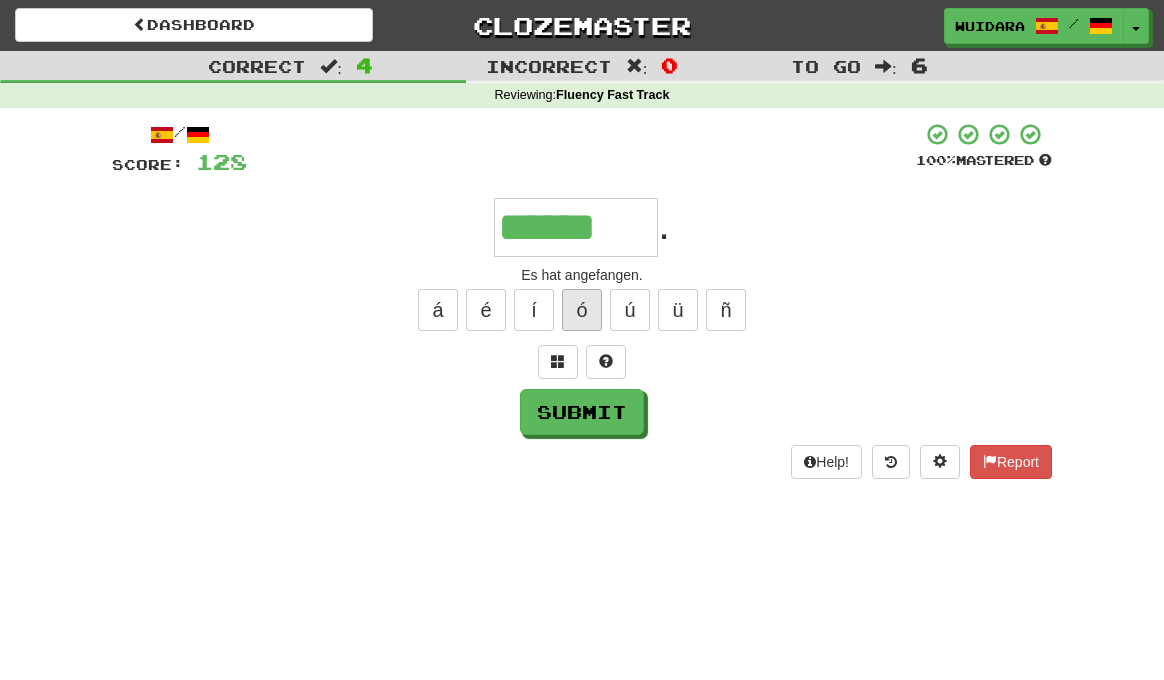 type on "******" 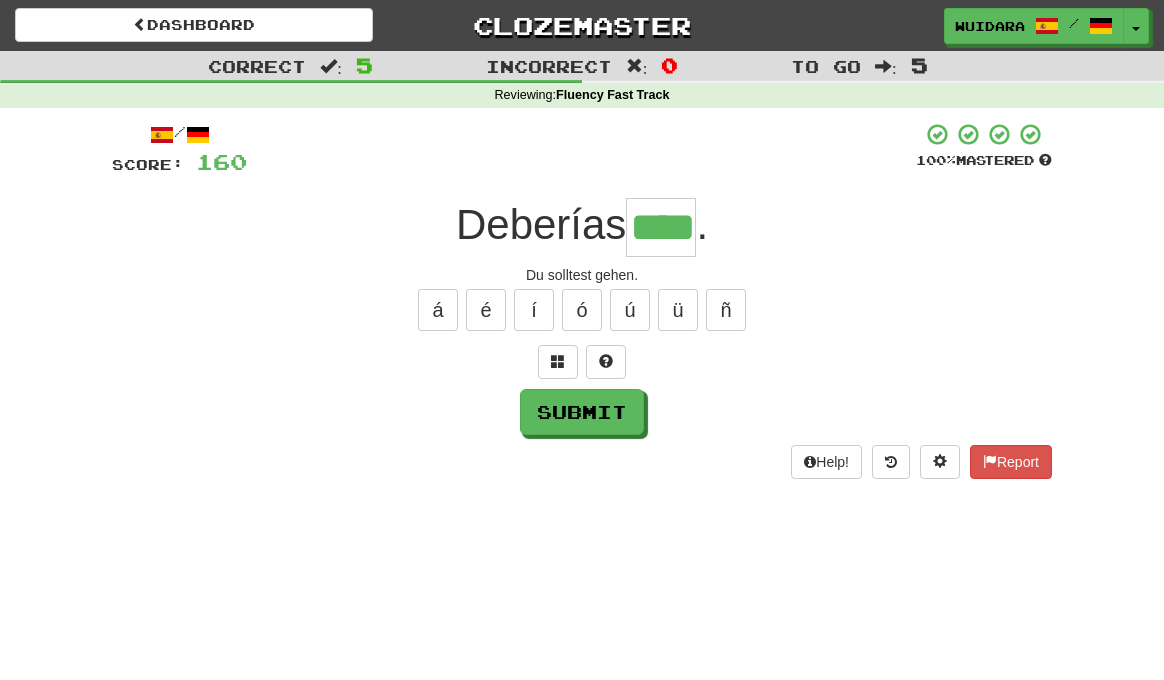 type on "****" 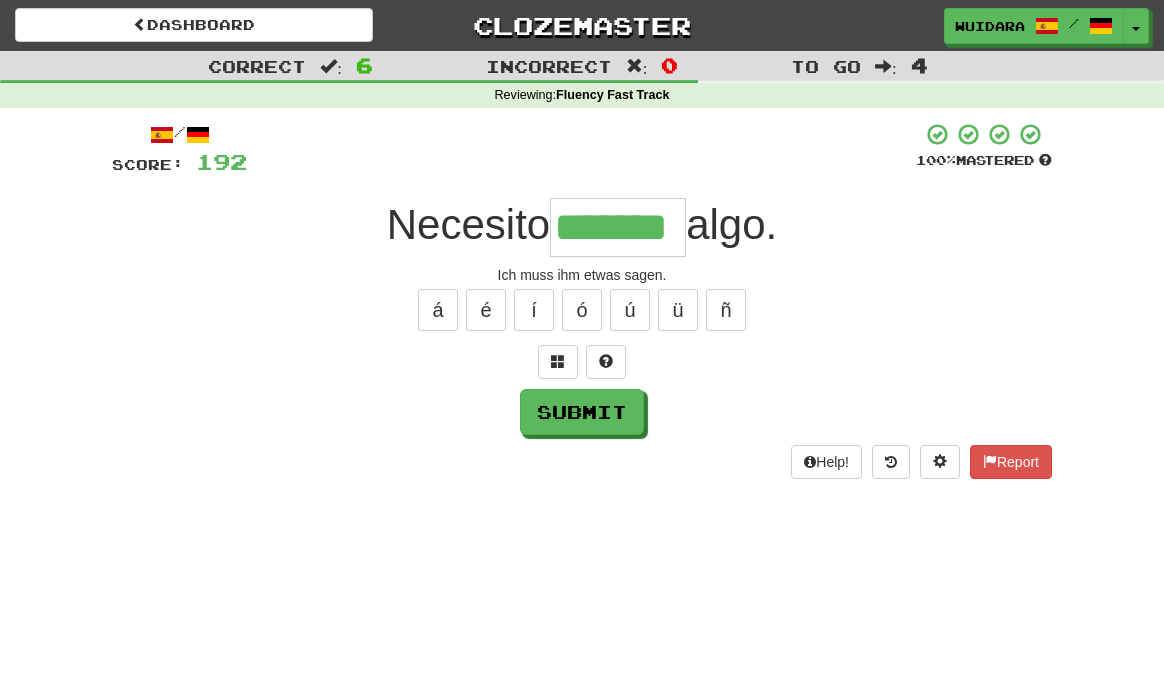 type on "*******" 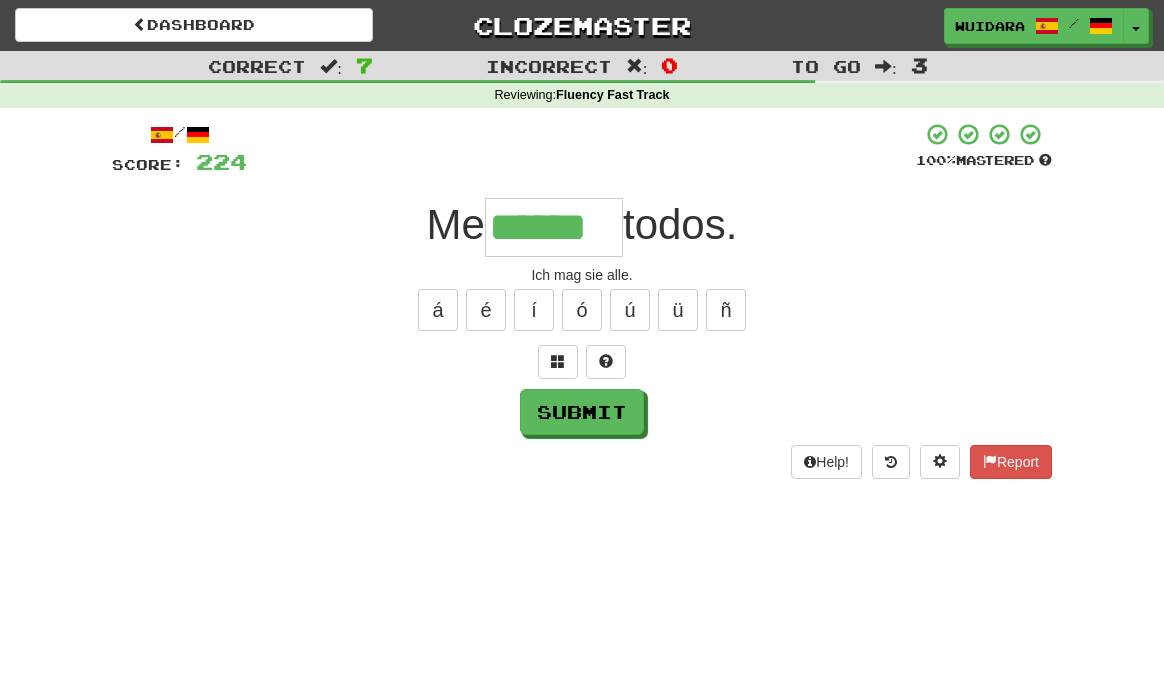 type on "******" 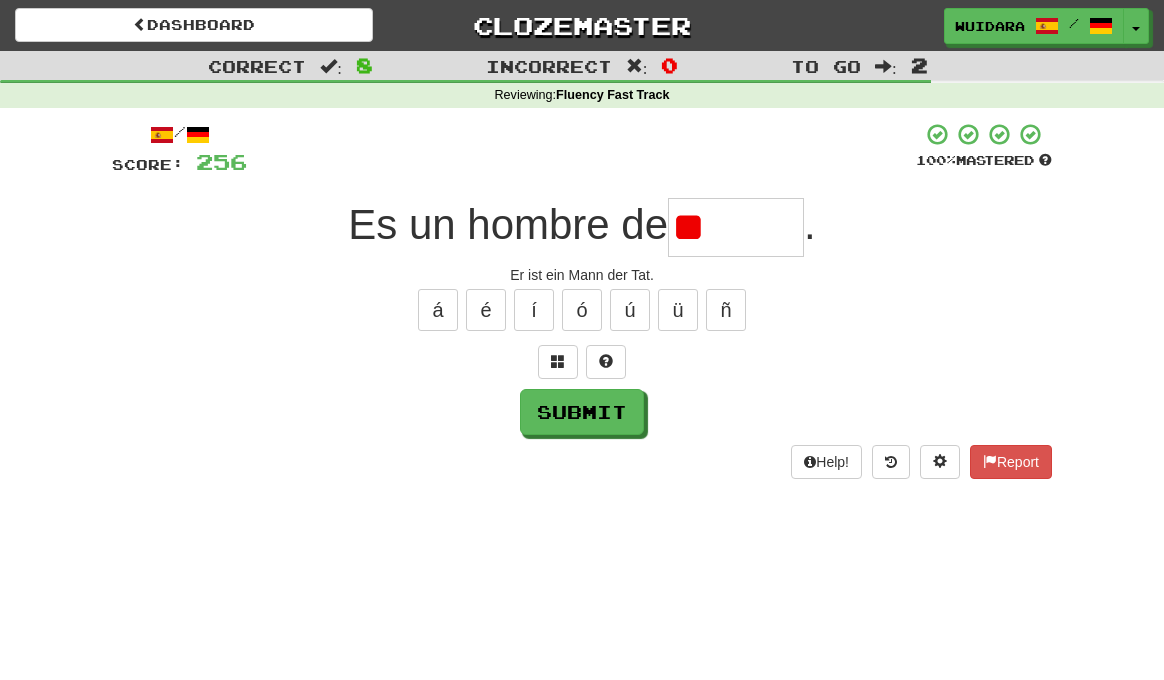 type on "*" 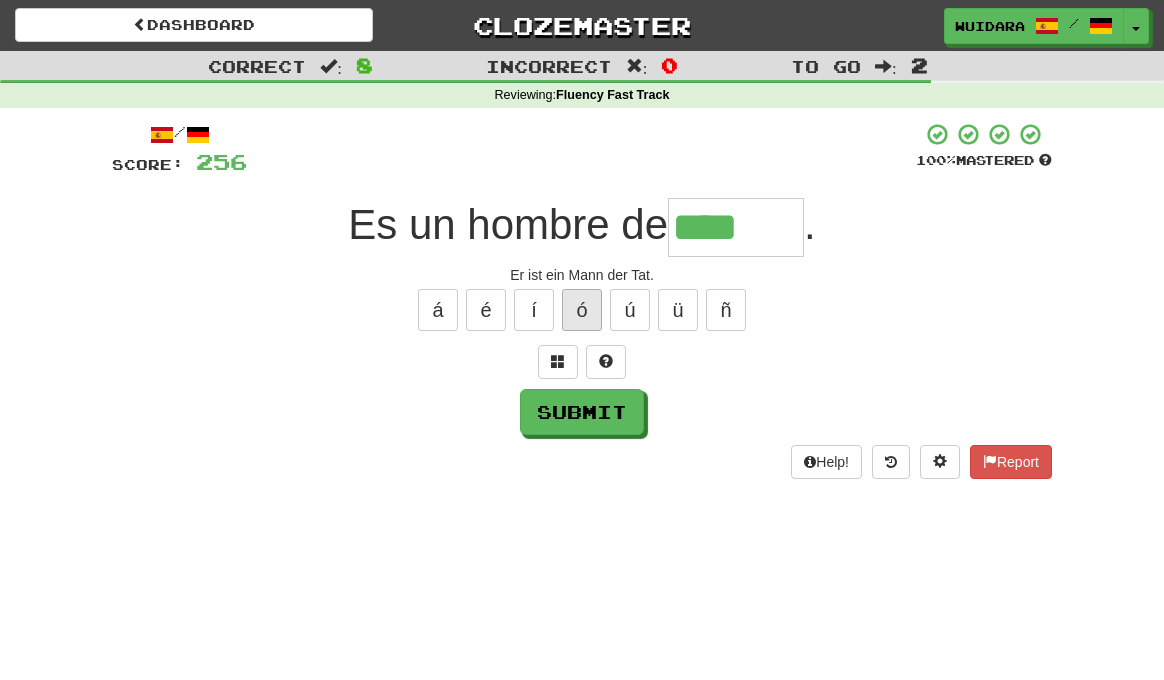 click on "ó" at bounding box center (582, 310) 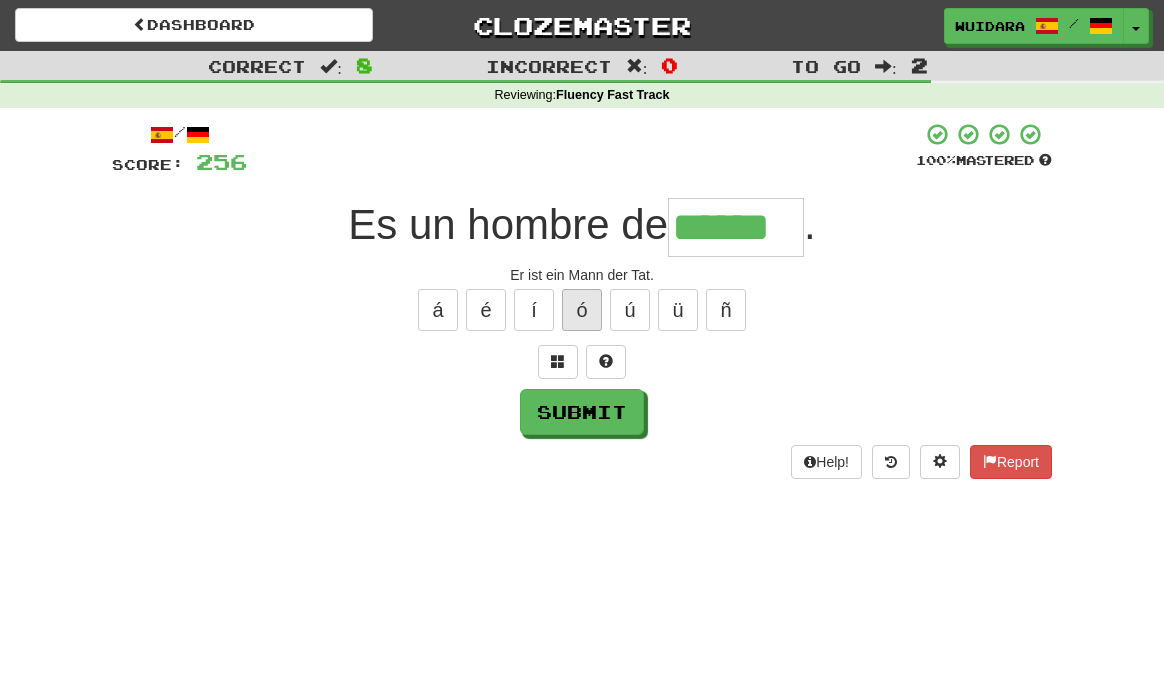 type on "******" 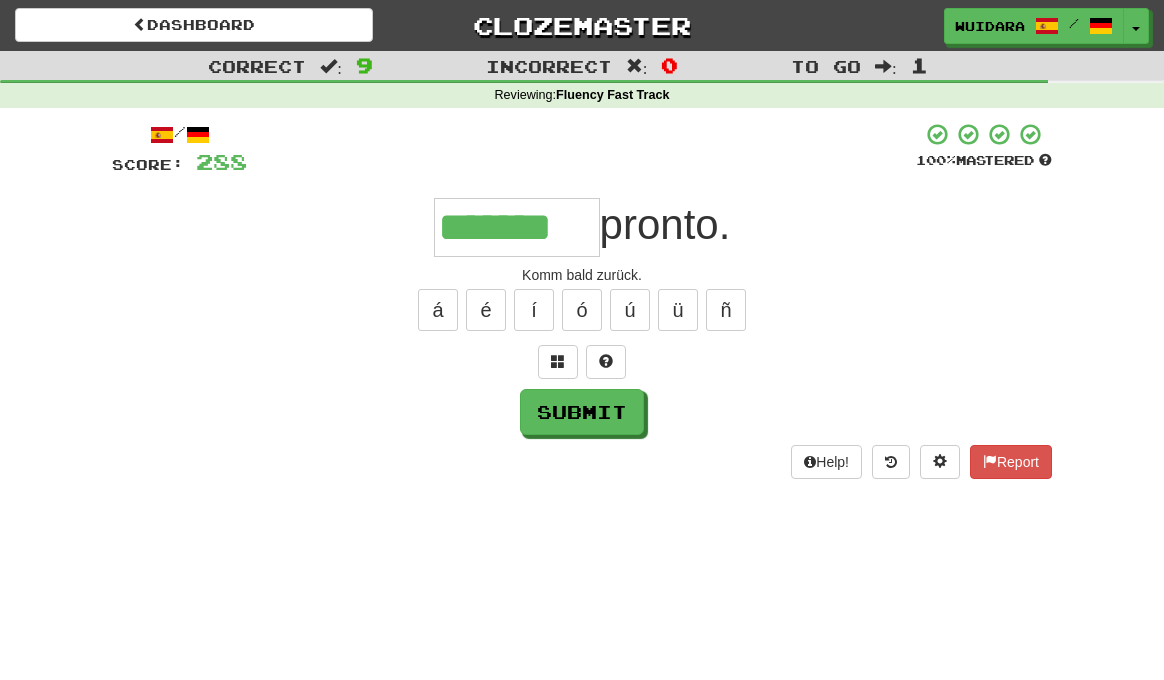type on "*******" 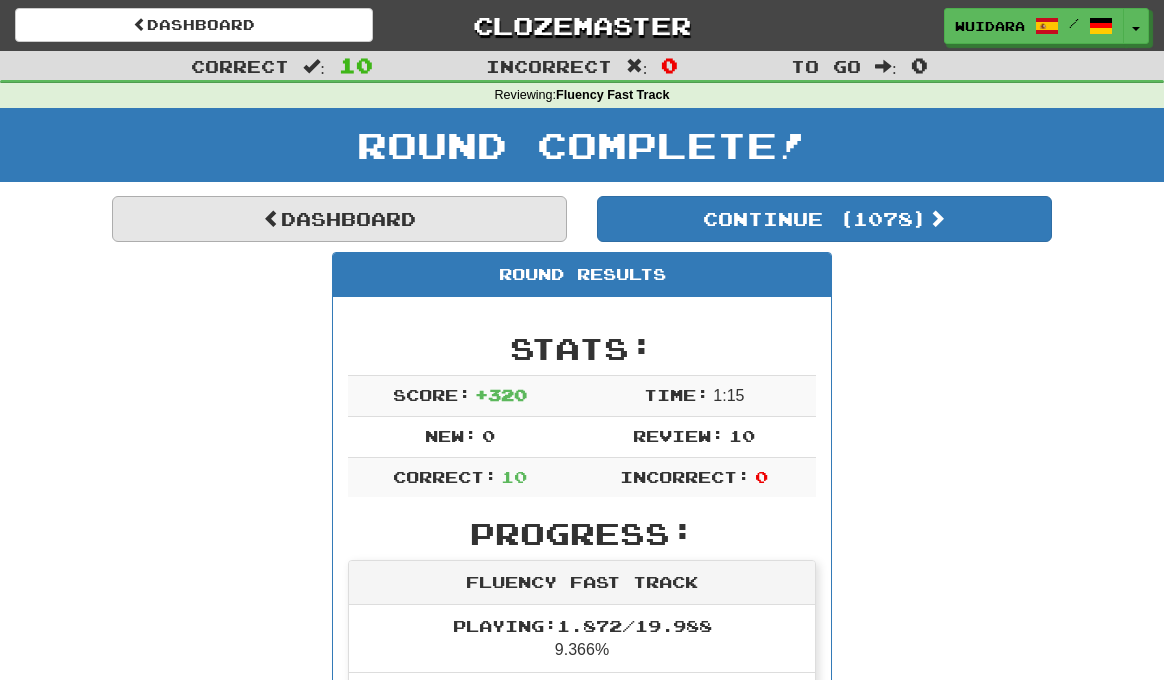 click on "Dashboard" at bounding box center (339, 219) 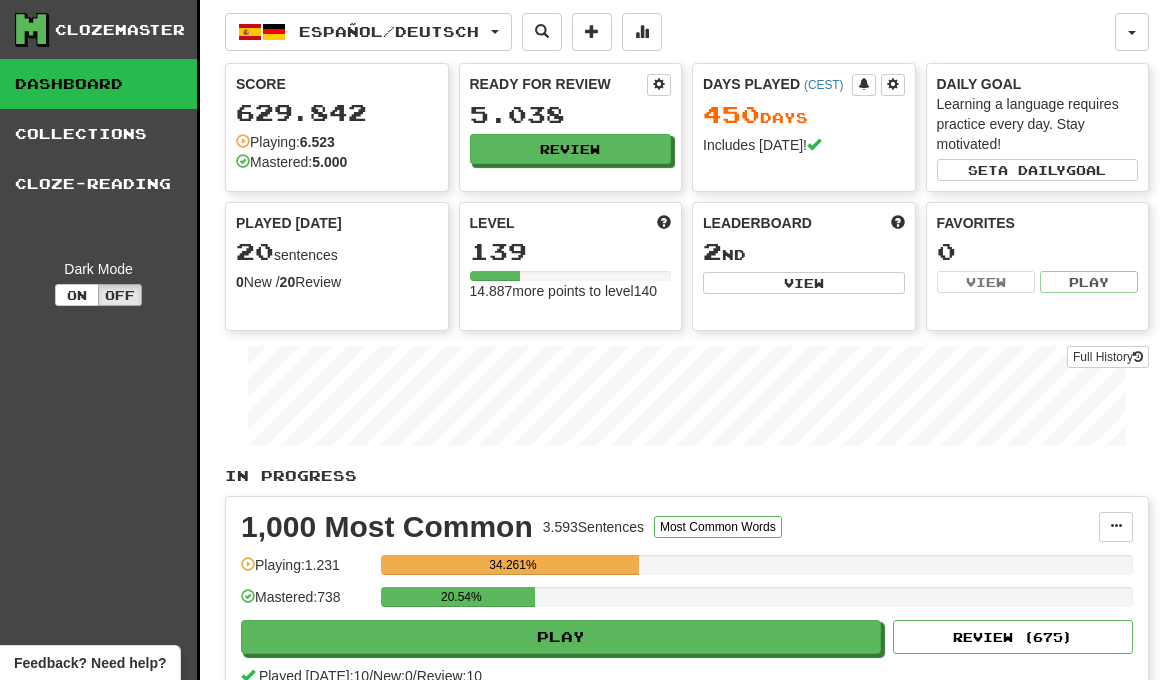 scroll, scrollTop: 0, scrollLeft: 0, axis: both 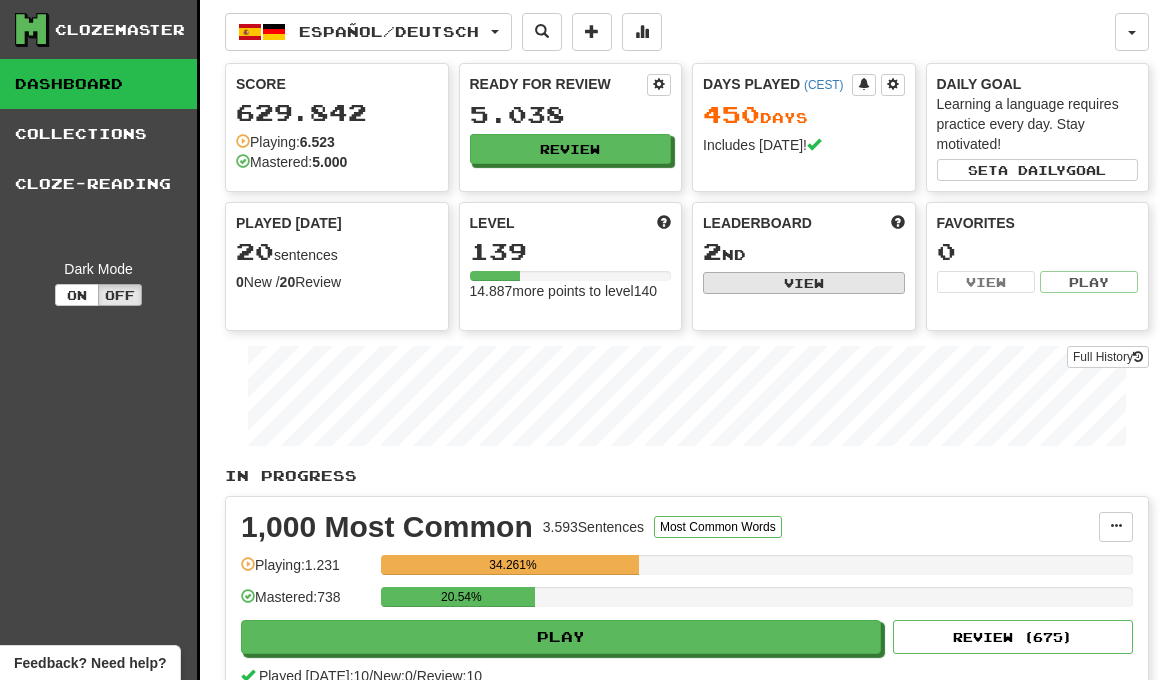 click on "View" at bounding box center [804, 283] 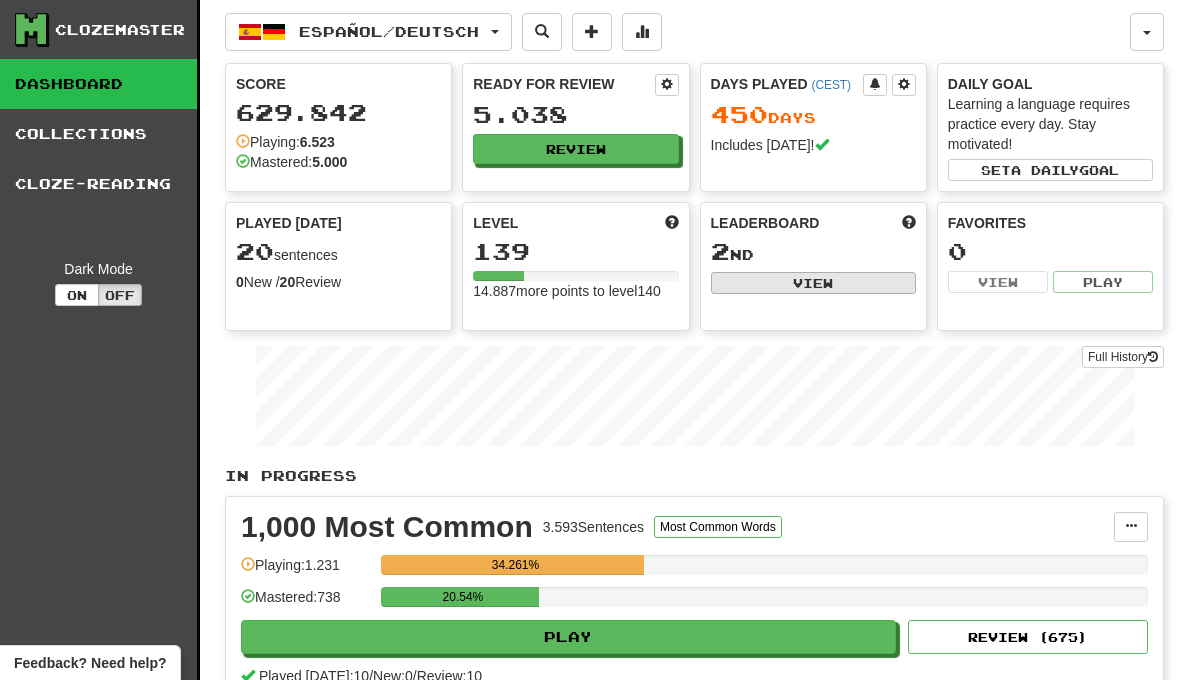 select on "**********" 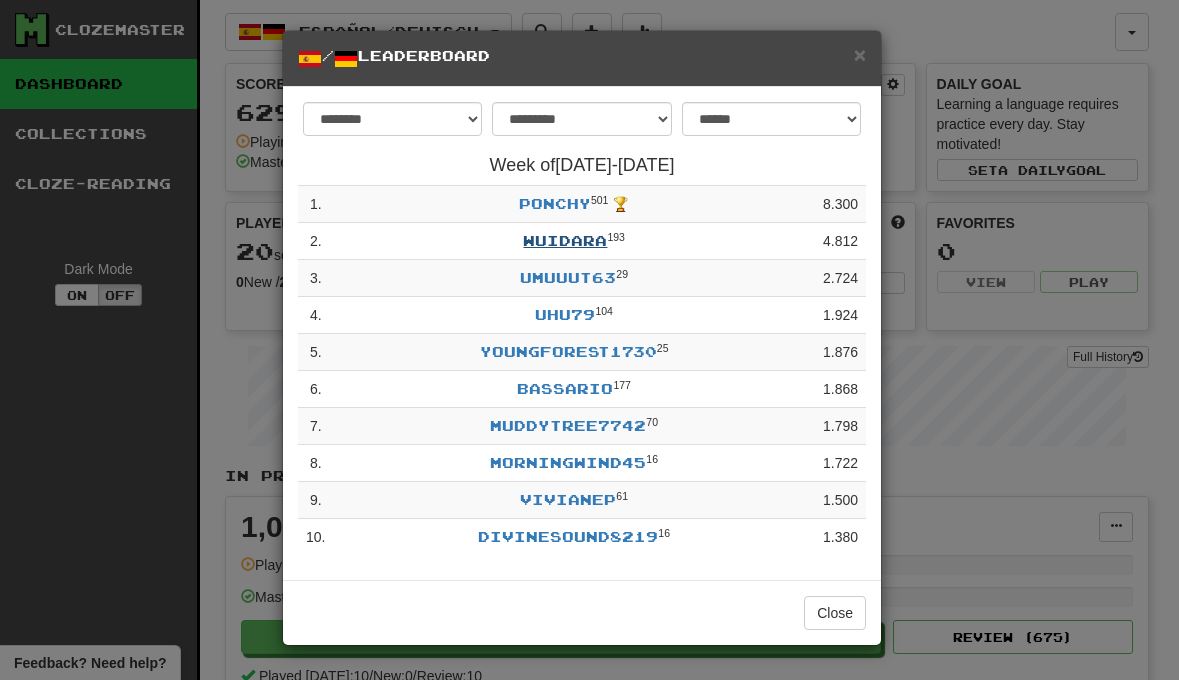 click on "Wuidara" at bounding box center (565, 240) 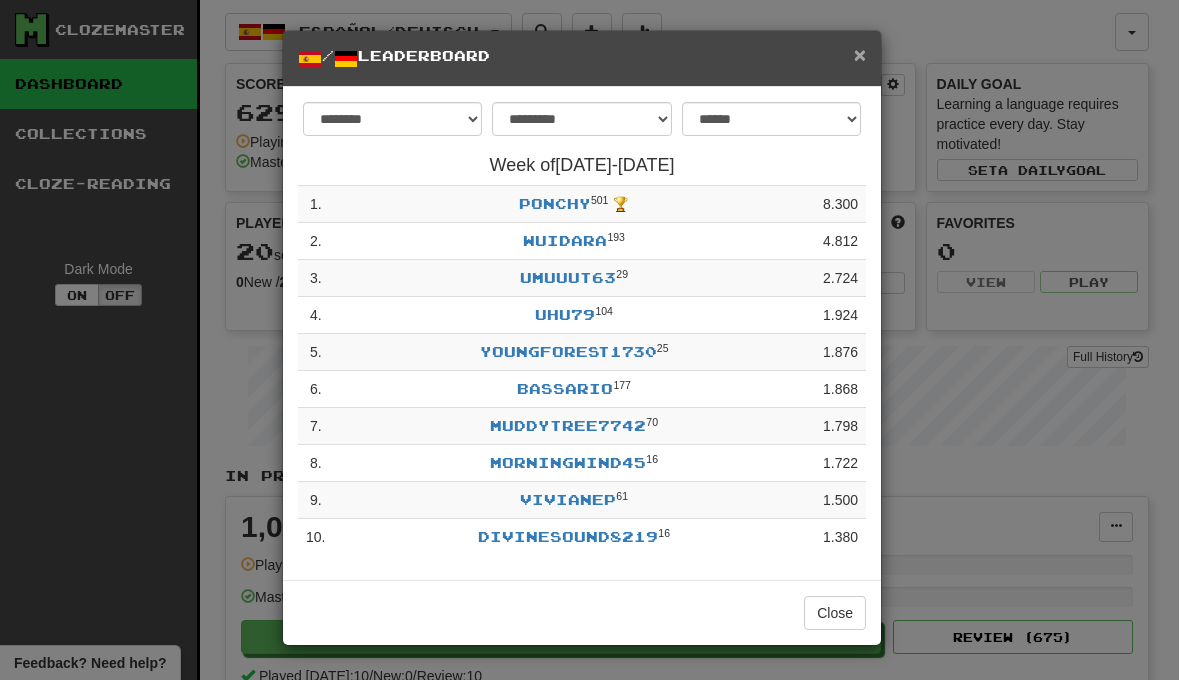 click on "×" at bounding box center [860, 54] 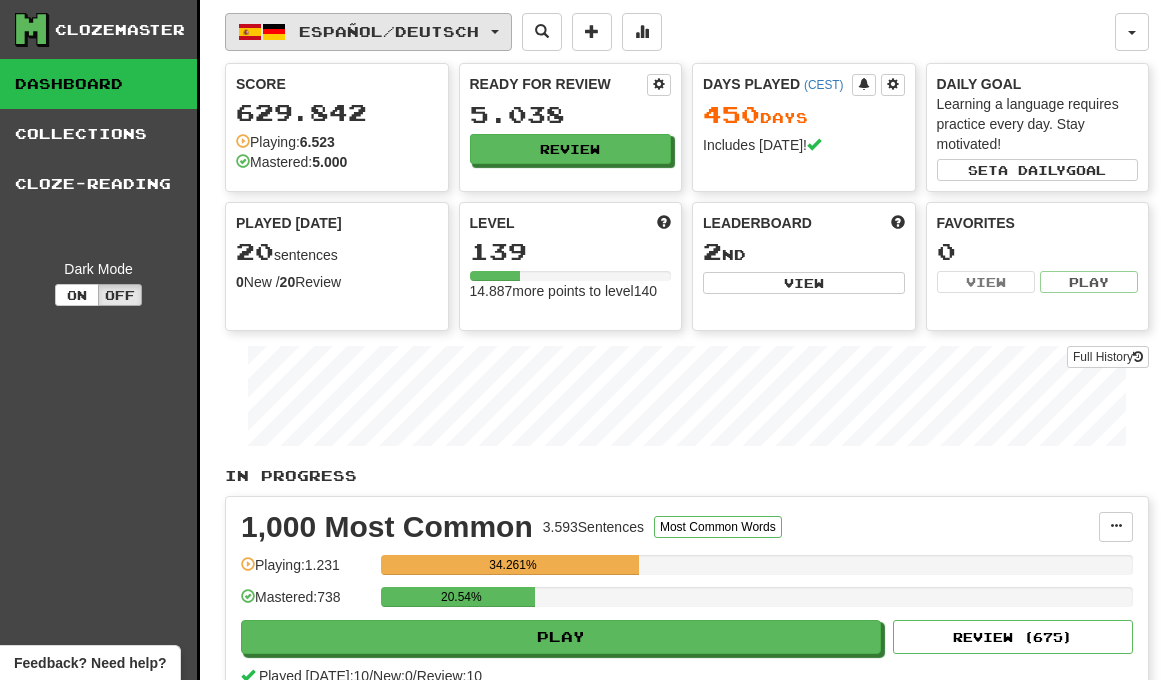 click on "Español  /  Deutsch" at bounding box center [389, 31] 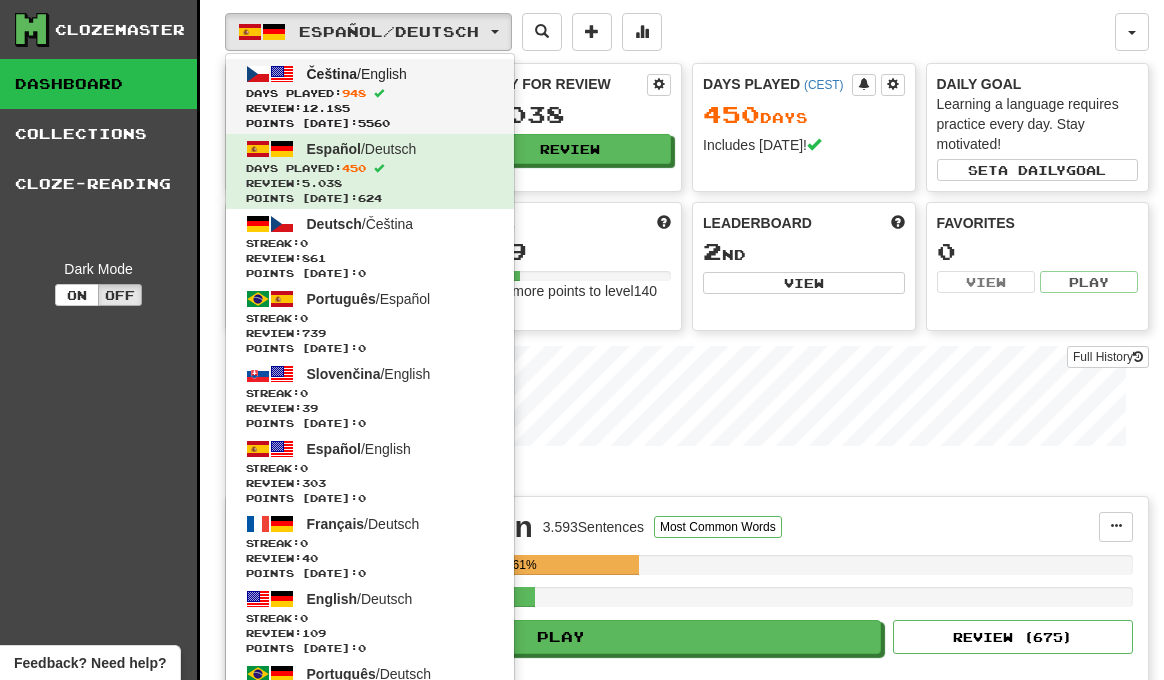 click on "Čeština" at bounding box center (332, 74) 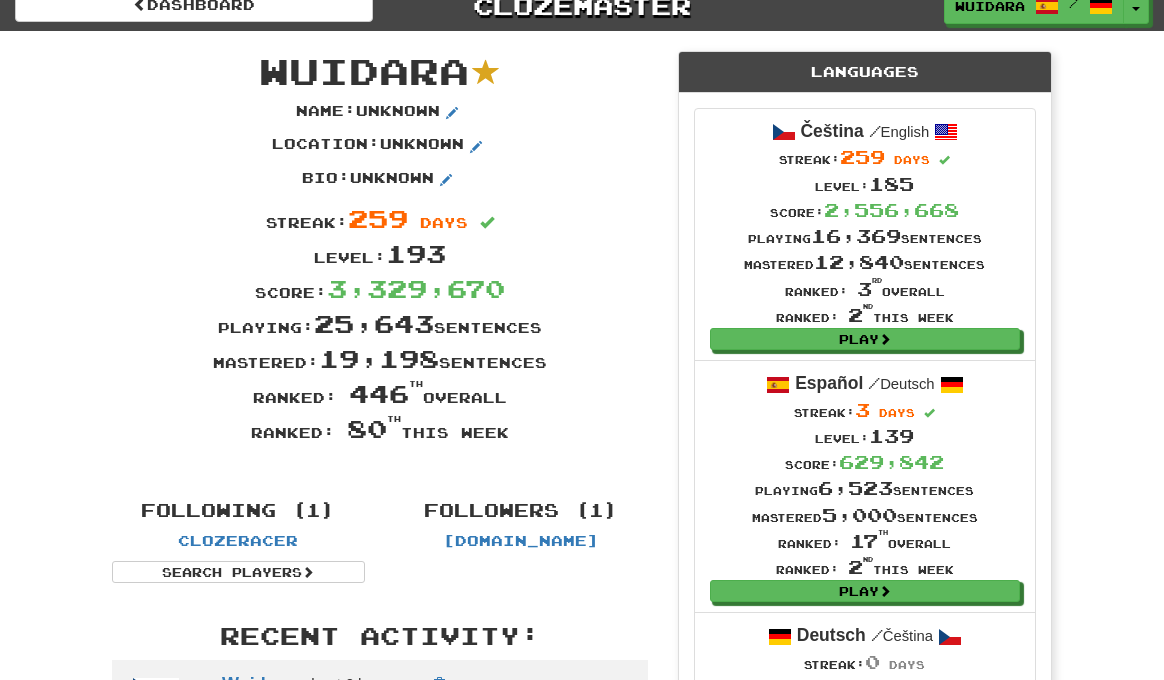 scroll, scrollTop: 0, scrollLeft: 0, axis: both 